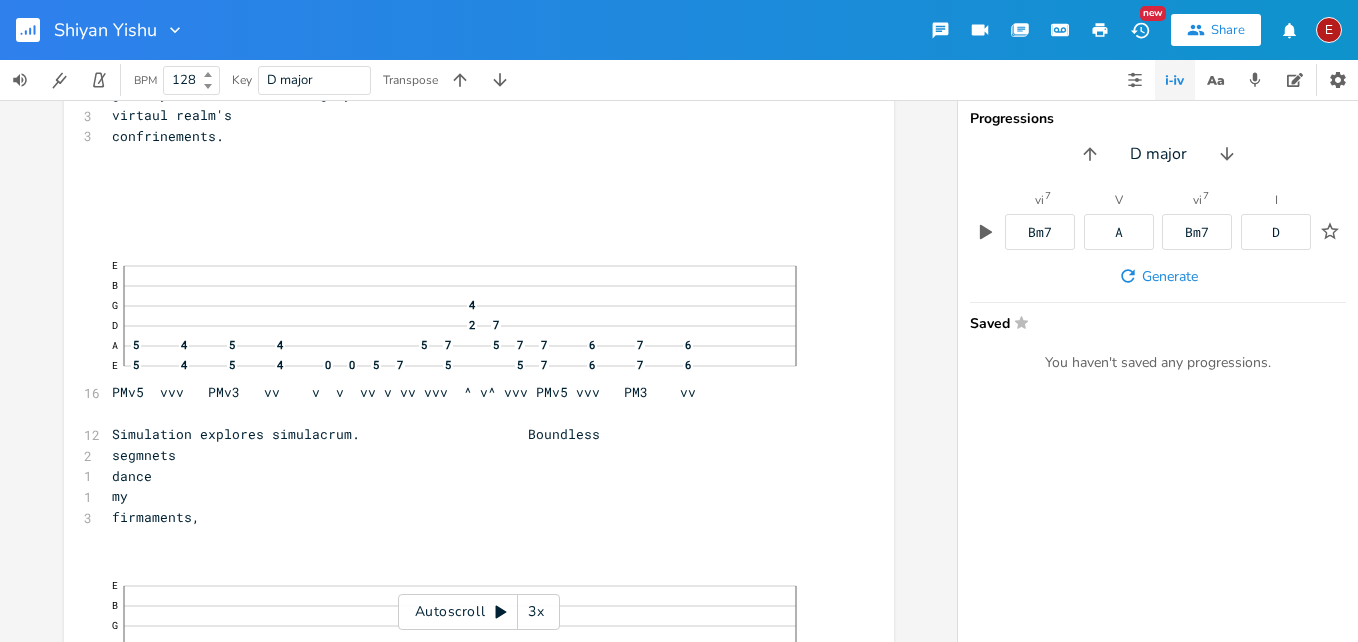 scroll, scrollTop: 0, scrollLeft: 0, axis: both 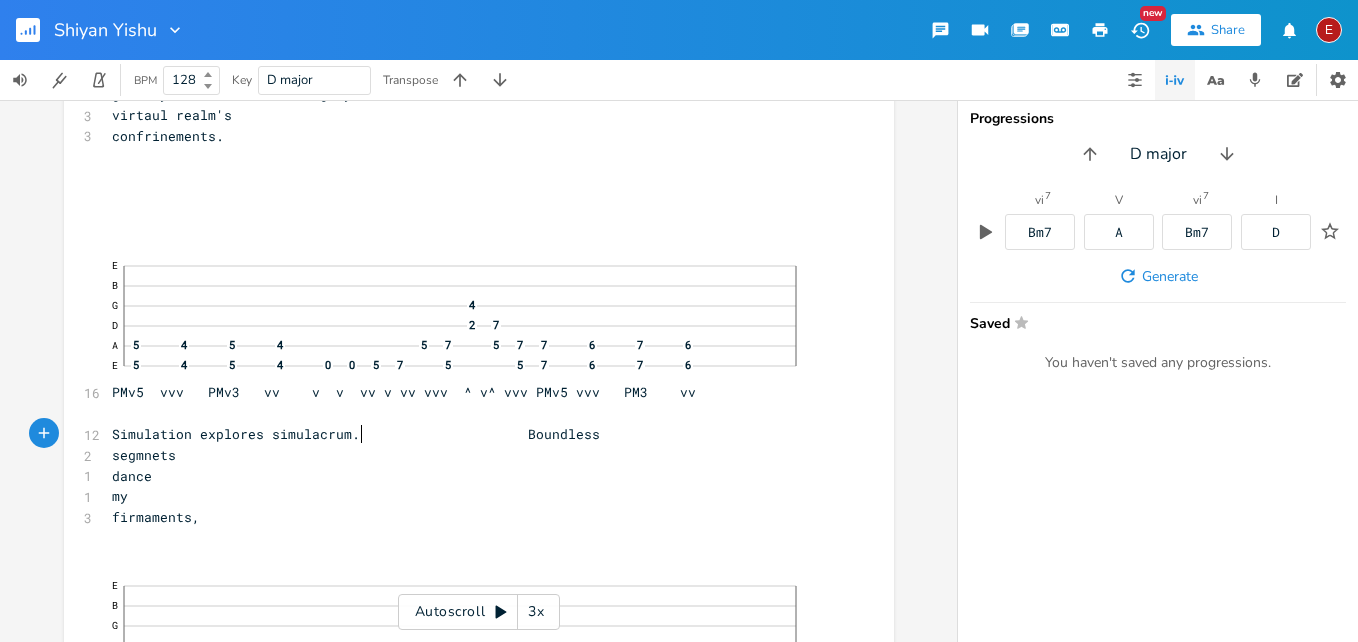 click on "Simulation explores simulacrum.                     Boundless" at bounding box center (356, 434) 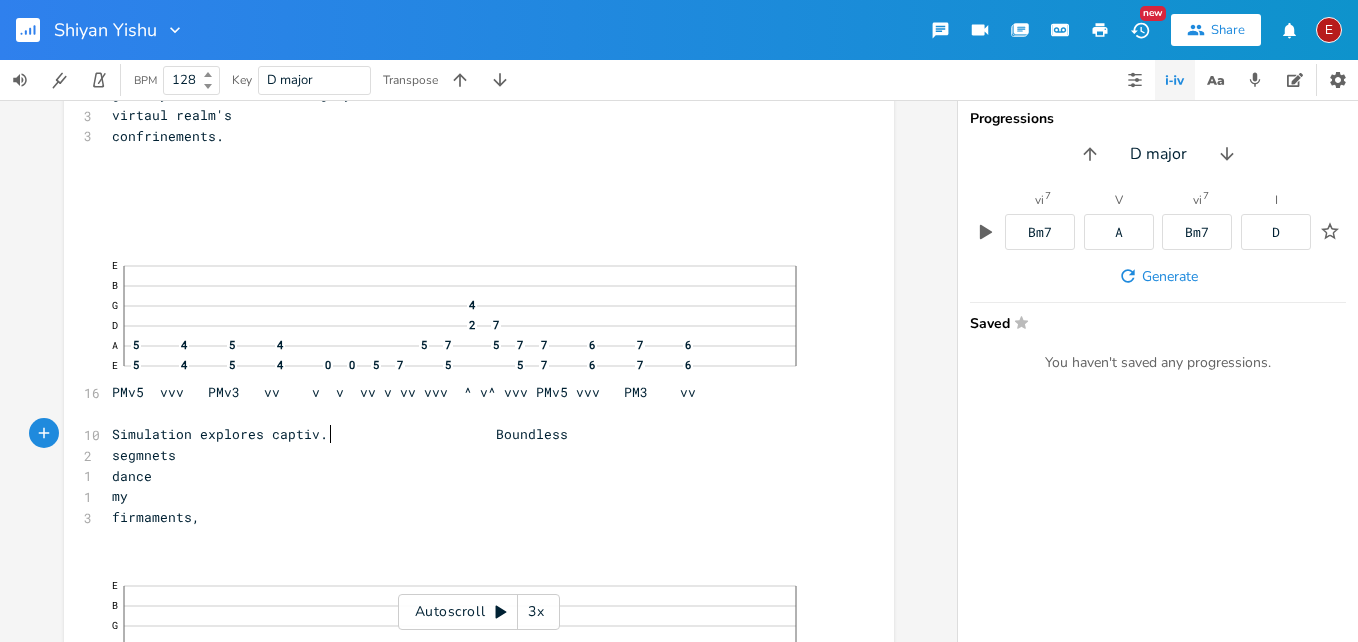 scroll, scrollTop: 0, scrollLeft: 34, axis: horizontal 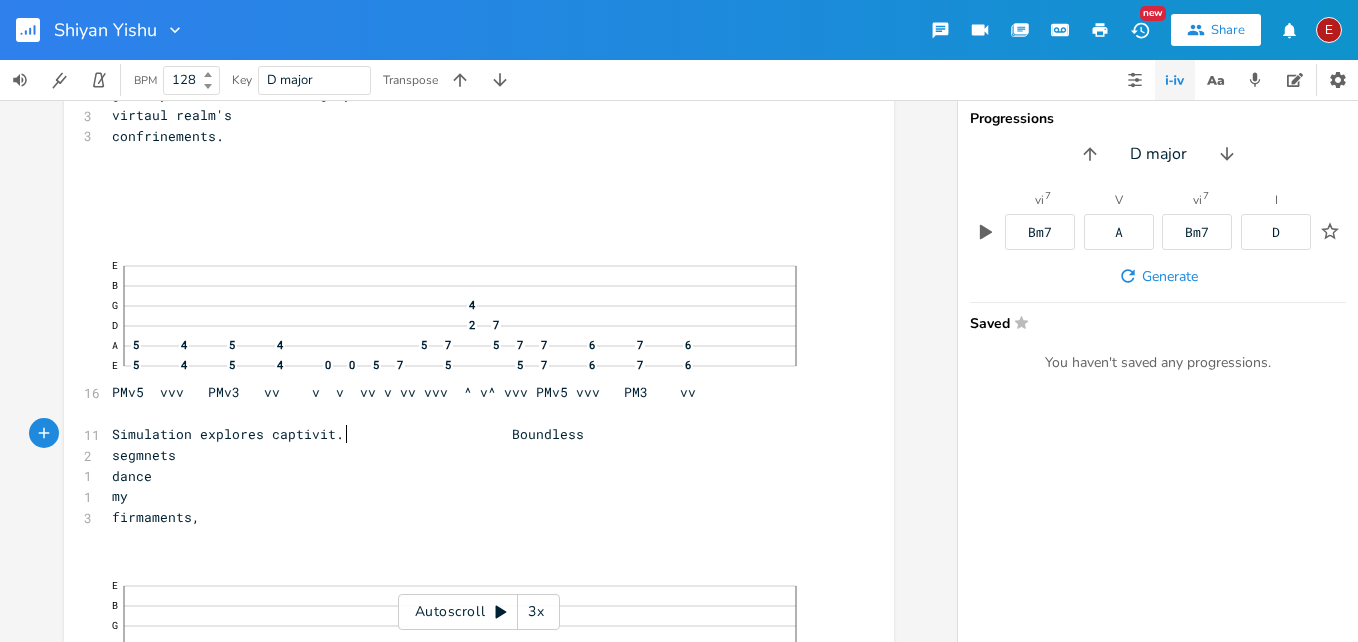 type on "captivity" 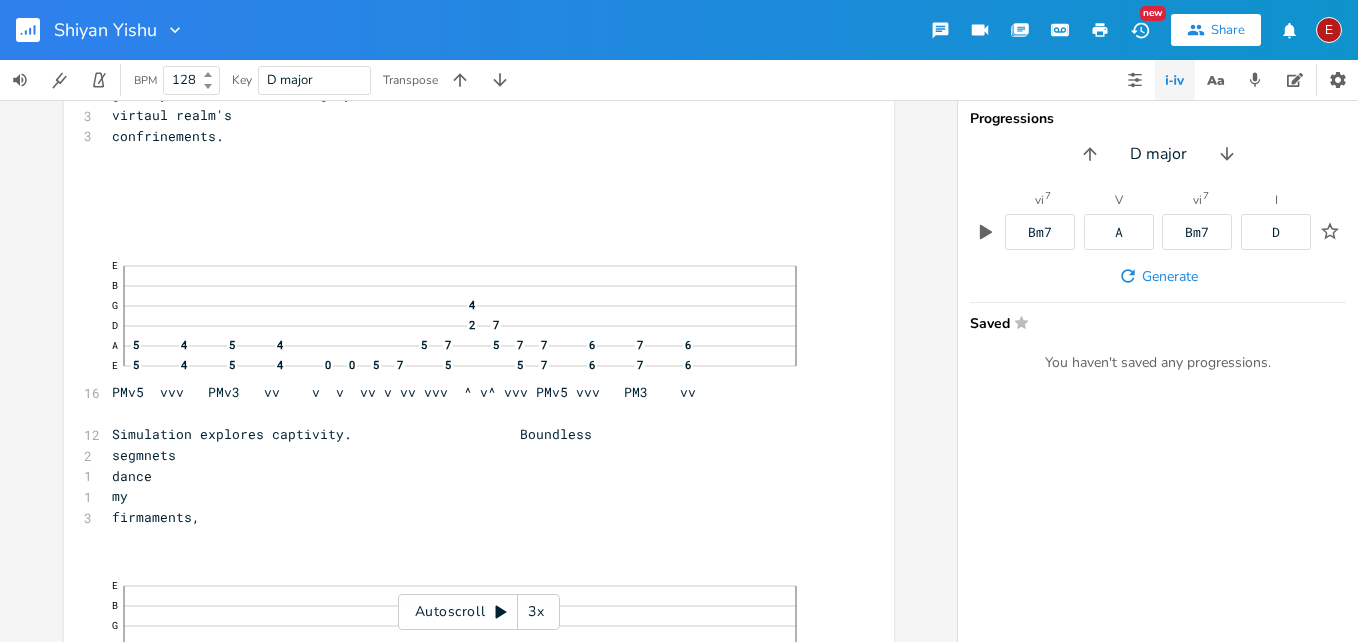scroll, scrollTop: 0, scrollLeft: 0, axis: both 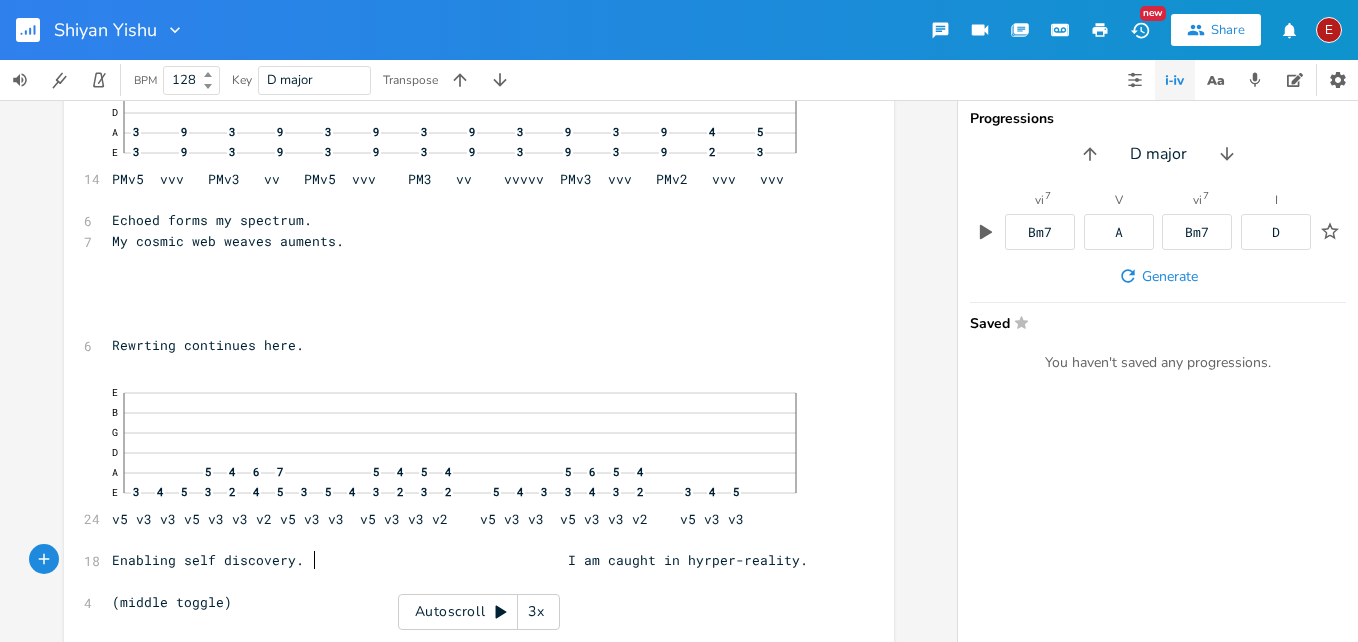 click on "Enabling self discovery.                                 I am caught in hyrper-reality." at bounding box center (460, 560) 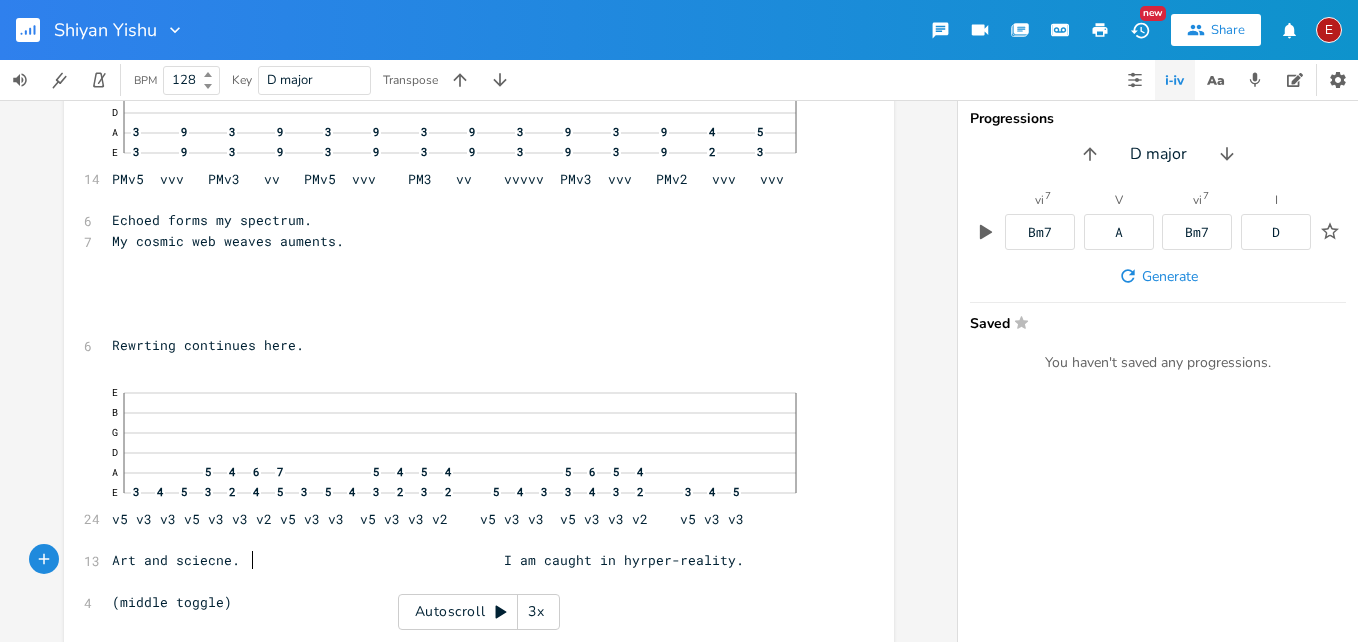scroll, scrollTop: 0, scrollLeft: 91, axis: horizontal 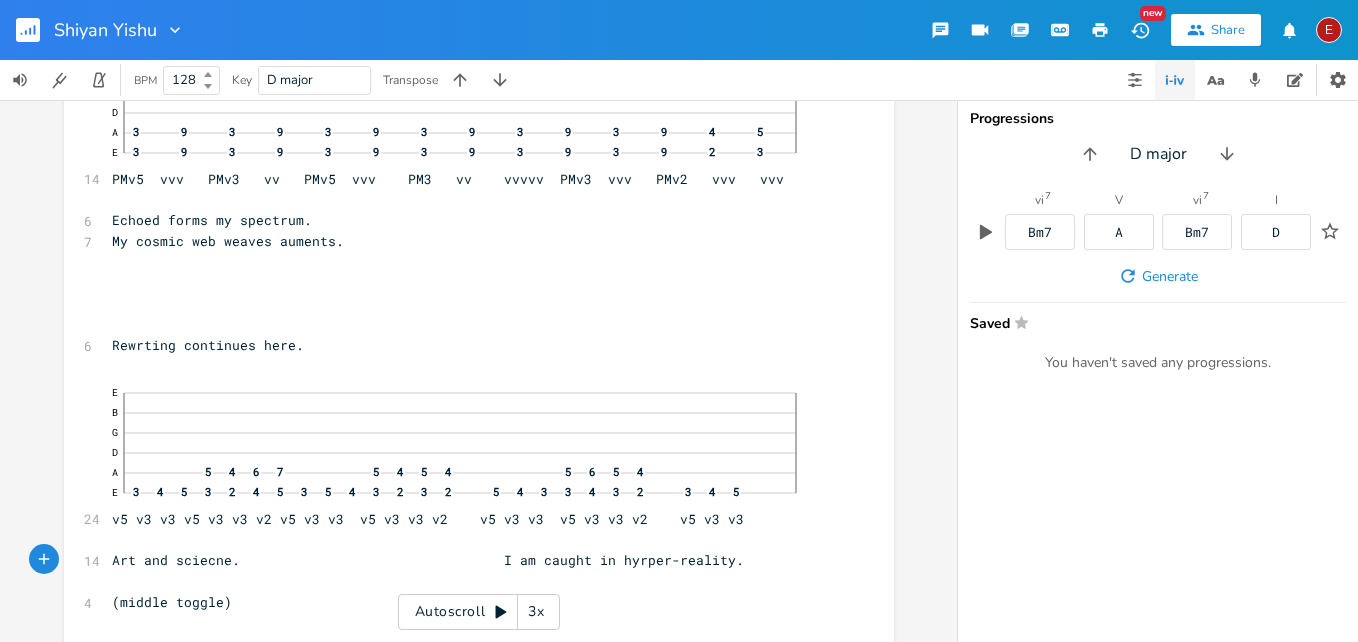 type on "Art and sciecne" 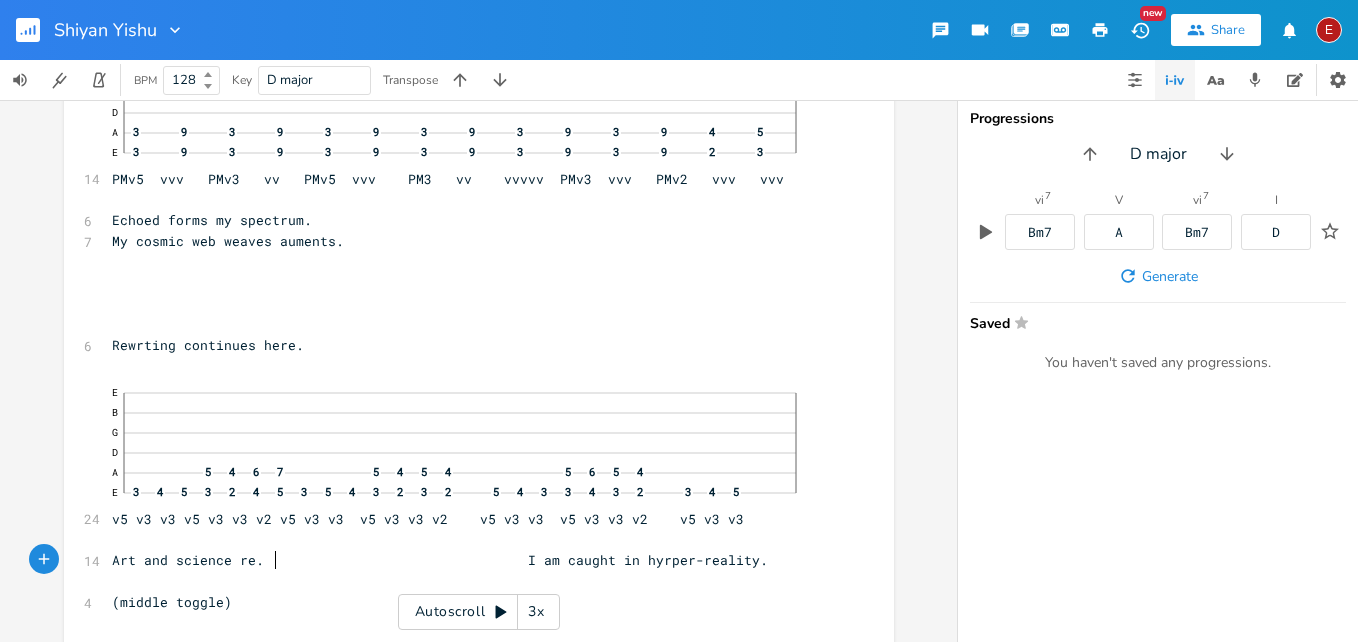 scroll, scrollTop: 0, scrollLeft: 35, axis: horizontal 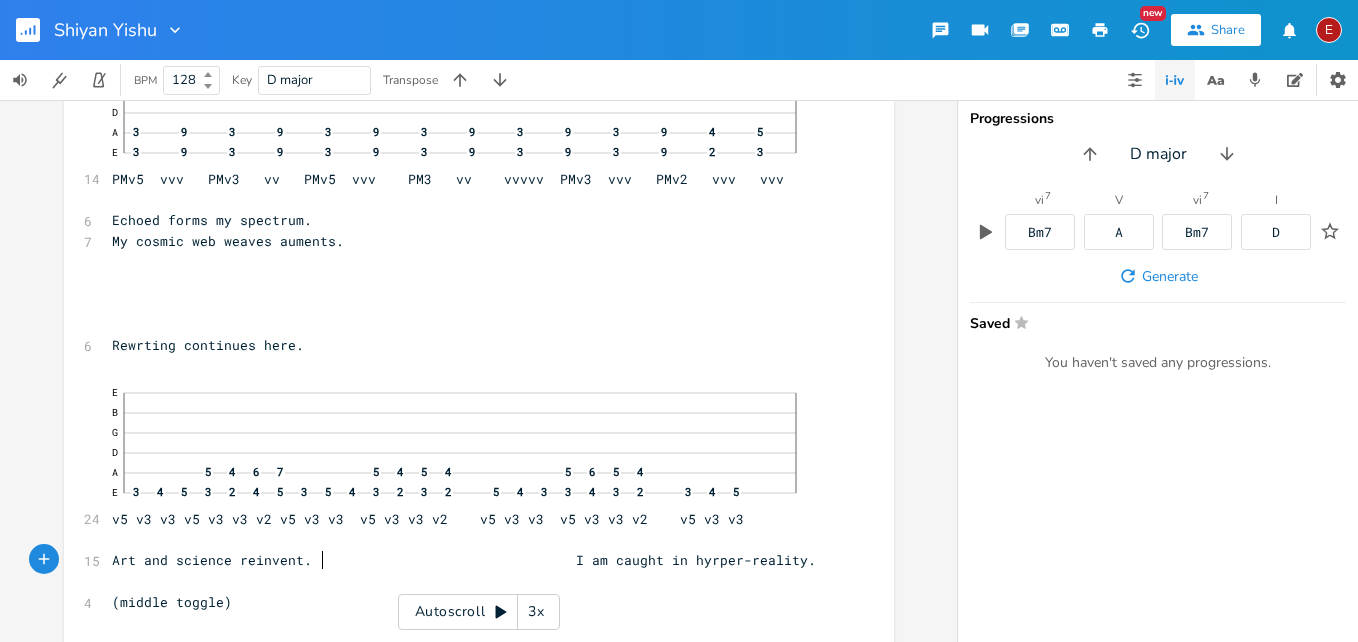 type on "nce reinvents" 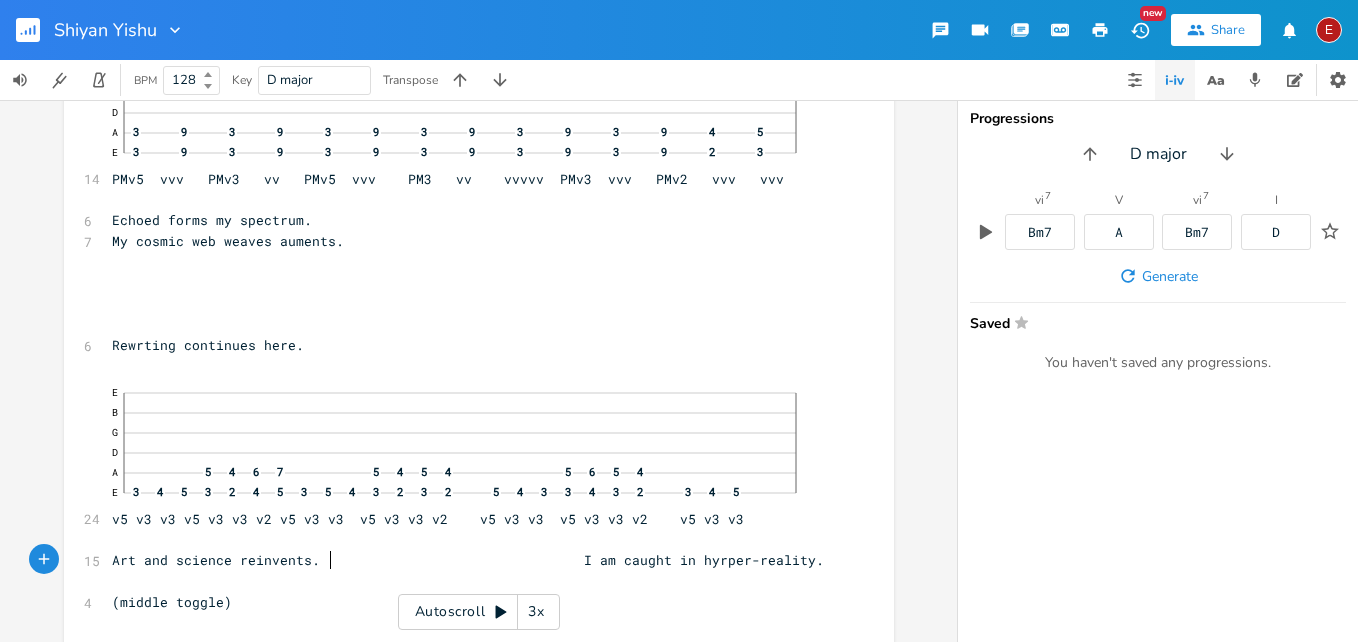 scroll, scrollTop: 0, scrollLeft: 78, axis: horizontal 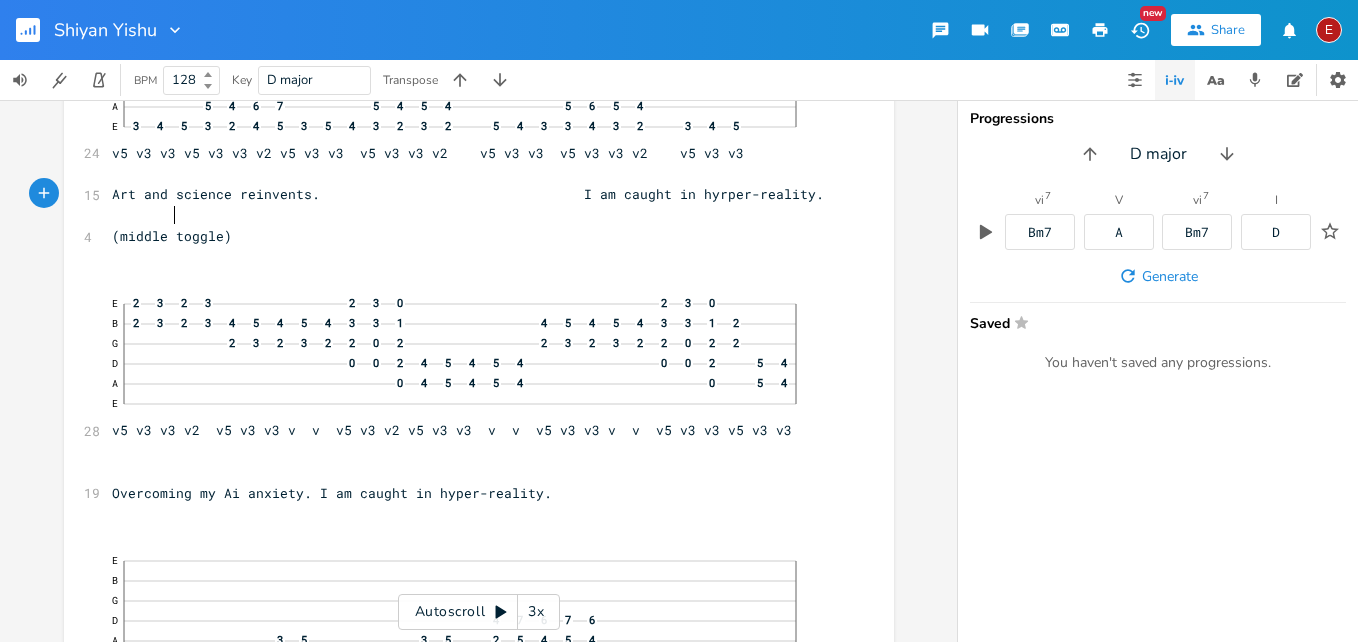 click on "Art and science reinvents.                                 I am caught in hyrper-reality." at bounding box center [469, 194] 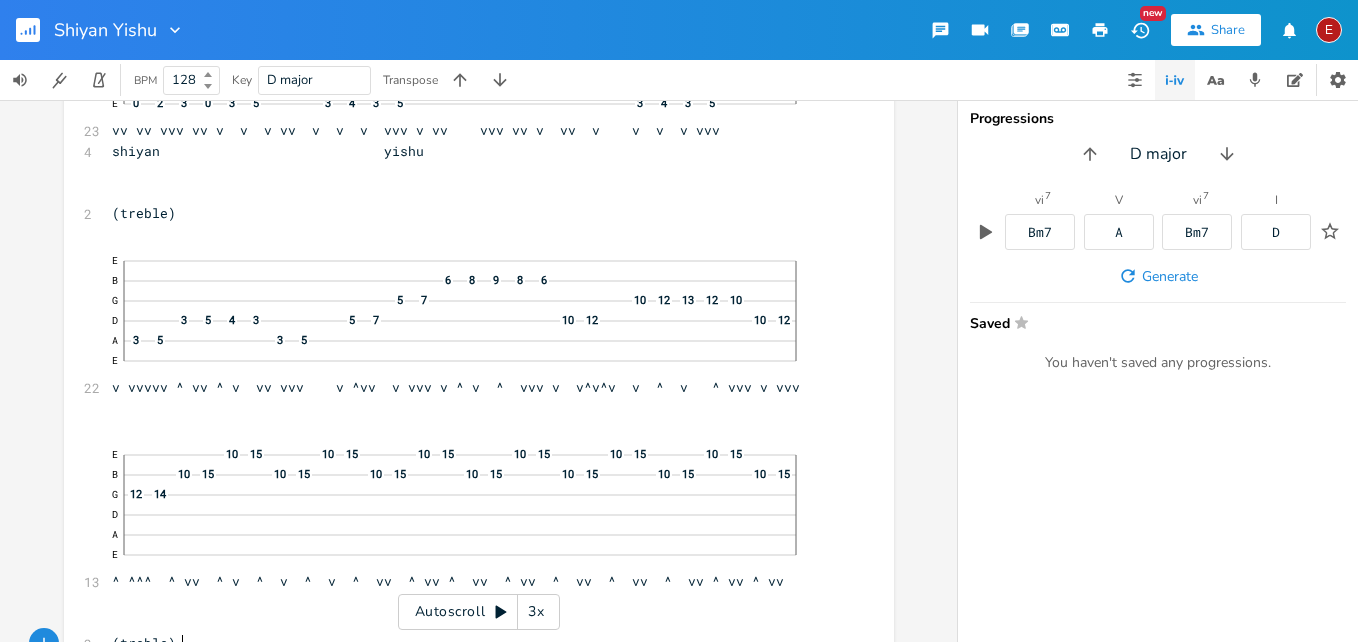 scroll, scrollTop: 3790, scrollLeft: 0, axis: vertical 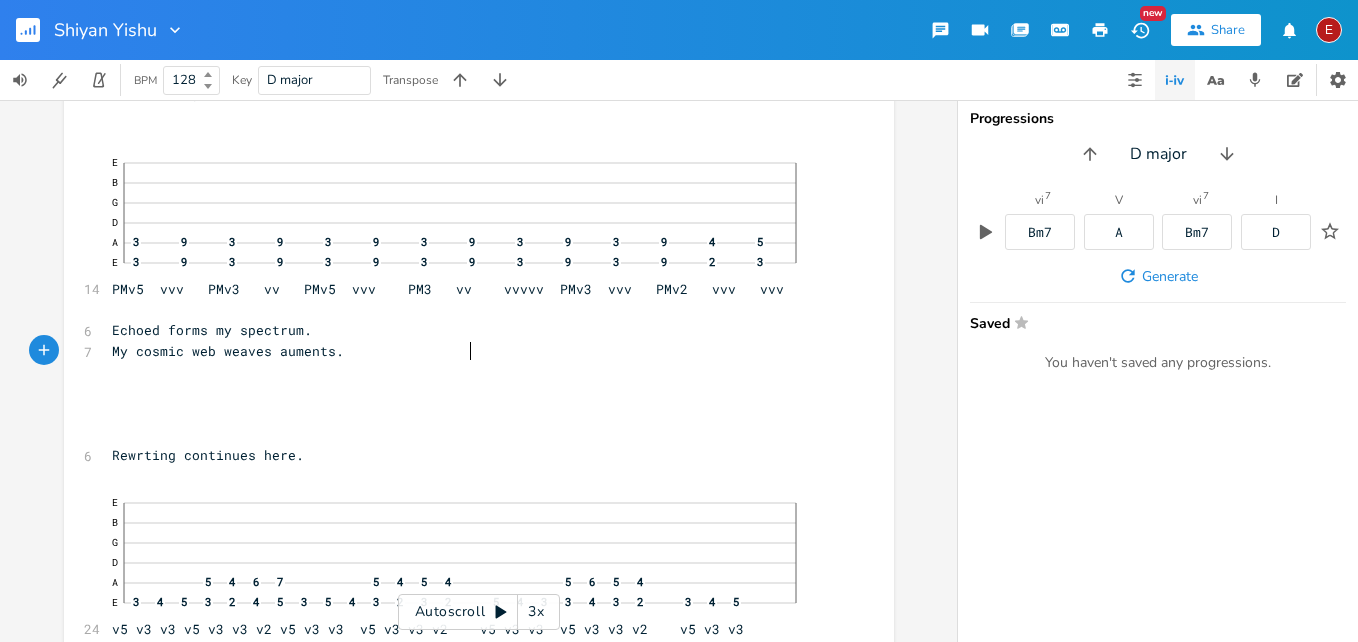 click on "My cosmic web weaves auments." at bounding box center (228, 351) 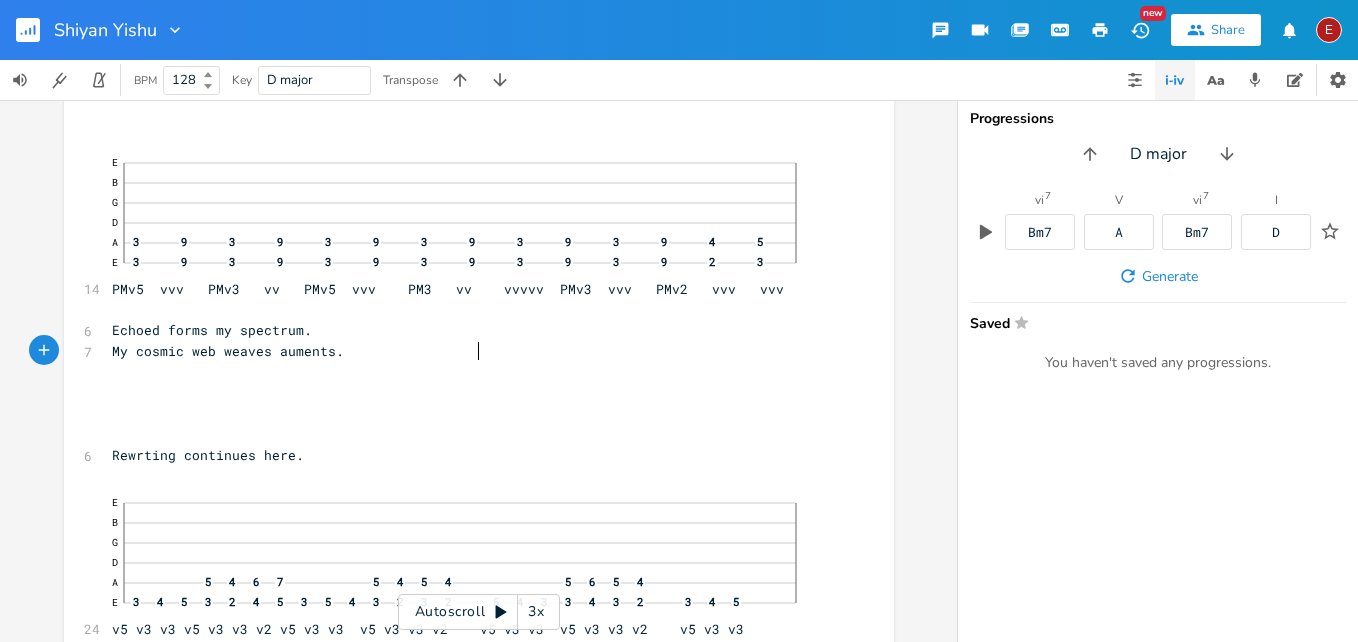 click on "My cosmic web weaves auments." at bounding box center (228, 351) 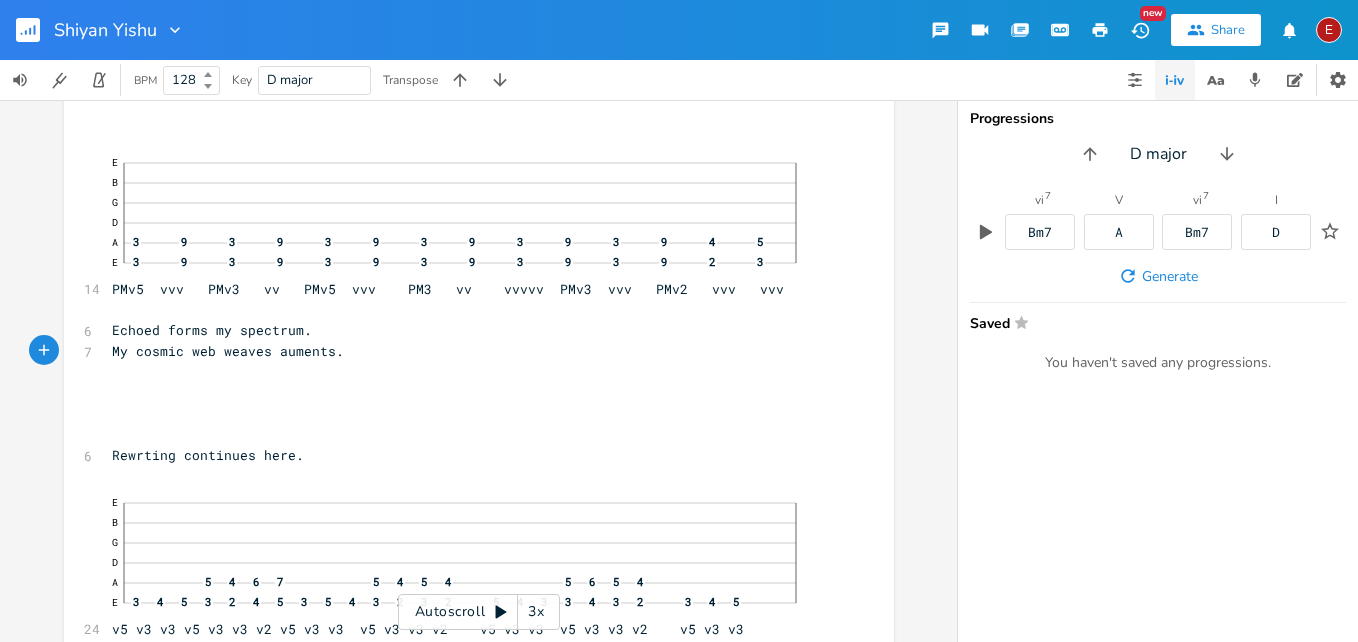 type on "g" 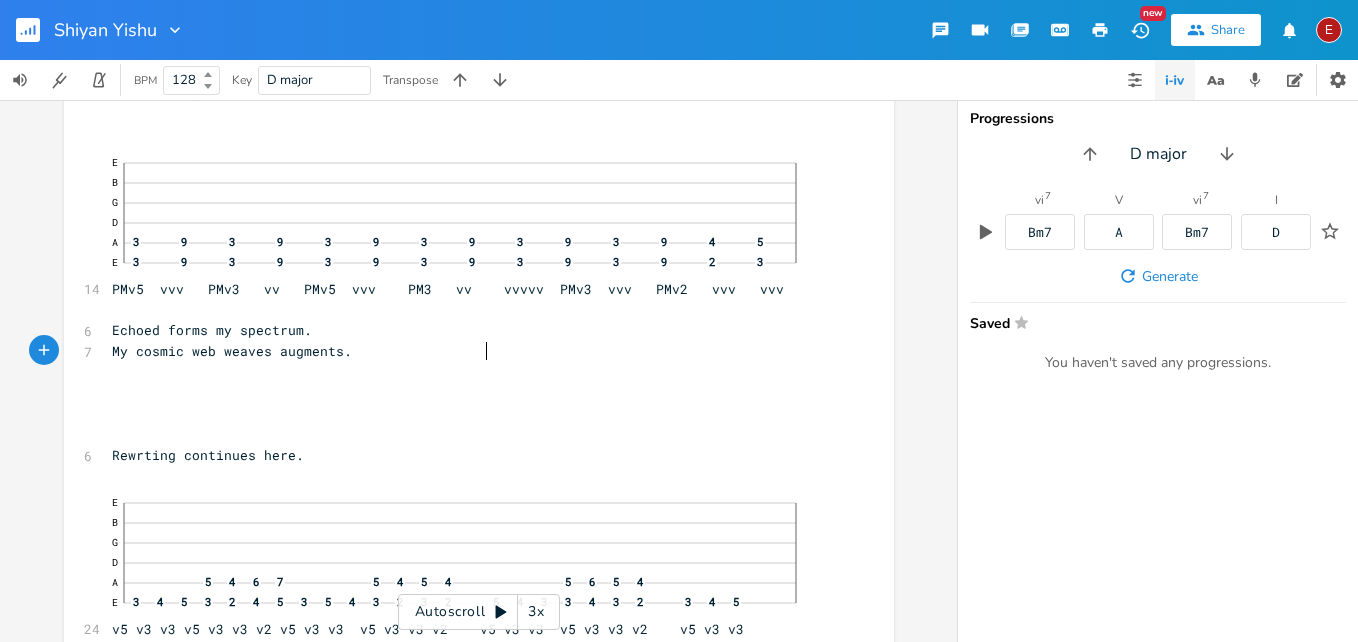 scroll, scrollTop: 0, scrollLeft: 7, axis: horizontal 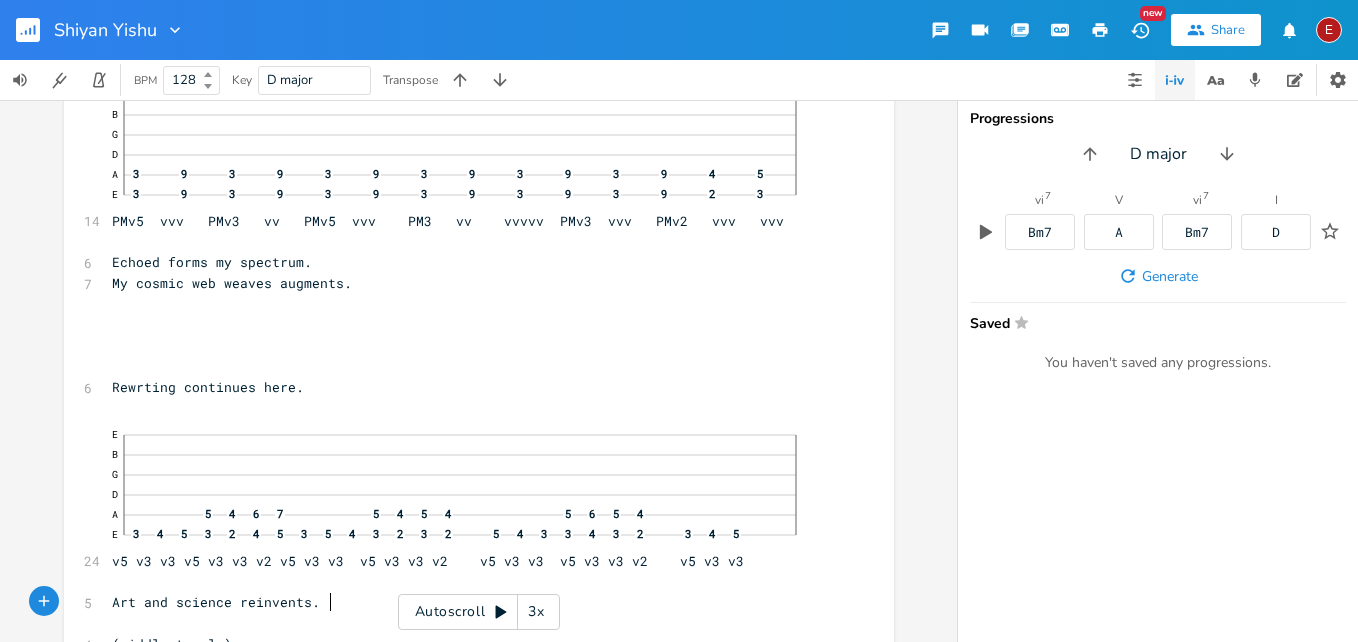 click on "Art and science reinvents." at bounding box center [216, 602] 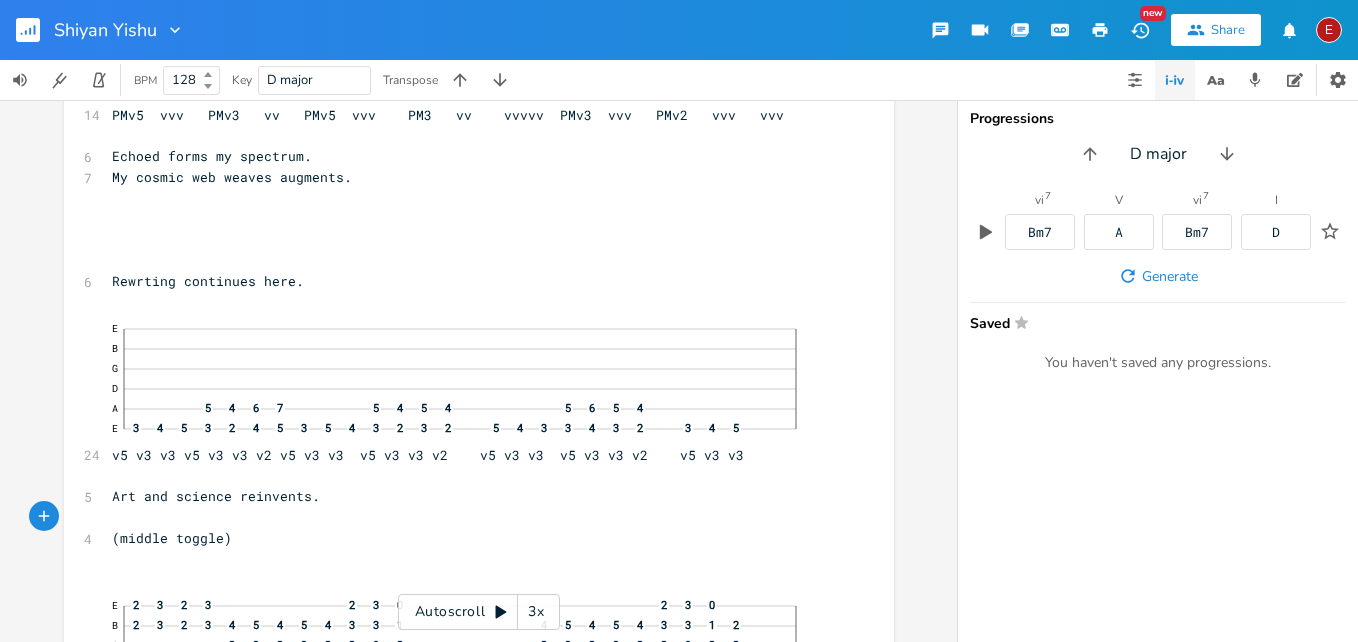 scroll, scrollTop: 2988, scrollLeft: 0, axis: vertical 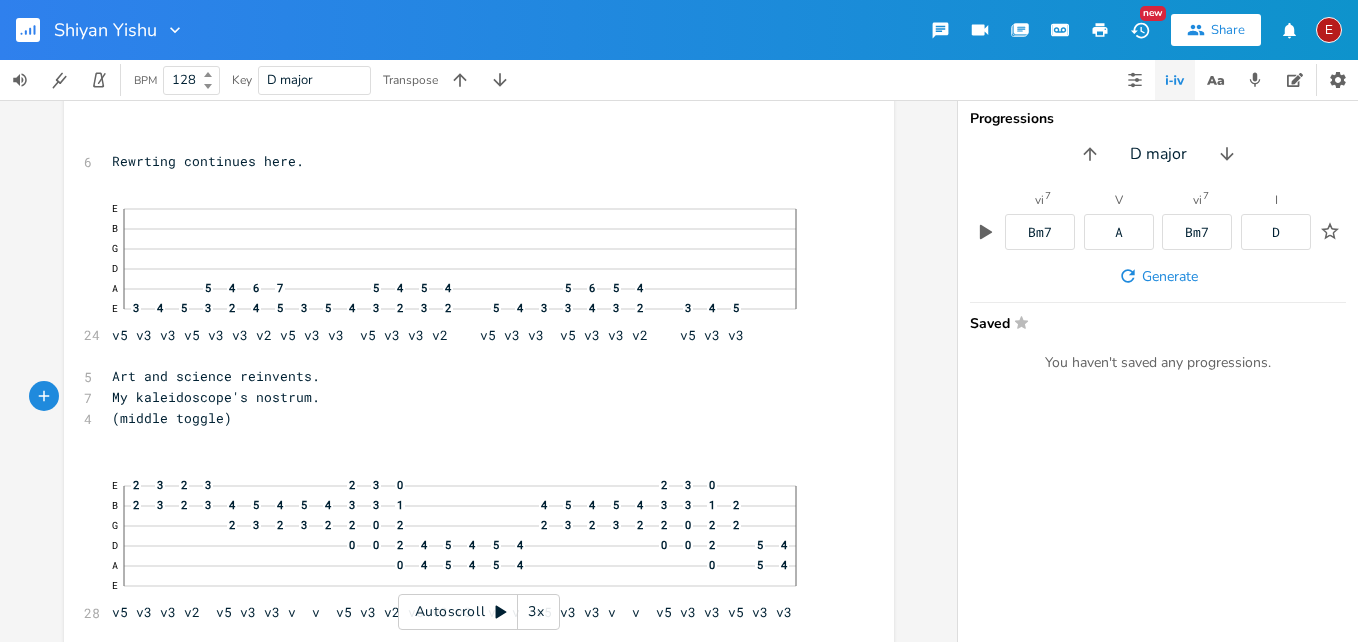 type on "My kaleidoscope's nostrum." 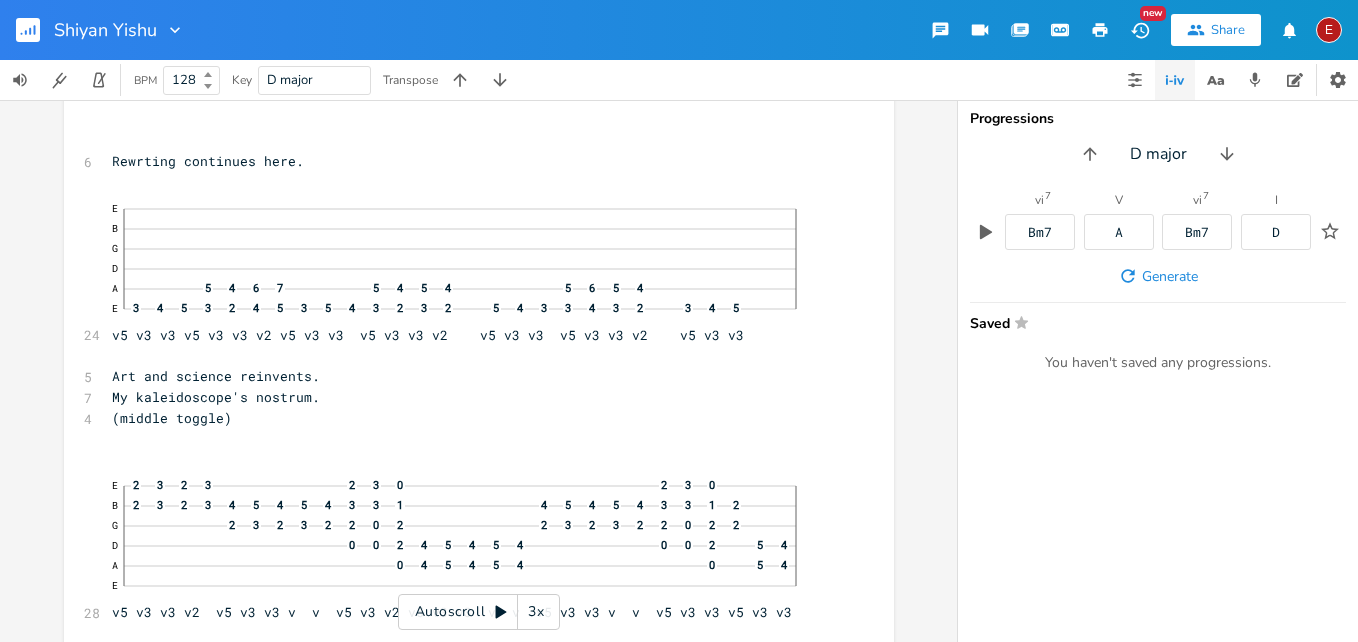 click on "My kaleidoscope's nostrum. xxxxxxxxxx   8 [NAME] Copyright [YEAR]   ​ ​ [verse one]  treble    24 E B G 4 D 2 7 A 5 7 5 7 2 5 7 5 7 5 3 5 E 0 0 5 7 5 5 2 5 2 5 5 3 5 3 3 5 3 5    v  v vv  v  vv vvv   ^  v^   vvv vv vv  v vv v vvvv v5 v3 v3 v2  vv vv  v vv v vvv ​ 23    I am caught up in hyper-reality.  Immersive interconnected environments.       16 E B G 4 D 2 7 A 5 4 5 4 5 7 5 7 7 6 7 6 E 5 4 5 4 0 0 5 7 5 5 7 6 7 6   PMv5  vvv   PMv3   vv    v  v  vv v vv vvv ^ v^ vvv  PMv5 vvv   PM3   vv ​ 23   Cognition, creativity, discovery.   My memories tend to sim experiments ​ 14 E B G D A 3 9 3 9 3 9 3 9 3 9 3 9 4 5 E 3 9 3 9 3 9 3 9 3 9 3 9 2 3   PMv5  vvv   PMv3   vv   PMv5  vvv    PM3   vv    vvvvv  PMv3  vvv   PMv2   vvv   vvv       6   Health tools, VR therapy.   6          8" at bounding box center [478, 371] 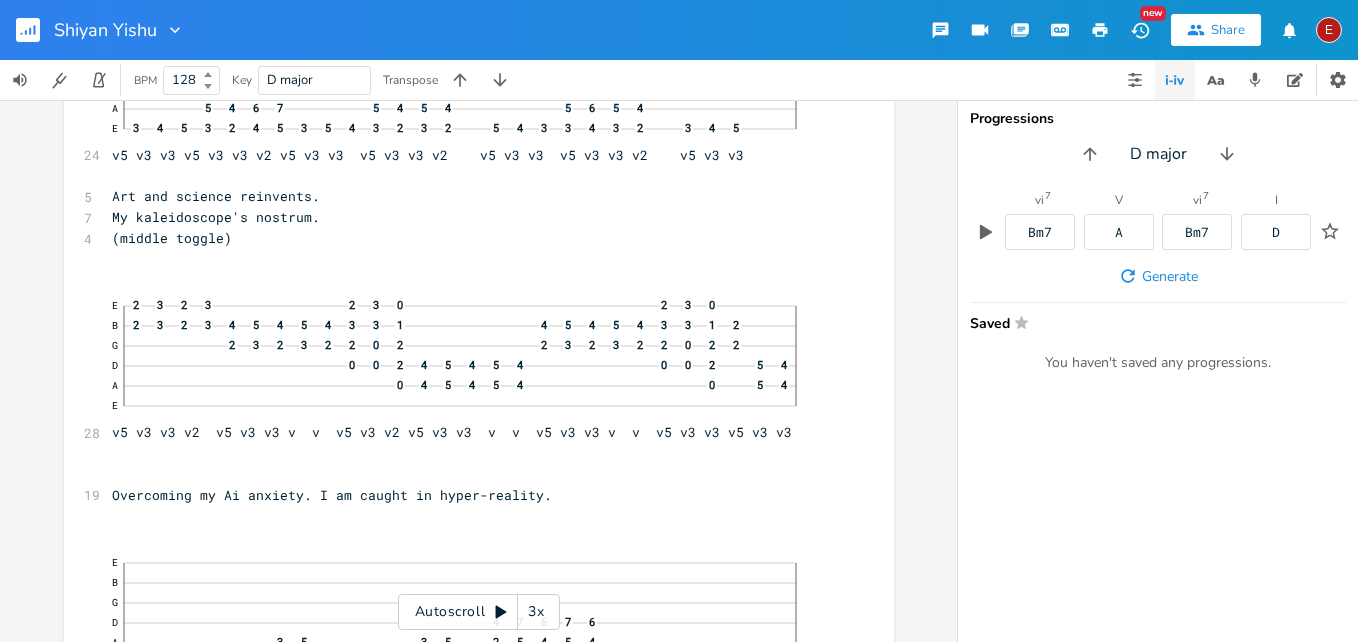 scroll, scrollTop: 3227, scrollLeft: 0, axis: vertical 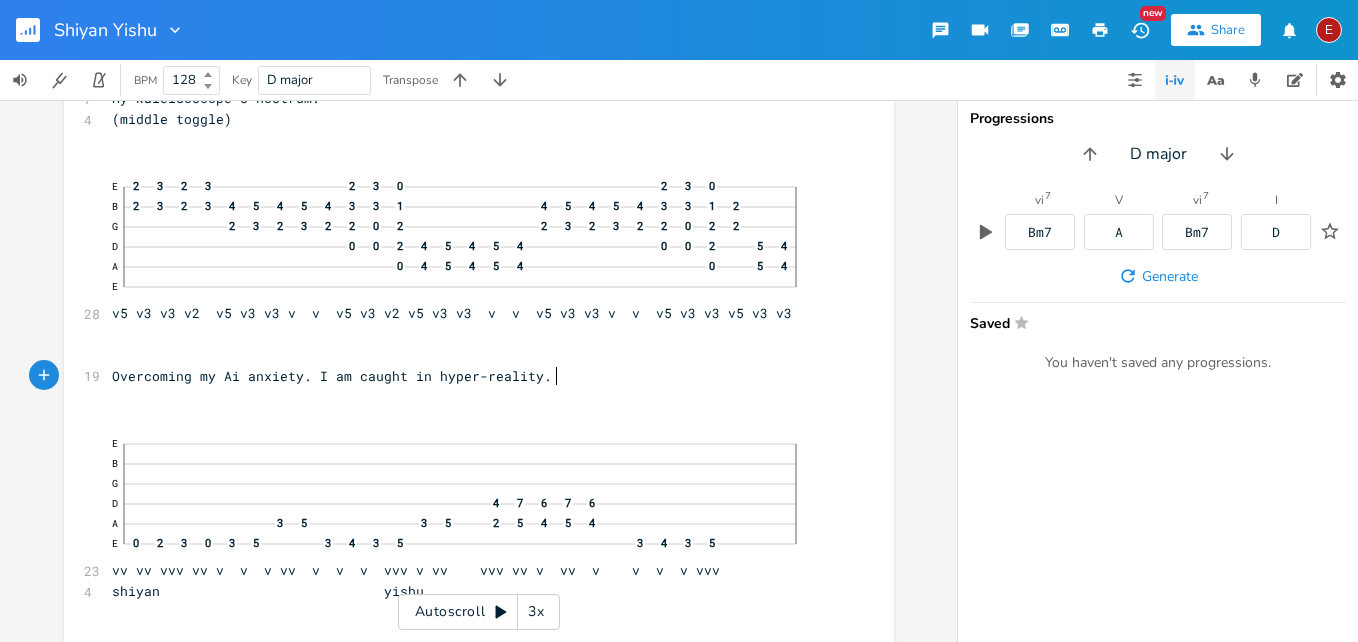 click on "Overcoming my Ai anxiety. I am caught in hyper-reality." at bounding box center (469, 376) 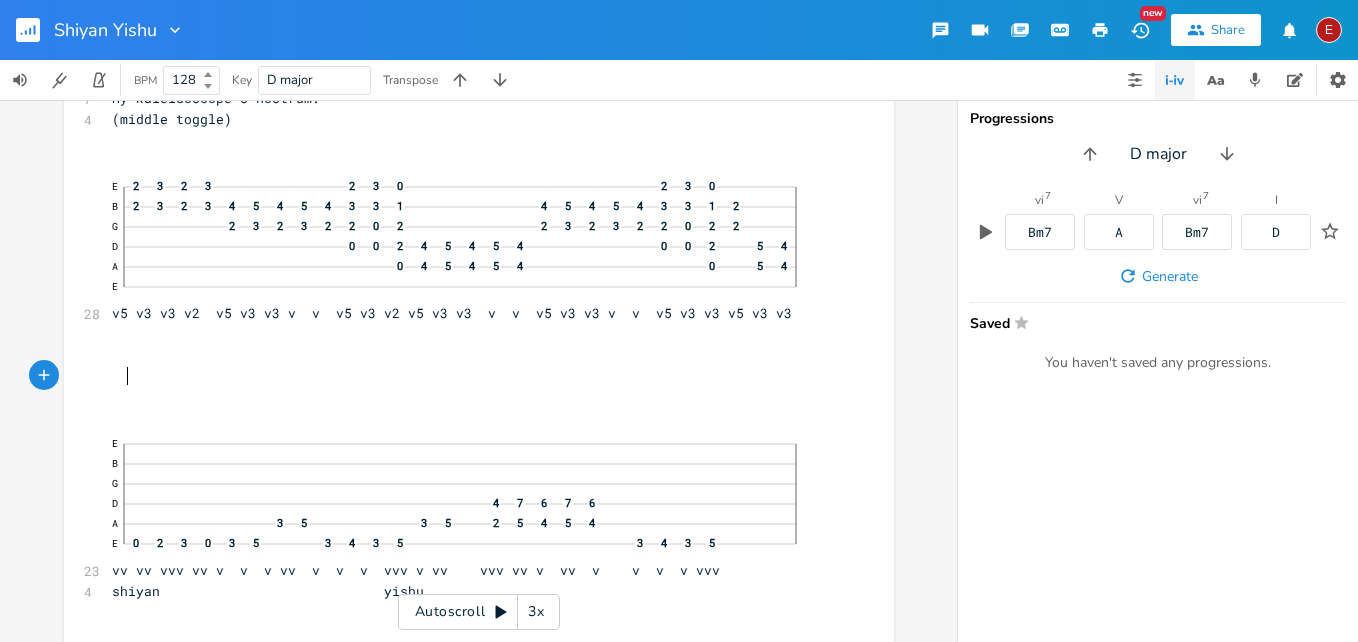 scroll, scrollTop: 3227, scrollLeft: 0, axis: vertical 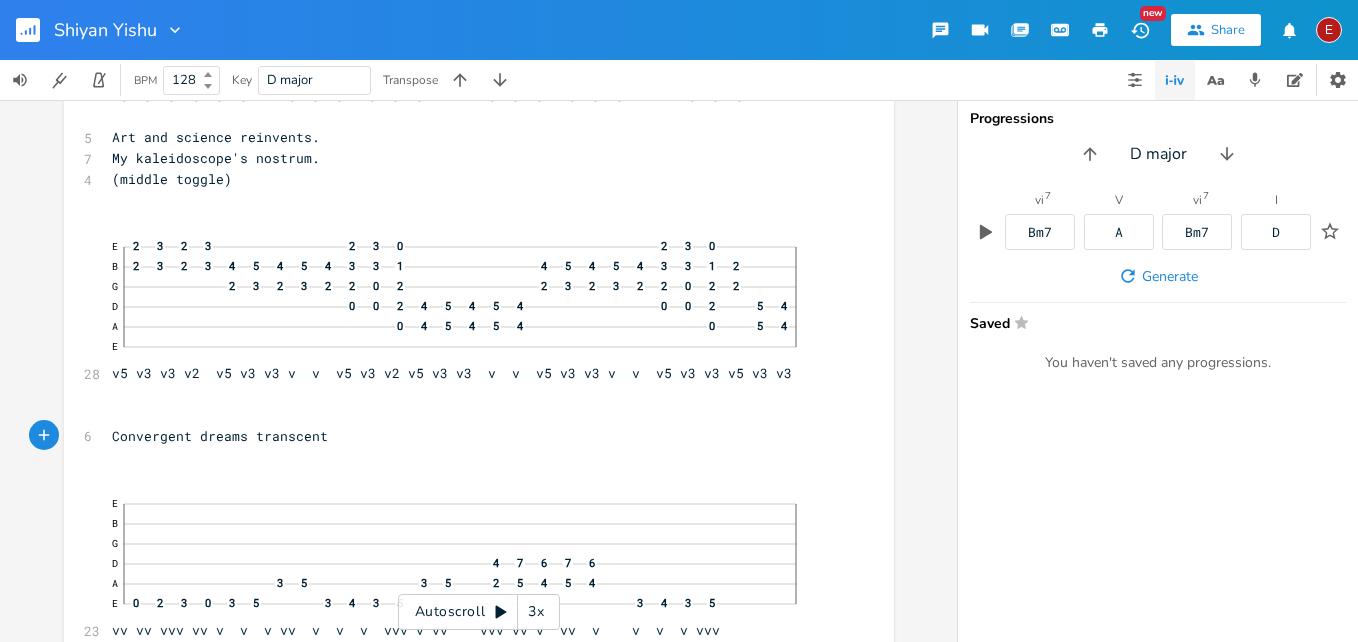 type on "Convergent dreams transcent." 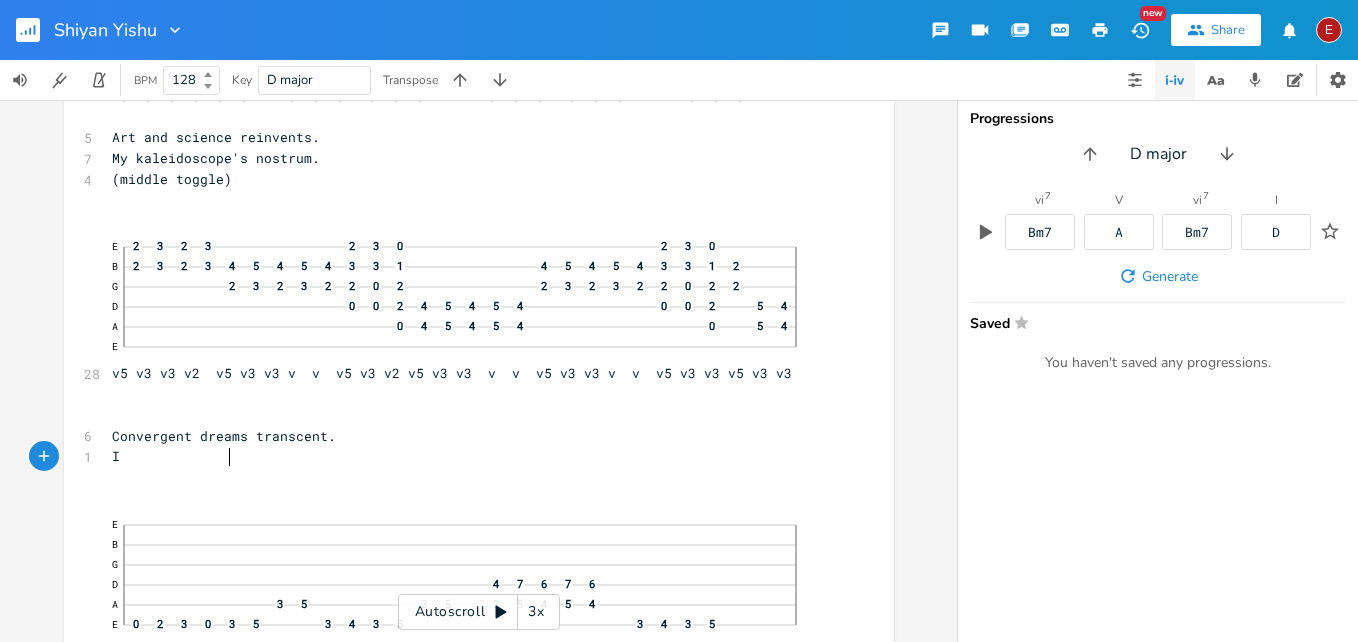 scroll, scrollTop: 0, scrollLeft: 52, axis: horizontal 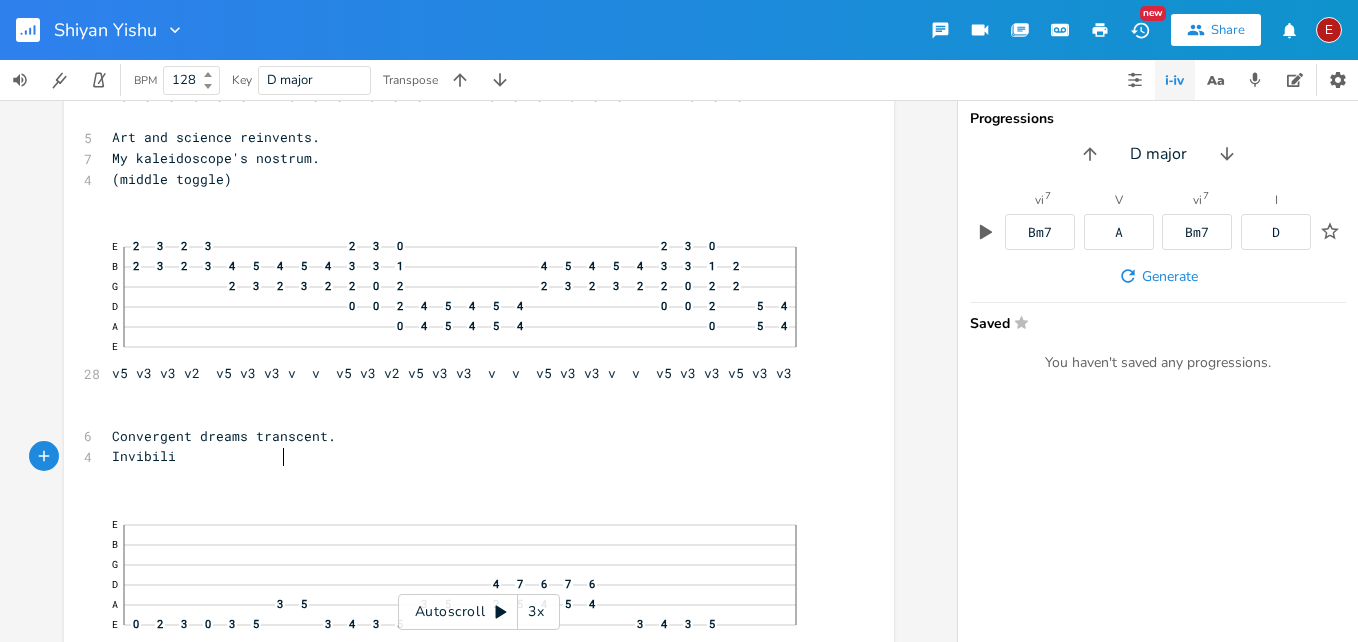 type on "Invibilit" 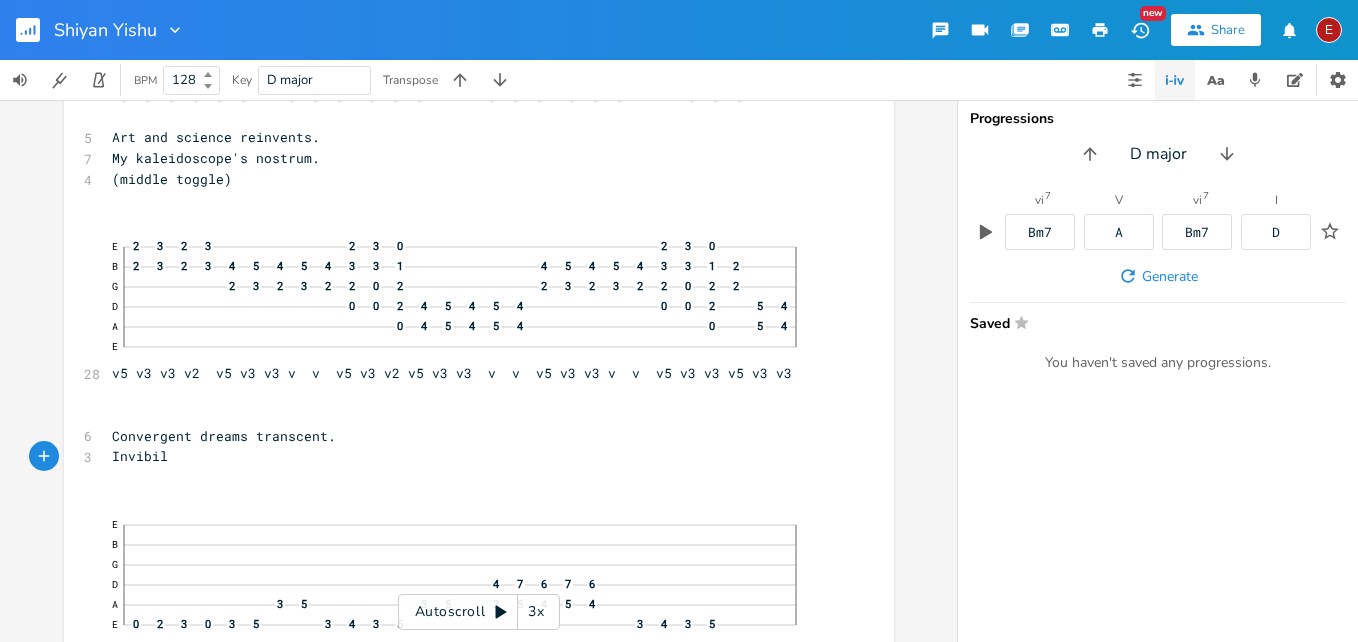 type on "u" 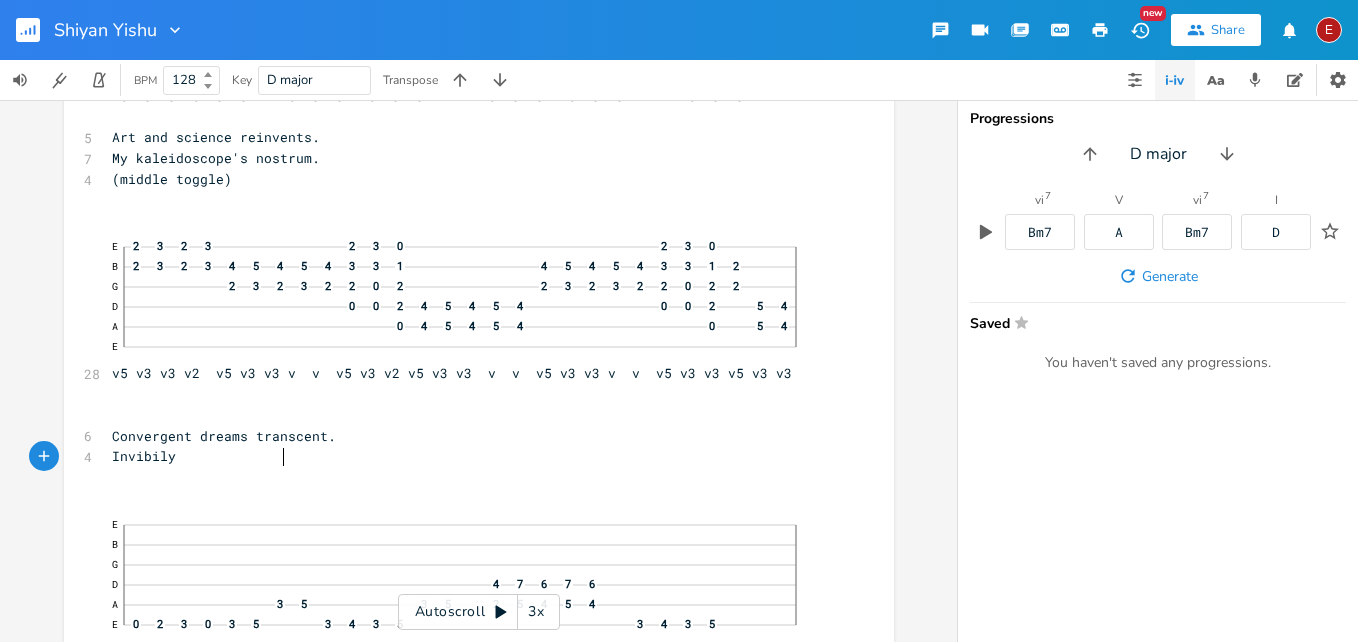 scroll, scrollTop: 0, scrollLeft: 9, axis: horizontal 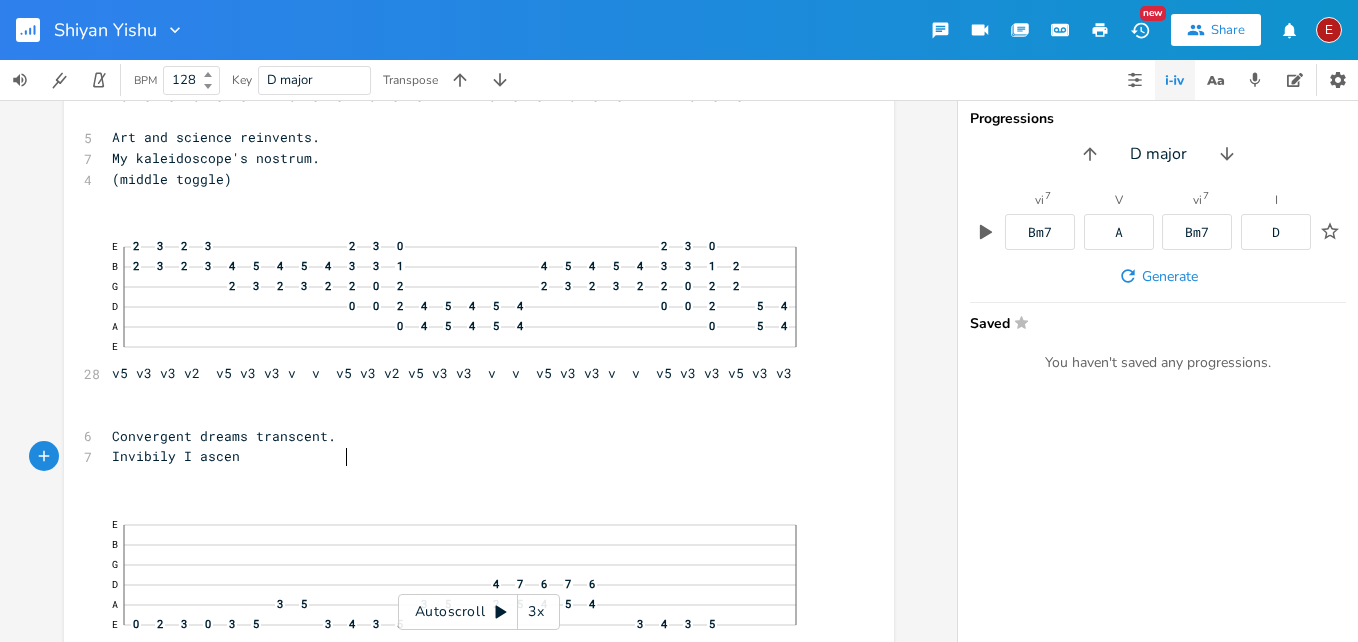 type on "y I ascend" 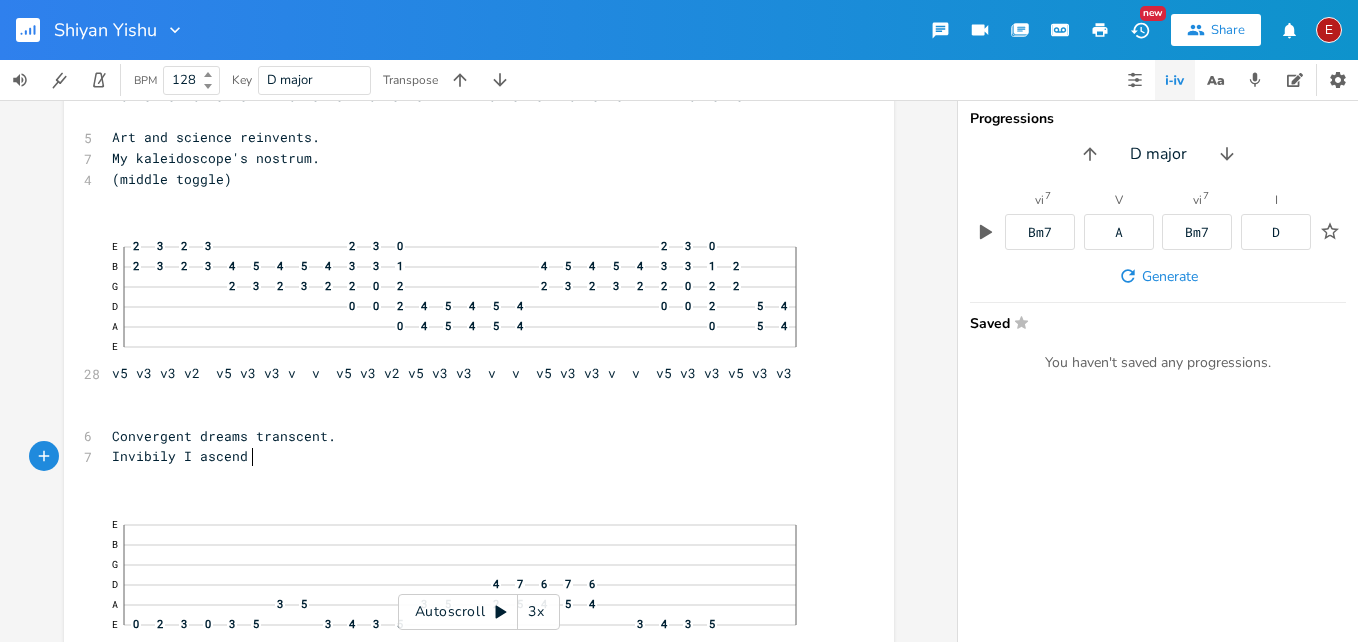 click on "Invibily I ascend" at bounding box center (180, 456) 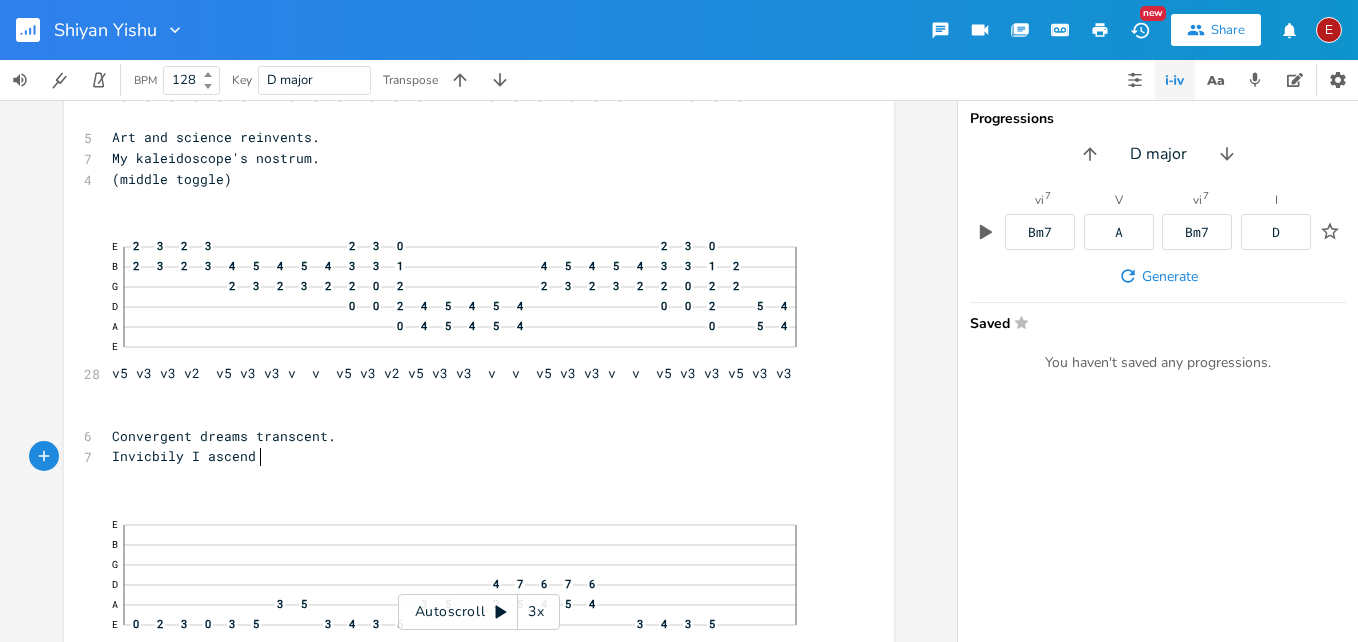 type on "ci" 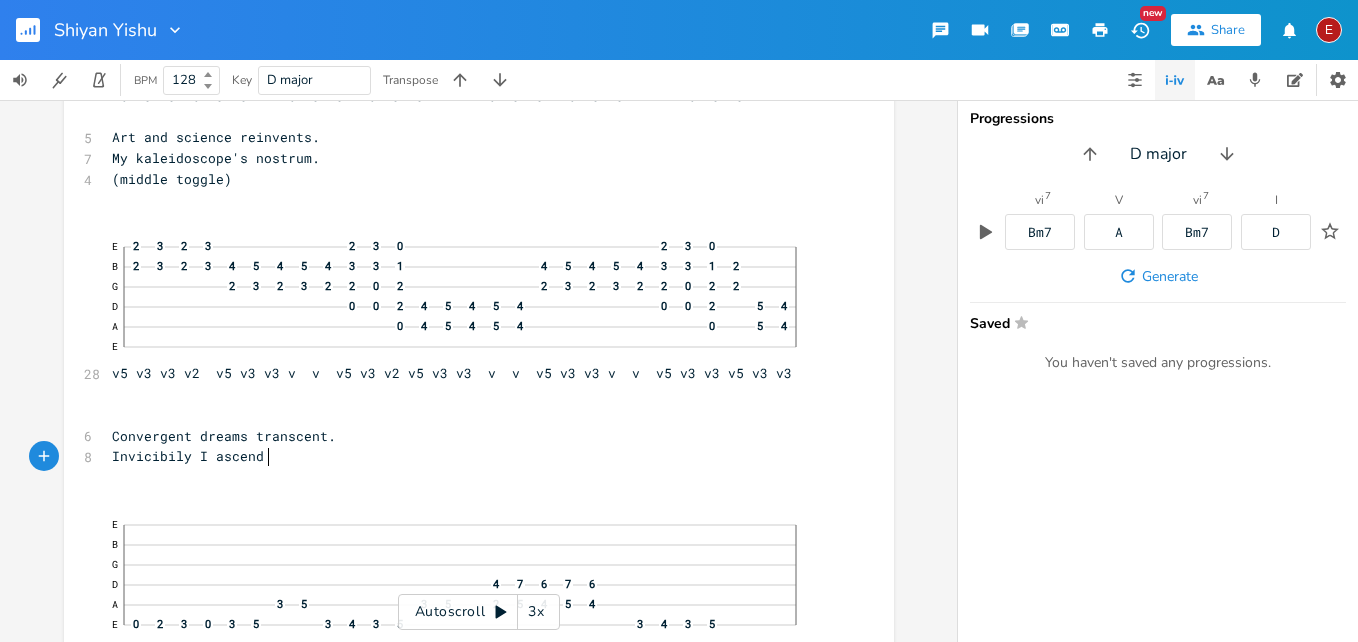 scroll, scrollTop: 0, scrollLeft: 8, axis: horizontal 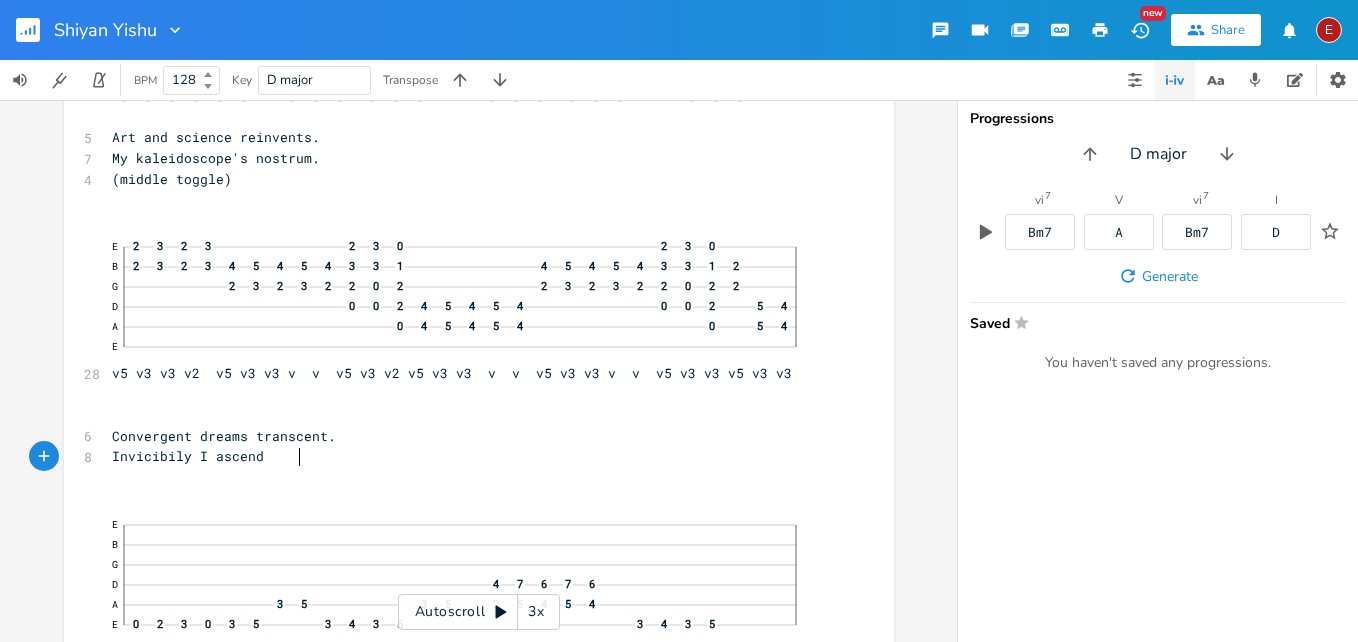 click on "Invicibily I ascend" at bounding box center (188, 456) 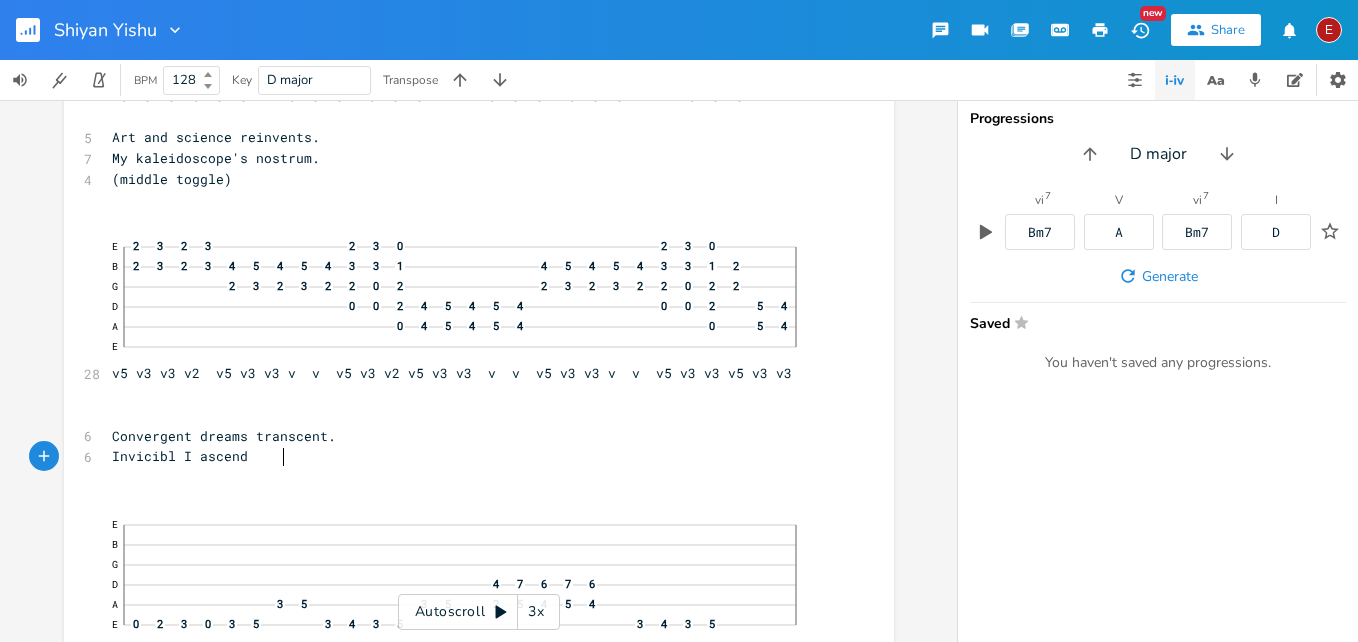 scroll, scrollTop: 0, scrollLeft: 4, axis: horizontal 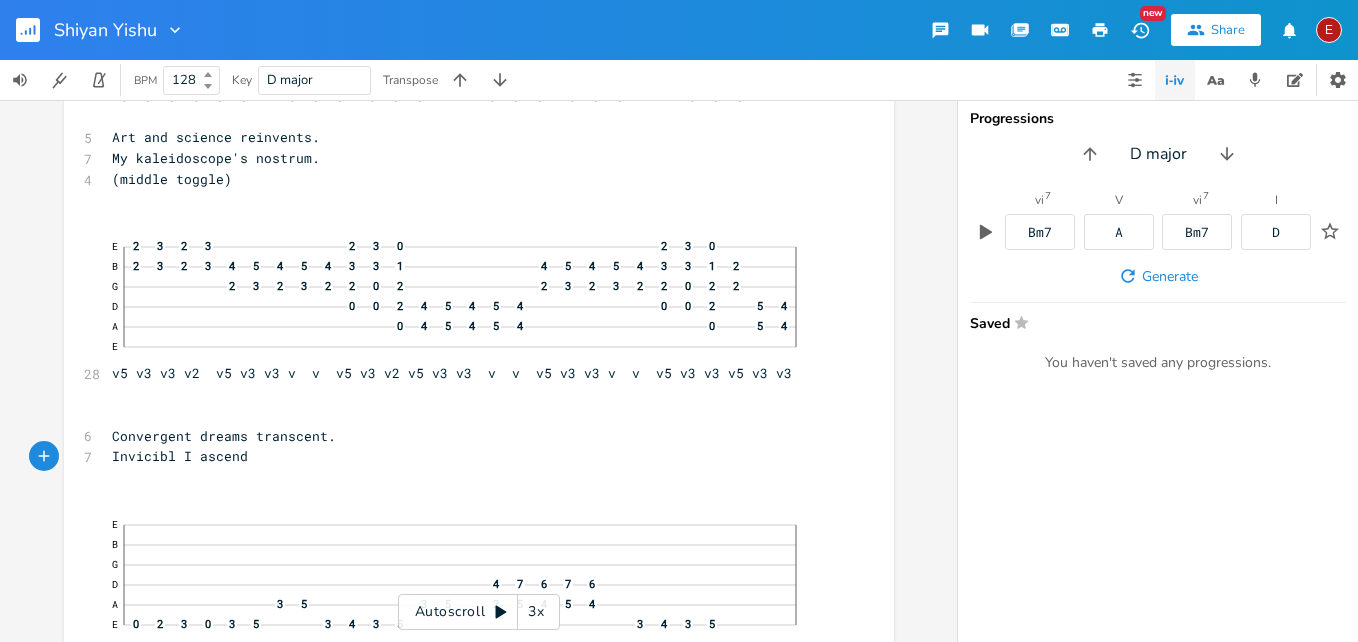 type on "le" 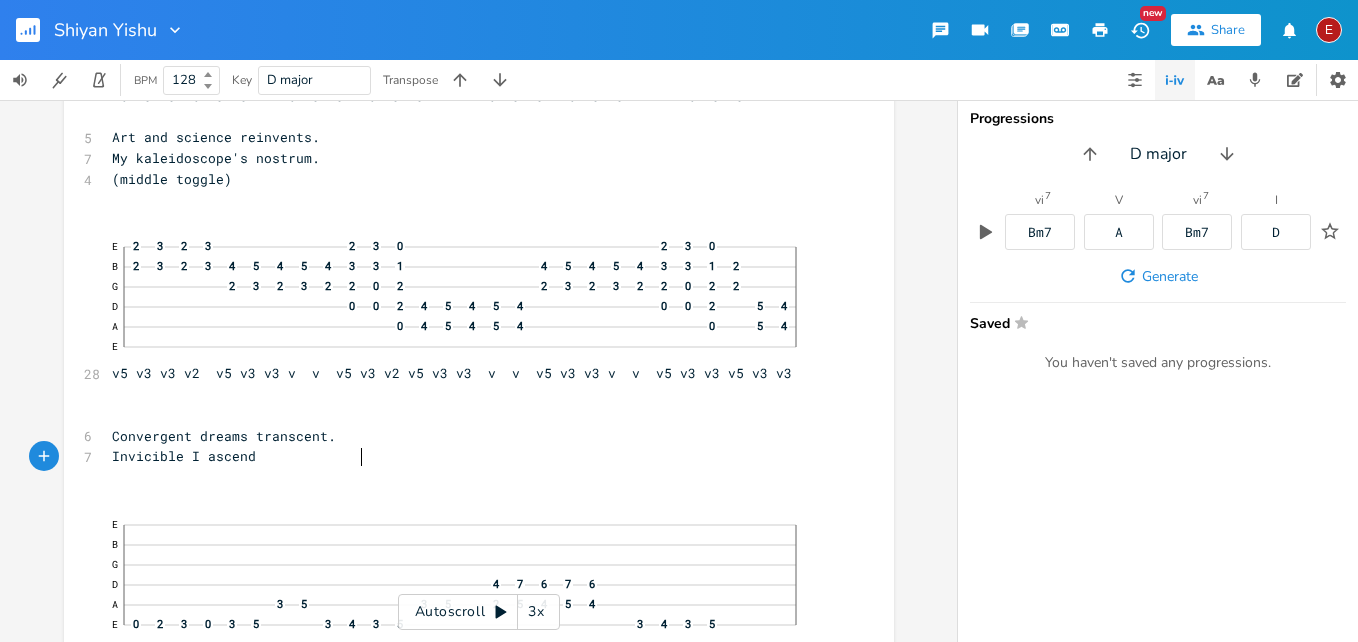 click on "Invicible I ascend" at bounding box center (469, 456) 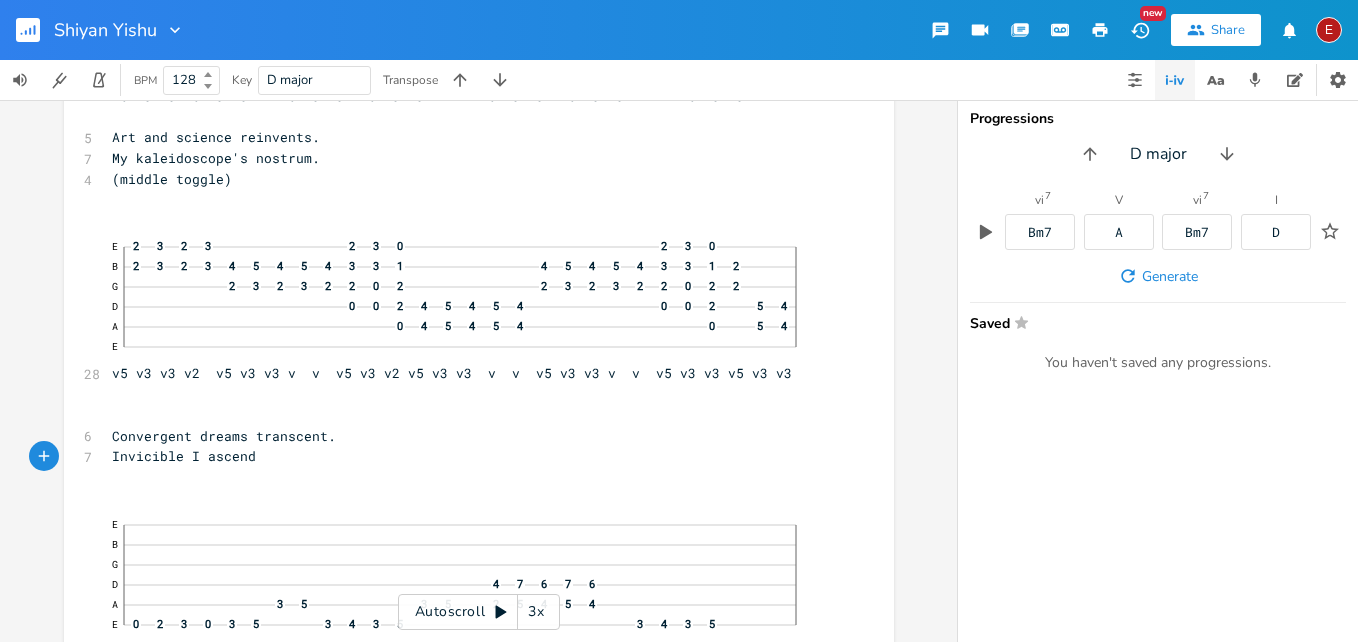 scroll, scrollTop: 0, scrollLeft: 3, axis: horizontal 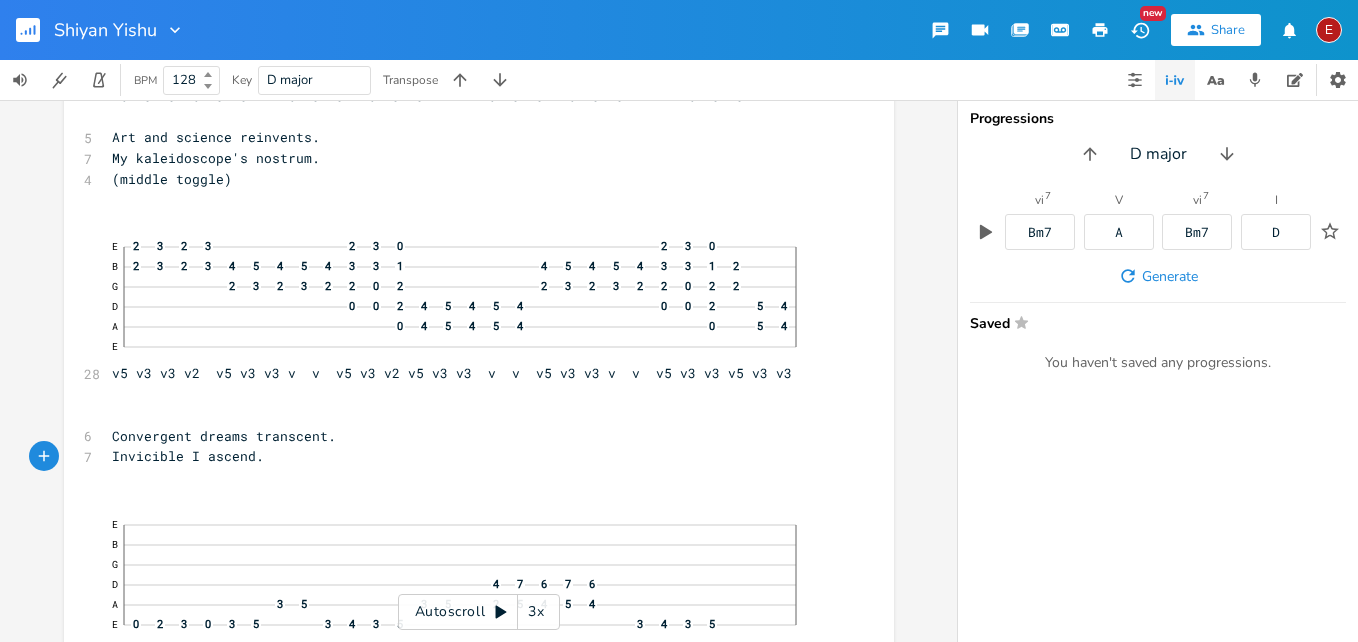 type on "." 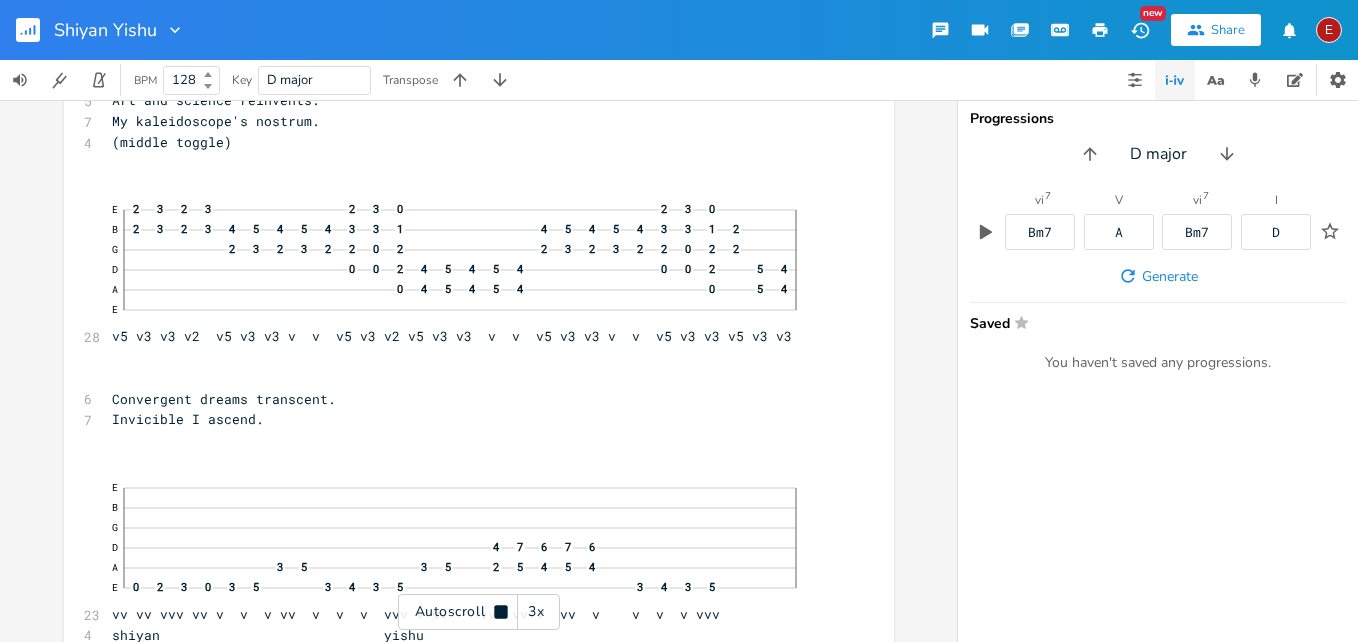 click on "3x" at bounding box center [536, 612] 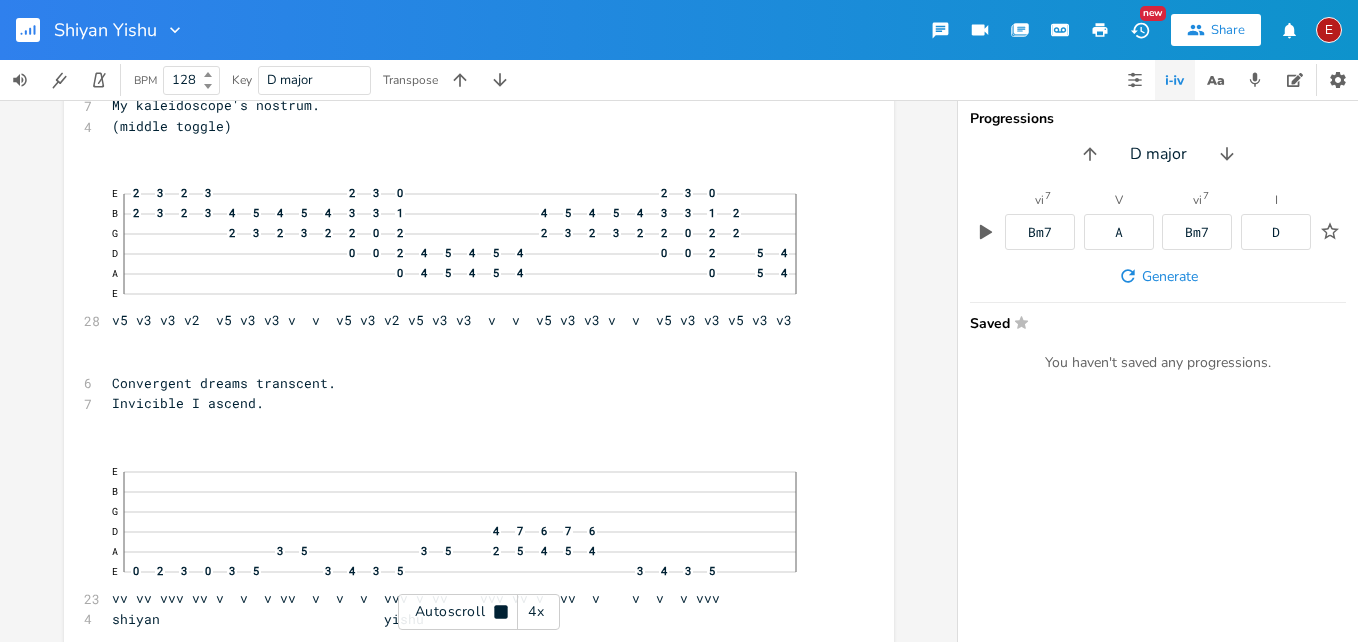 click on "4x" at bounding box center [536, 612] 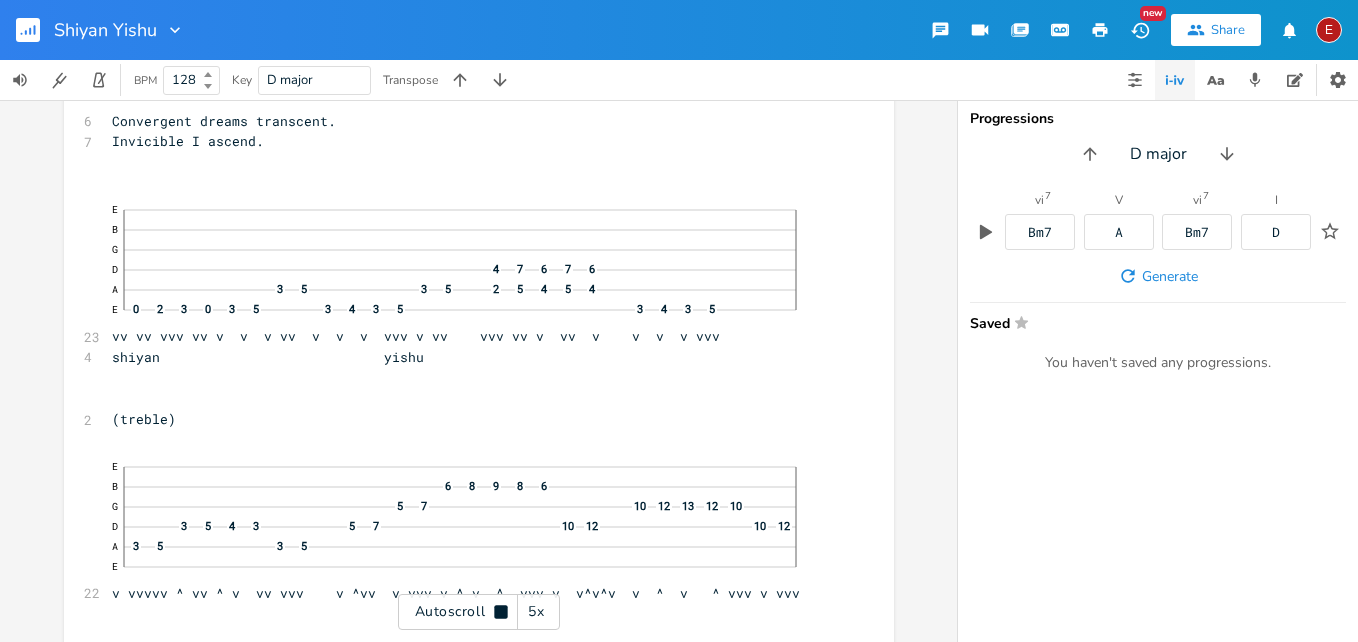 click on "5x" at bounding box center (536, 612) 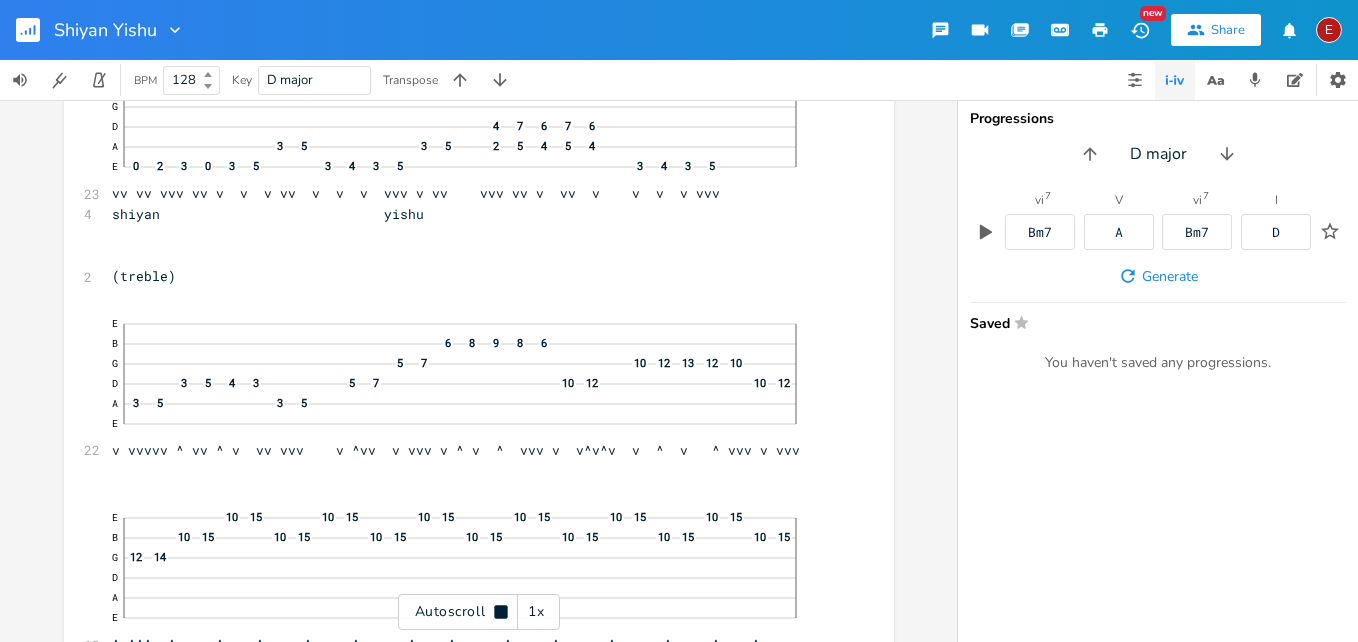 scroll, scrollTop: 3686, scrollLeft: 0, axis: vertical 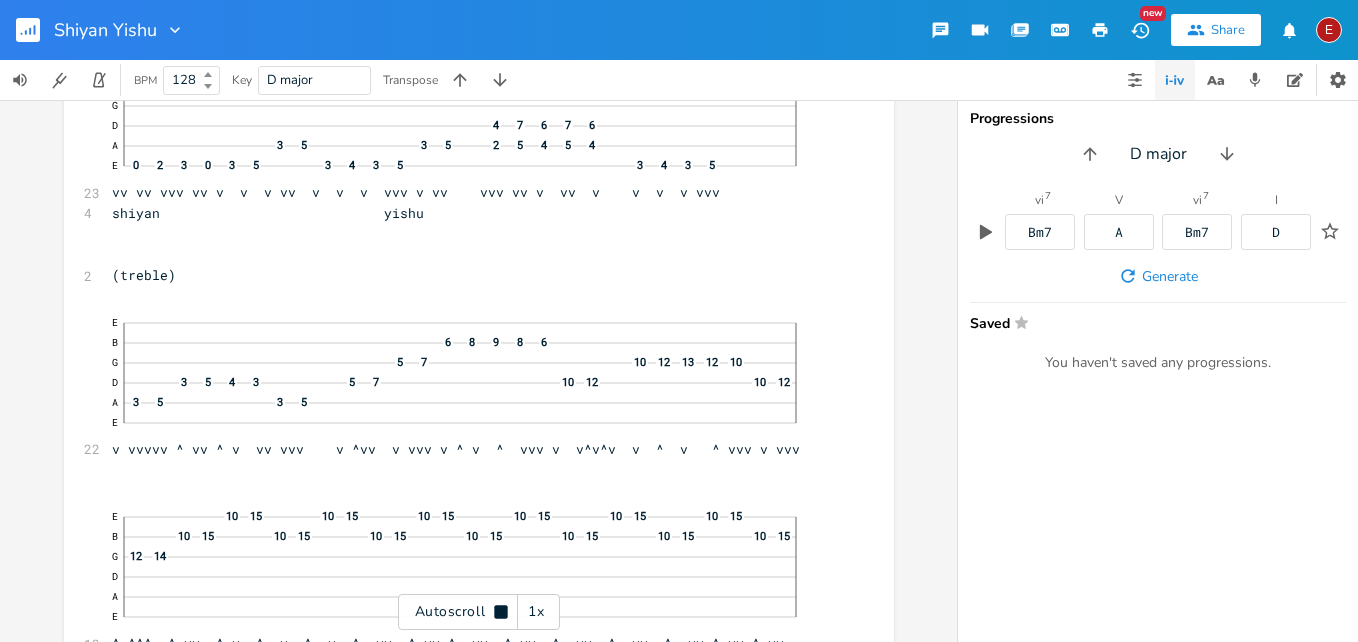 click 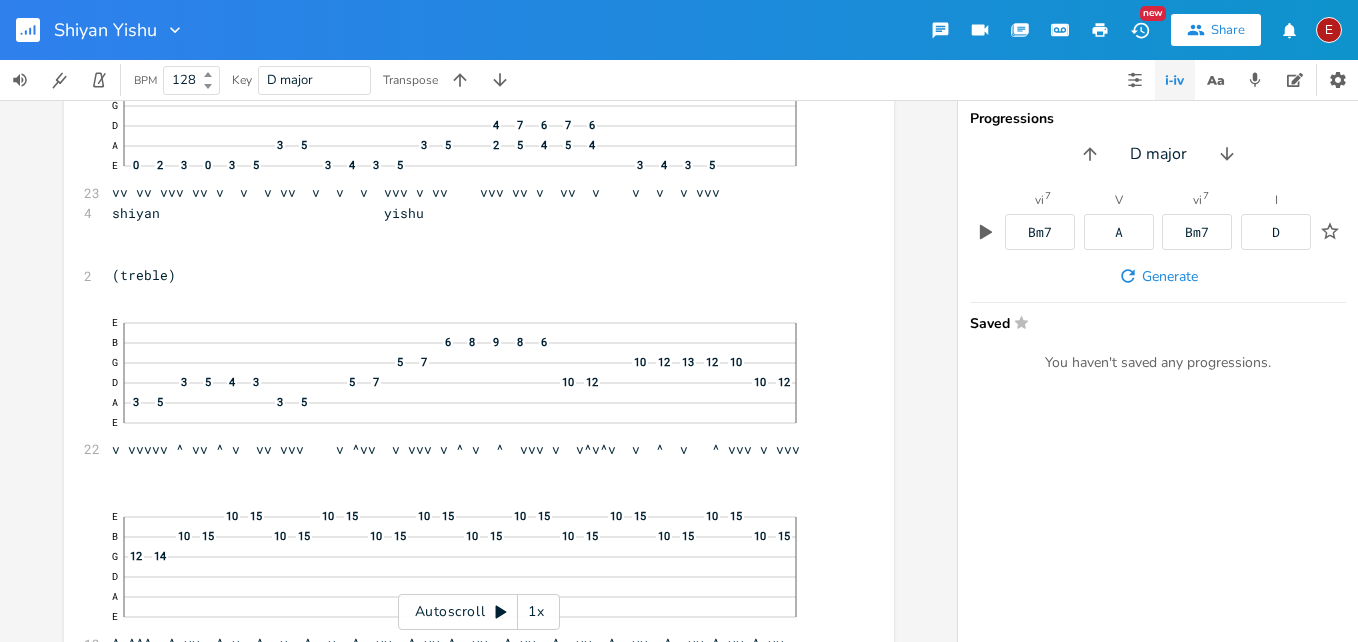 click 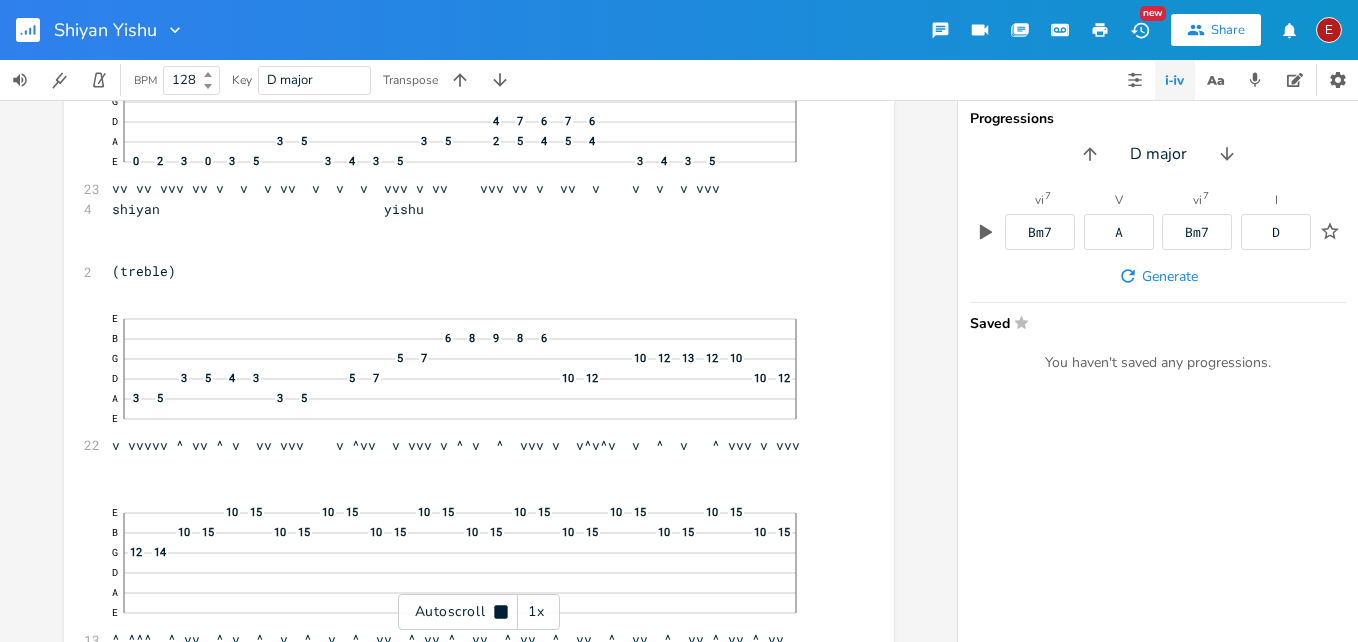 scroll, scrollTop: 3691, scrollLeft: 0, axis: vertical 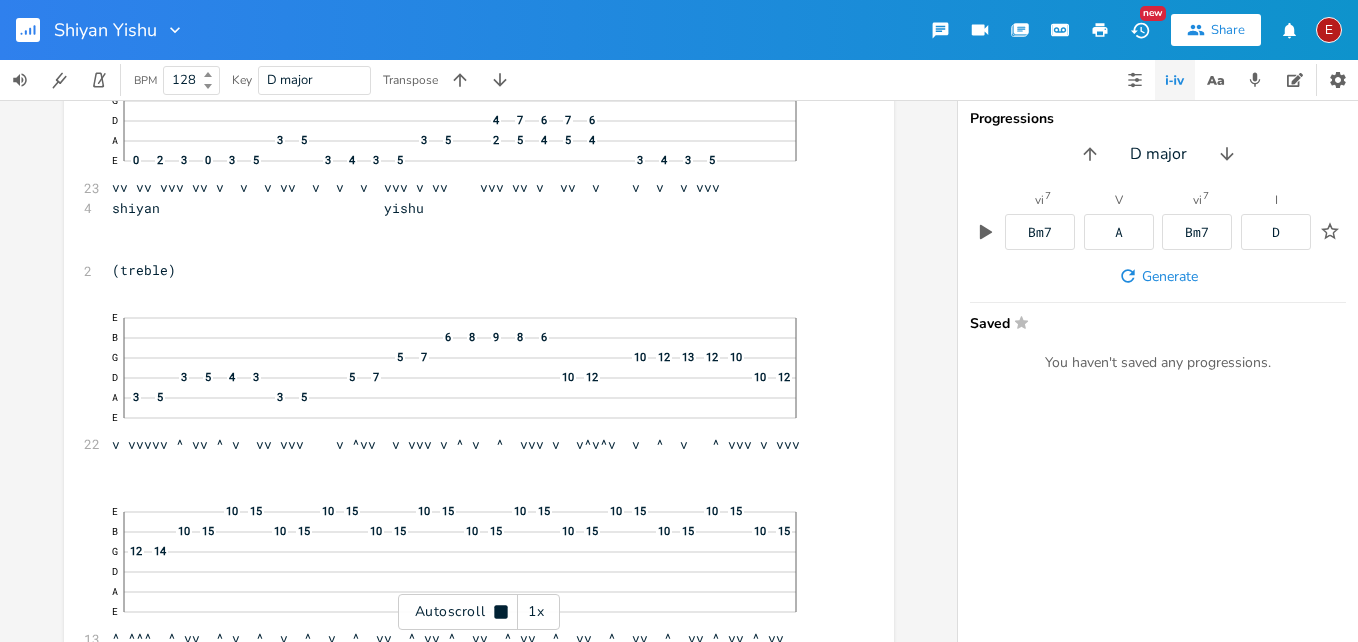 click 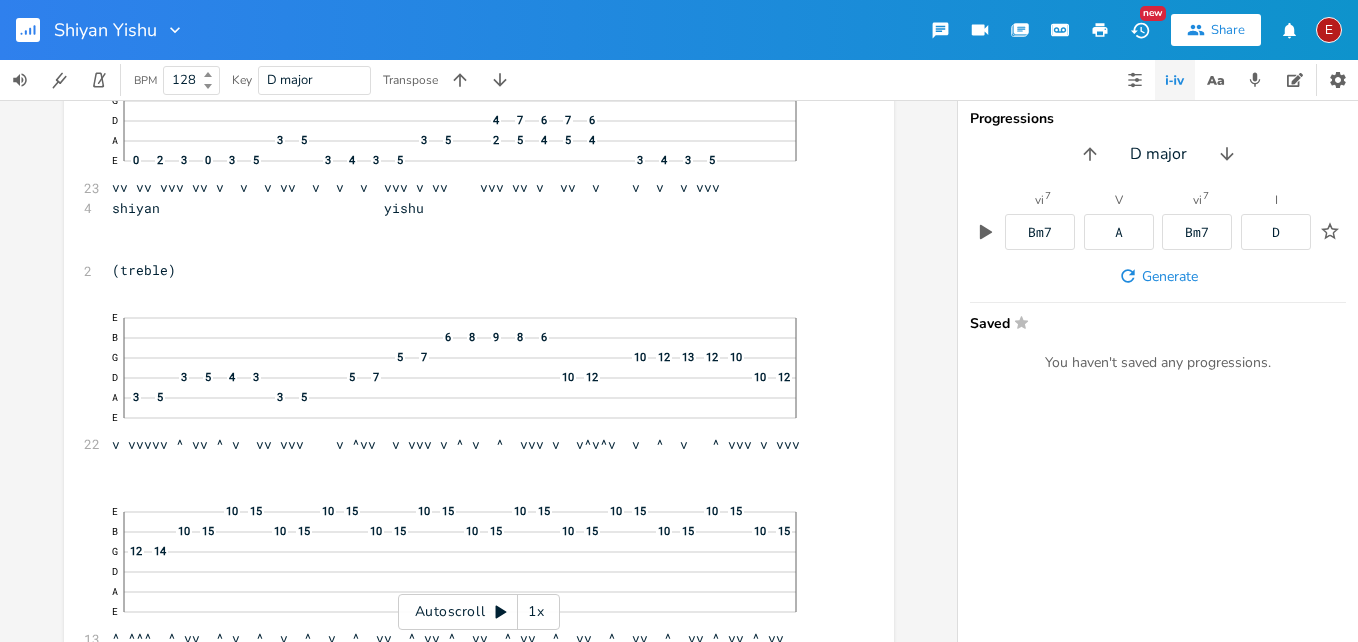 click on "1x" at bounding box center (536, 612) 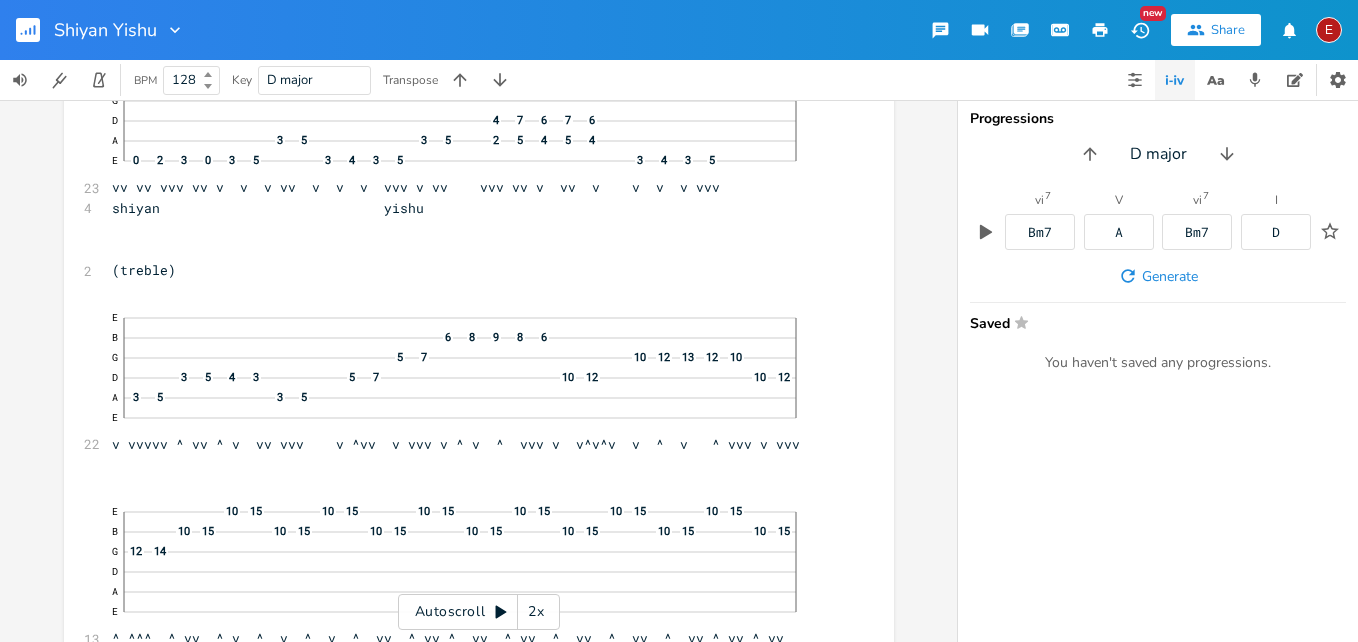 click on "2x" at bounding box center (536, 612) 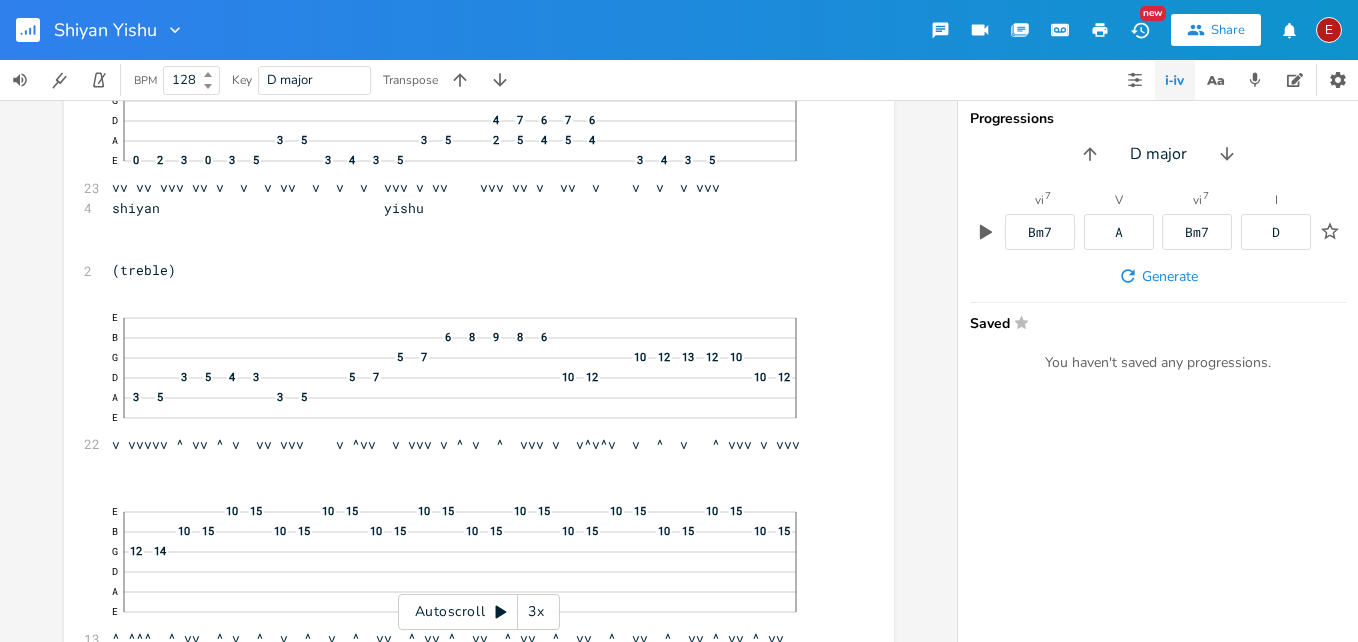 click on "3x" at bounding box center (536, 612) 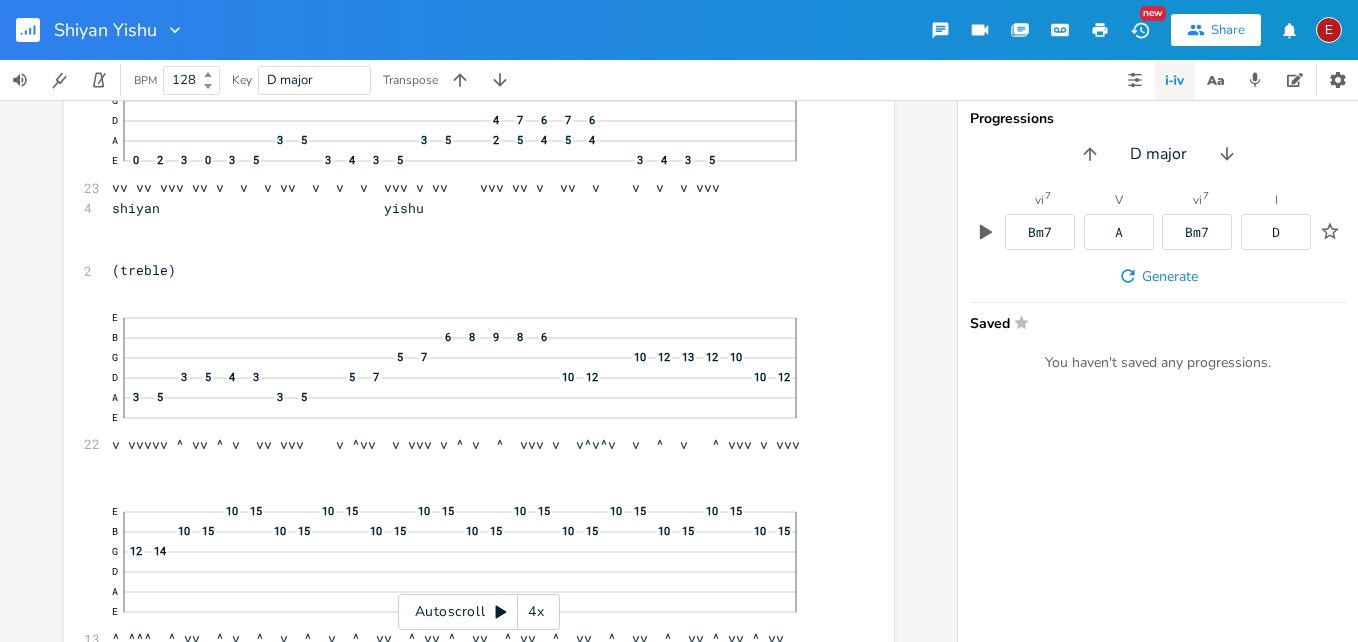click on "4x" at bounding box center [536, 612] 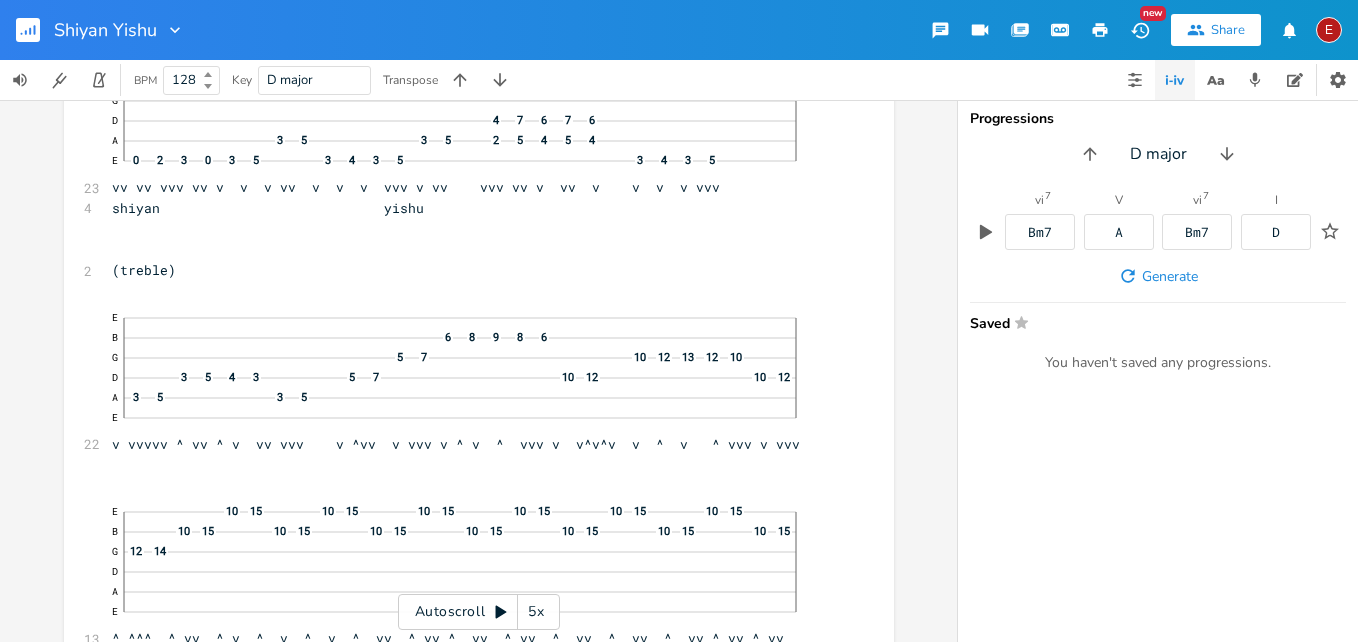 click 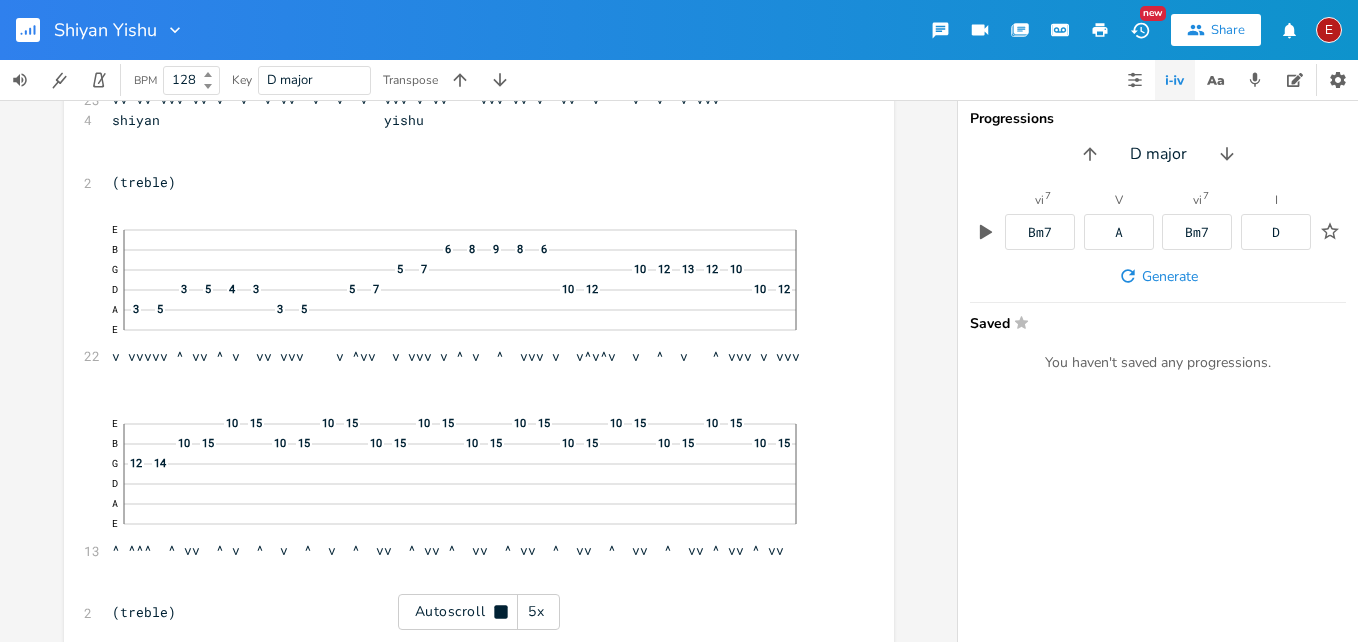 scroll, scrollTop: 3786, scrollLeft: 0, axis: vertical 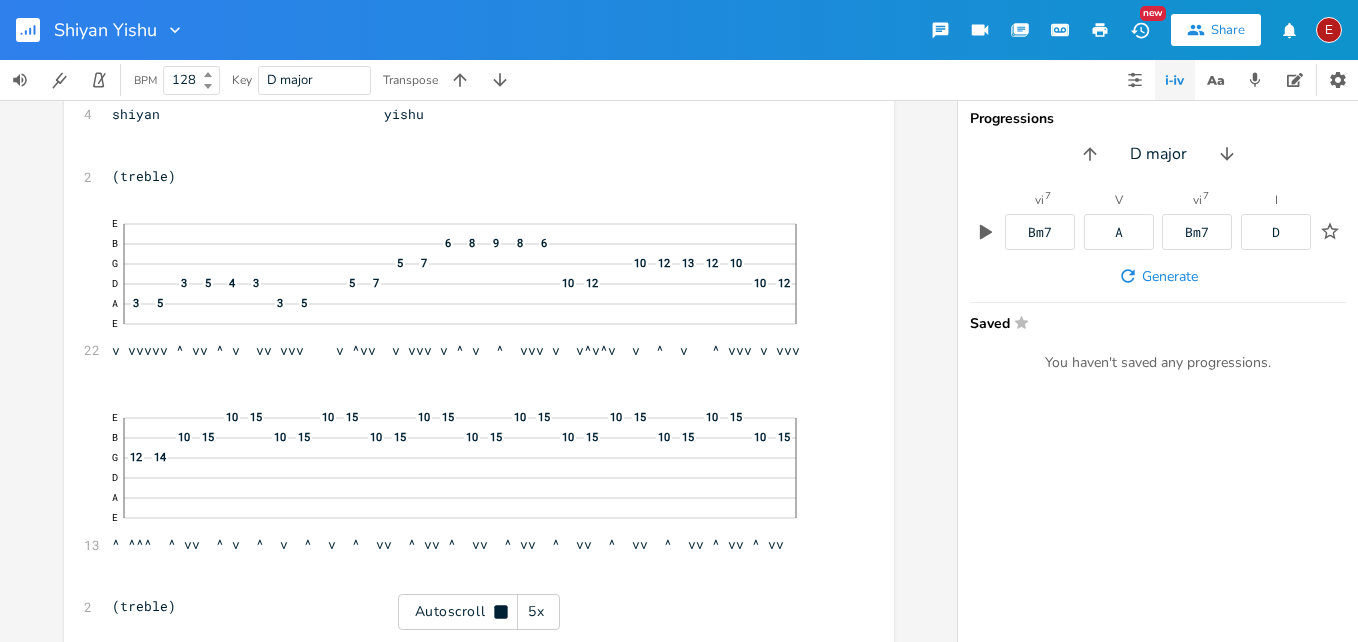 click 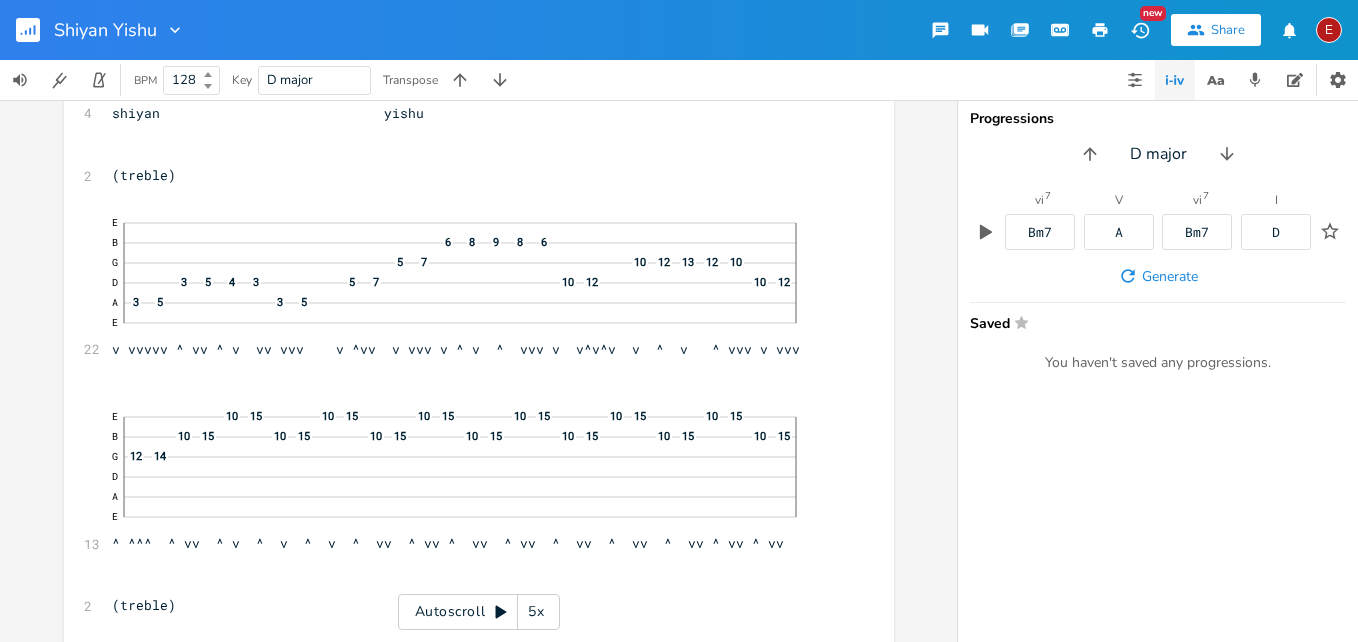 click 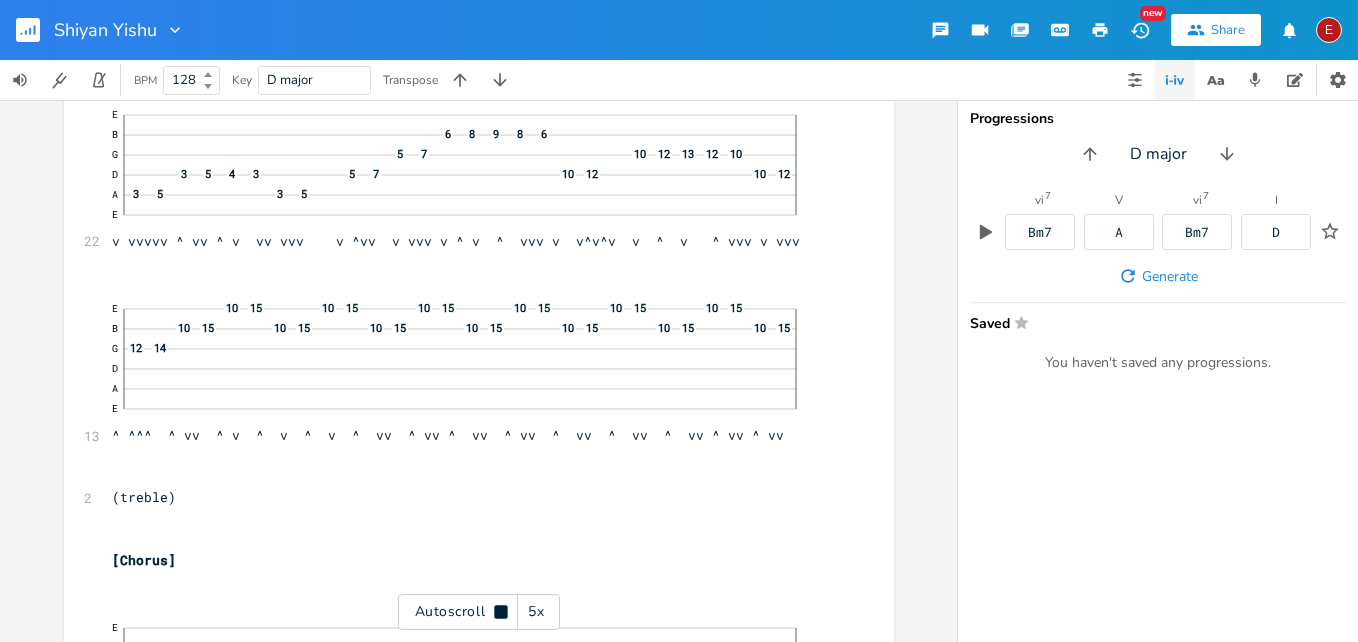 click 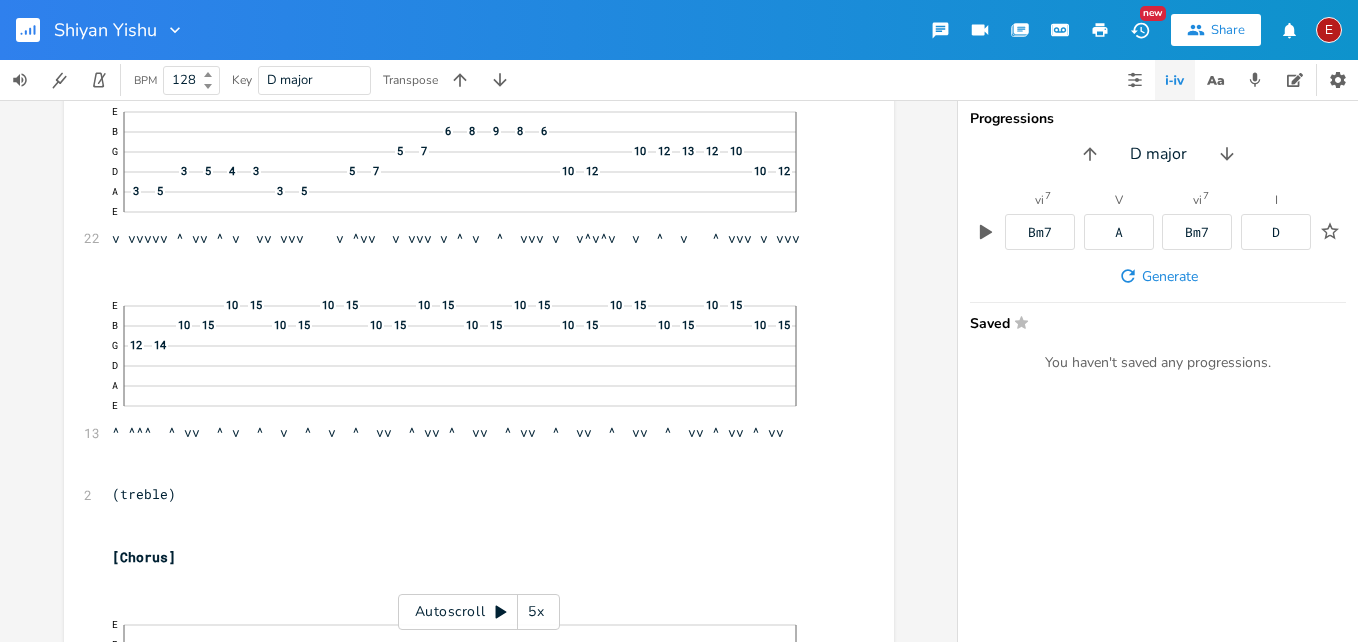 click 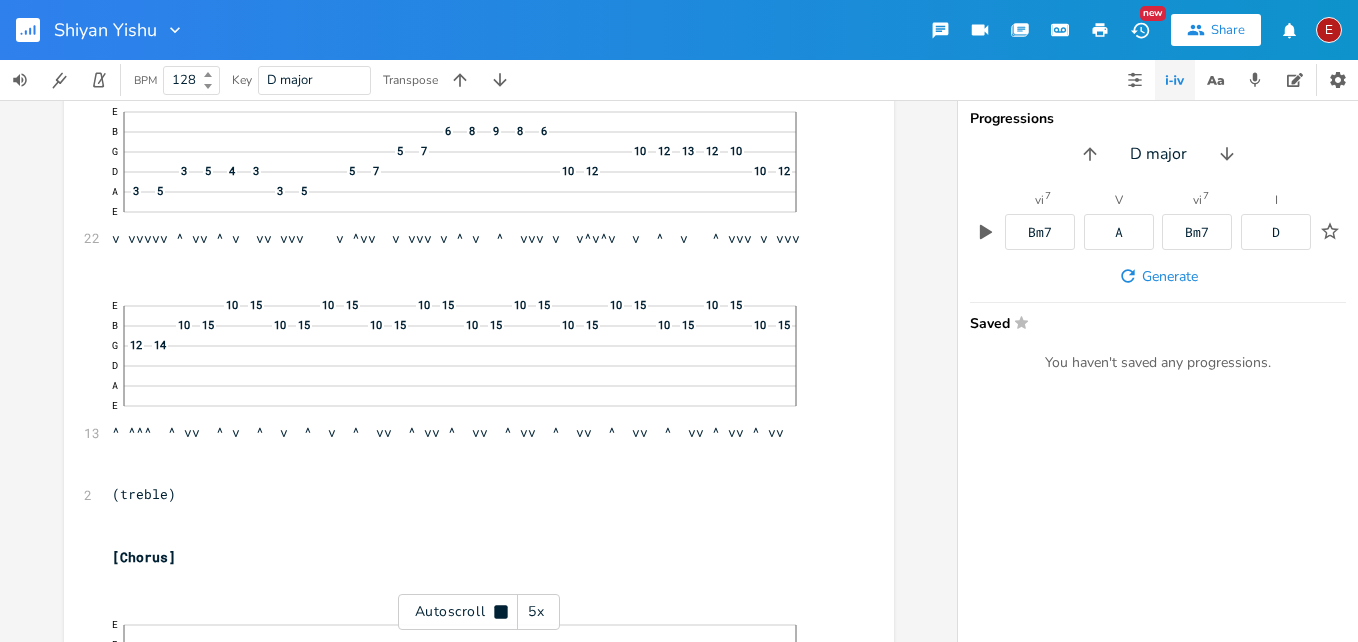click 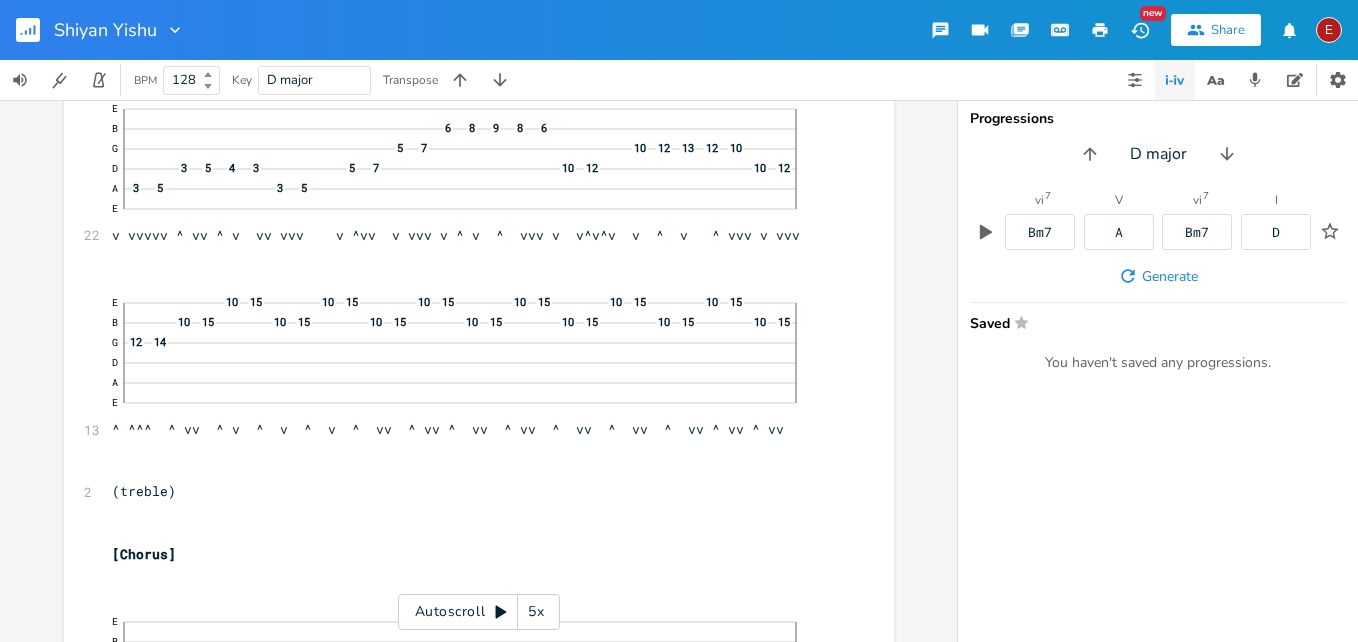 click 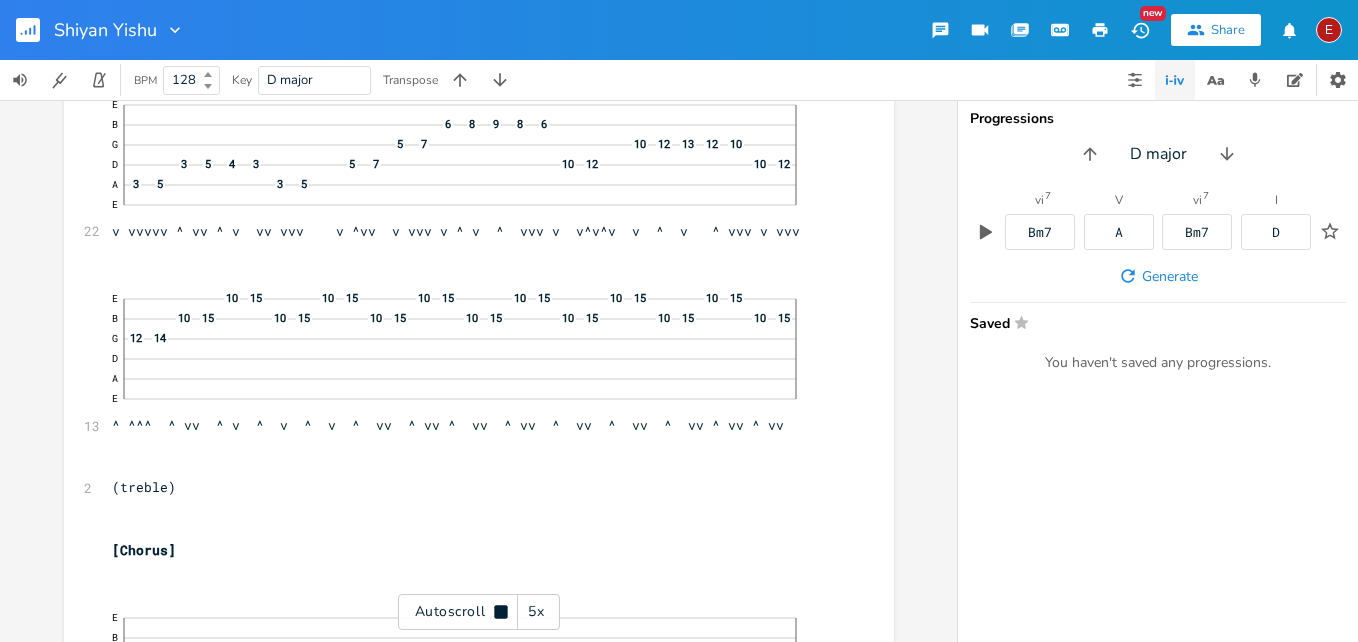 click 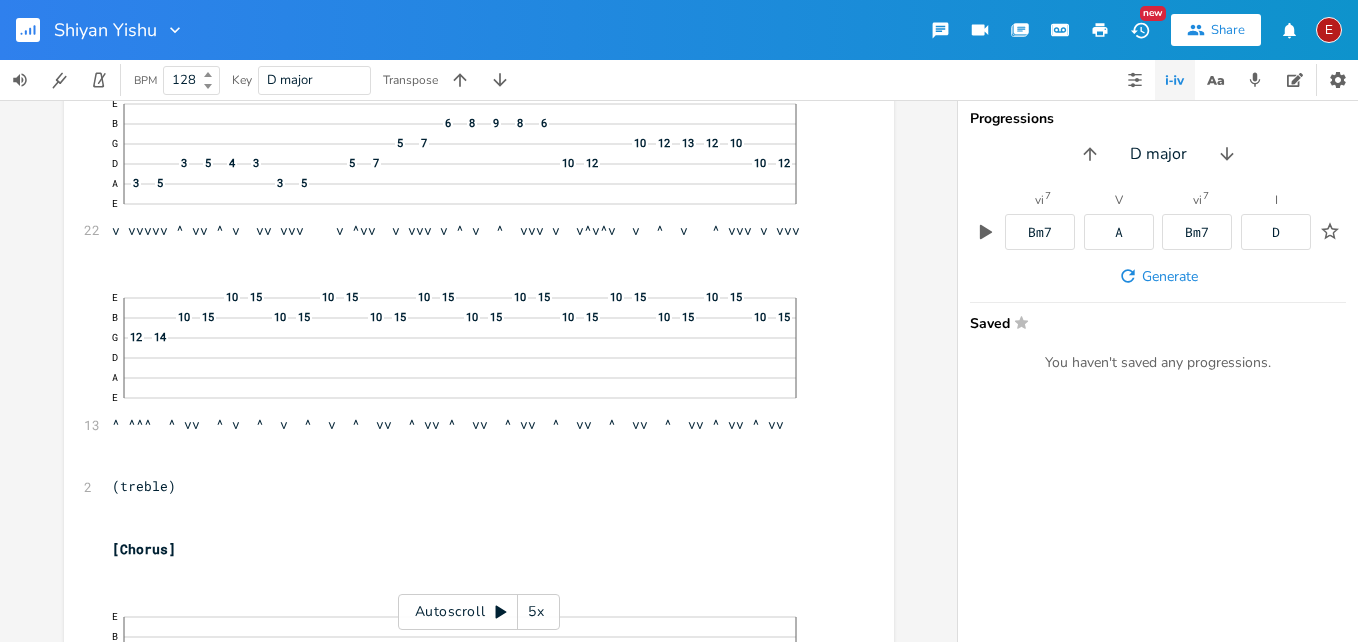 click 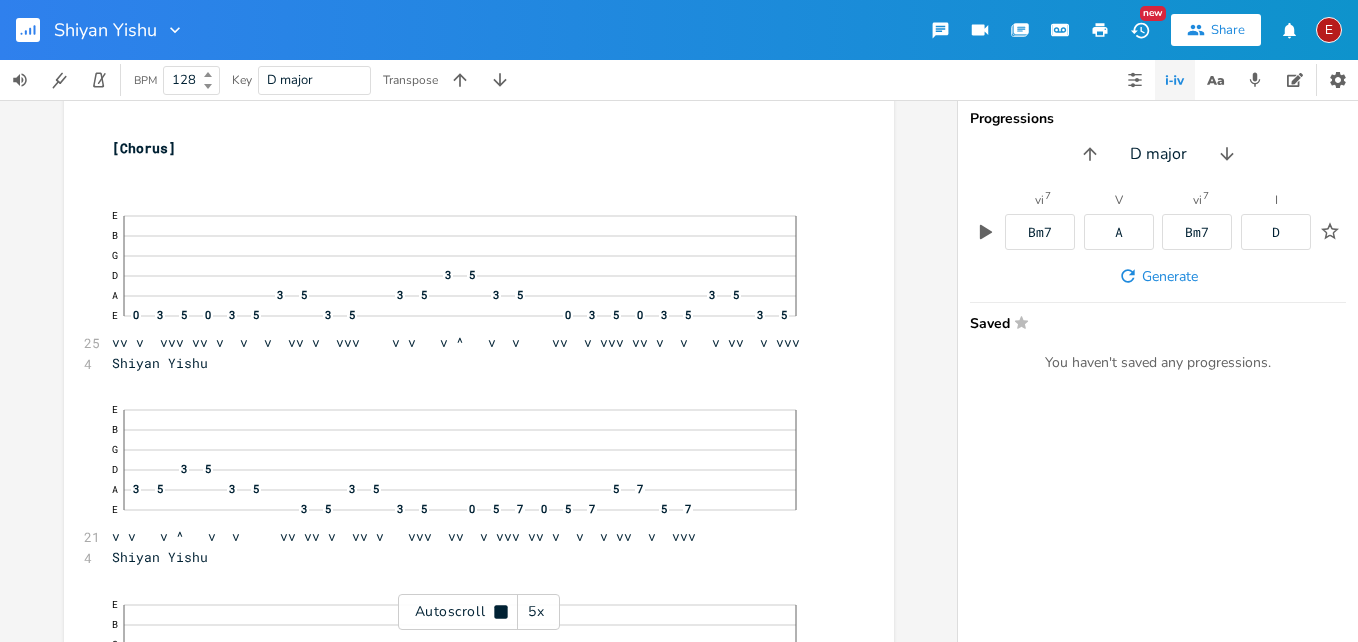 click 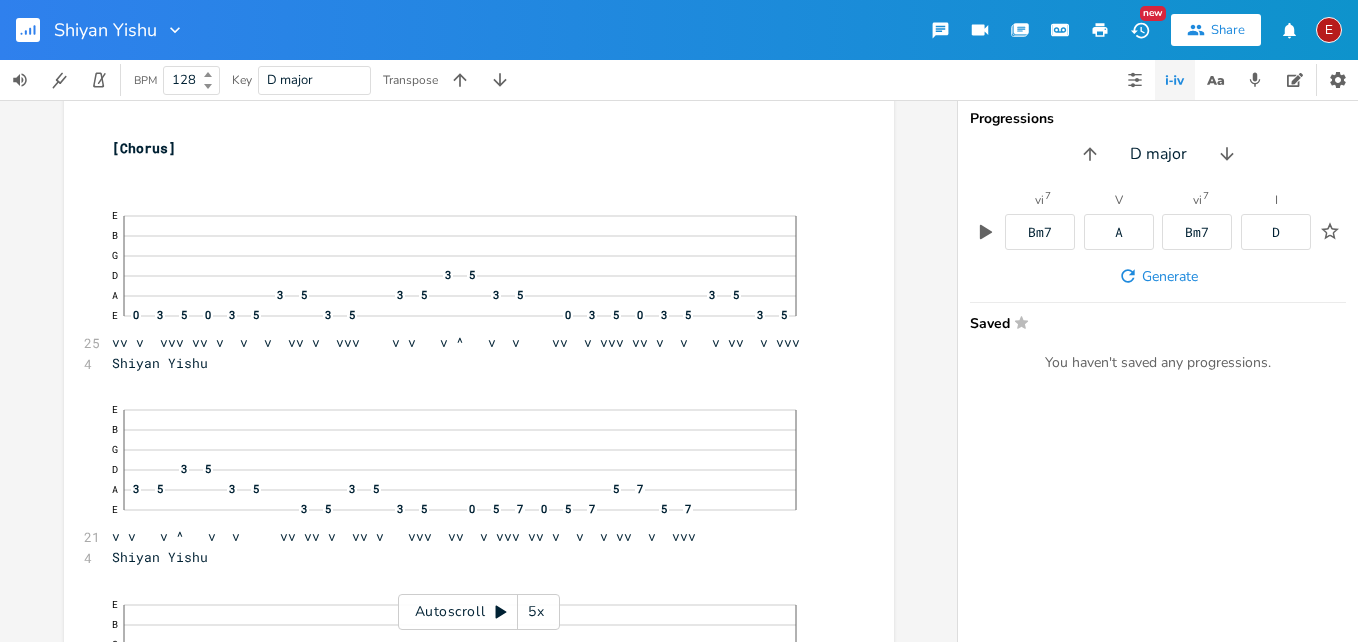 scroll, scrollTop: 4307, scrollLeft: 0, axis: vertical 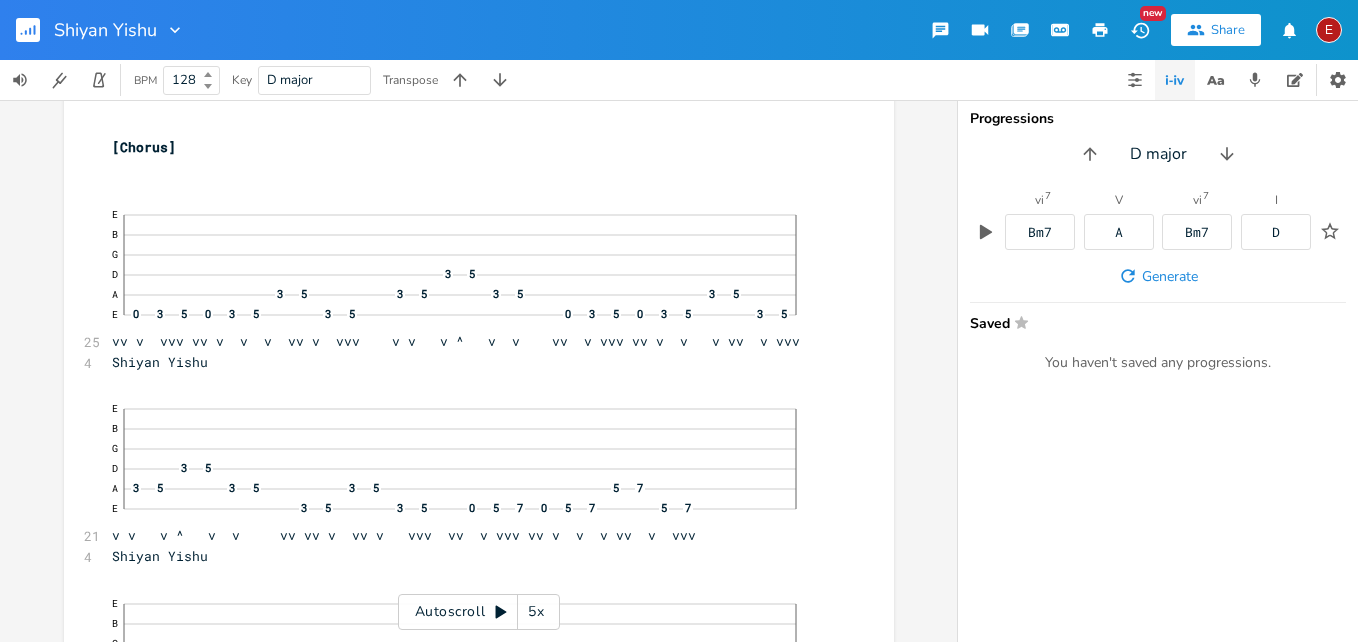 click 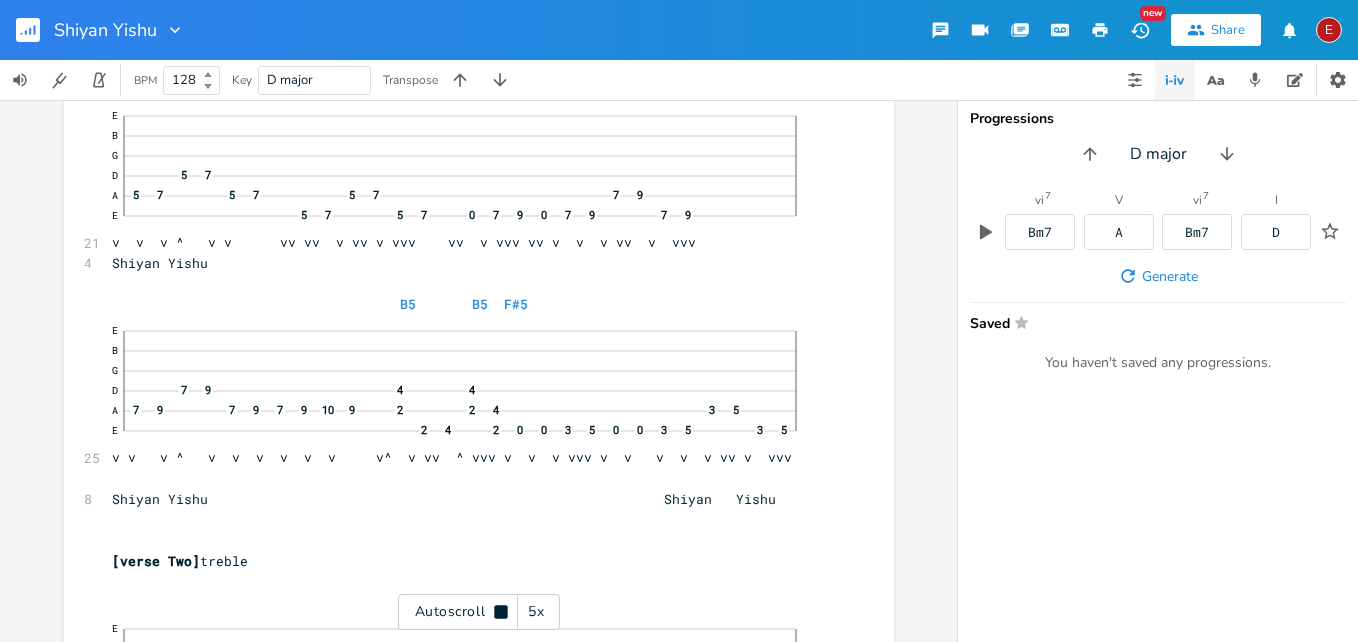 click 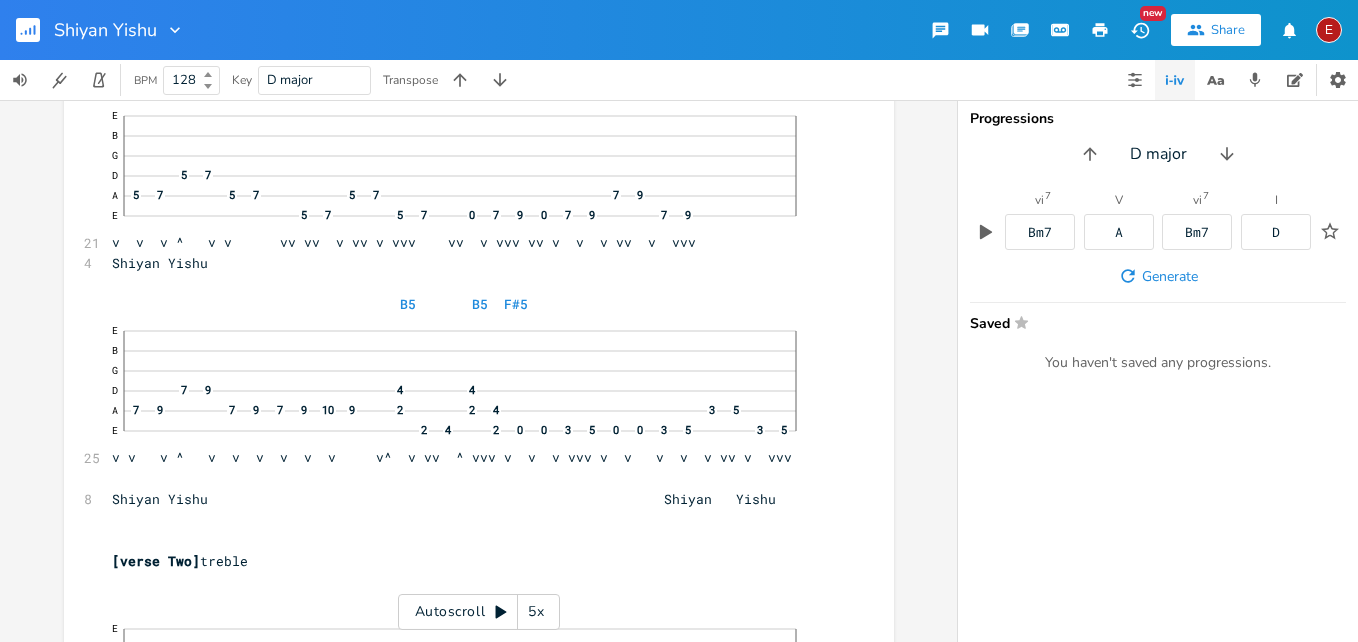 scroll, scrollTop: 4796, scrollLeft: 0, axis: vertical 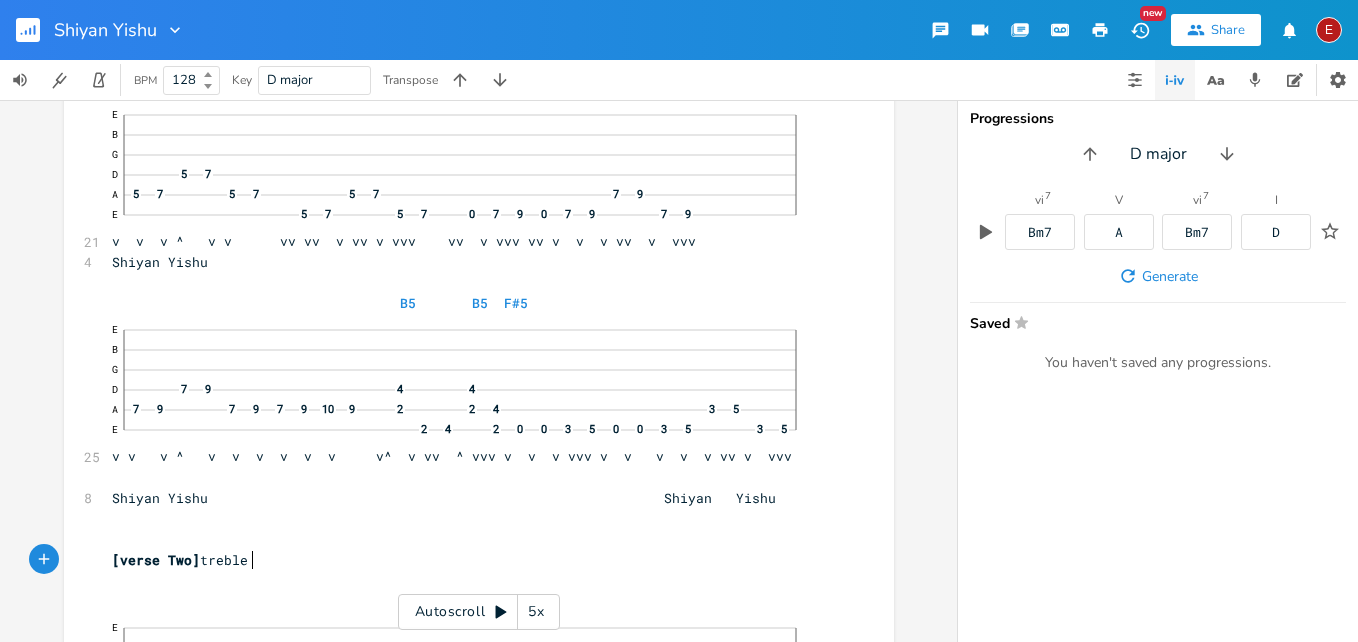 click on "[verse Two]  treble" at bounding box center (469, 560) 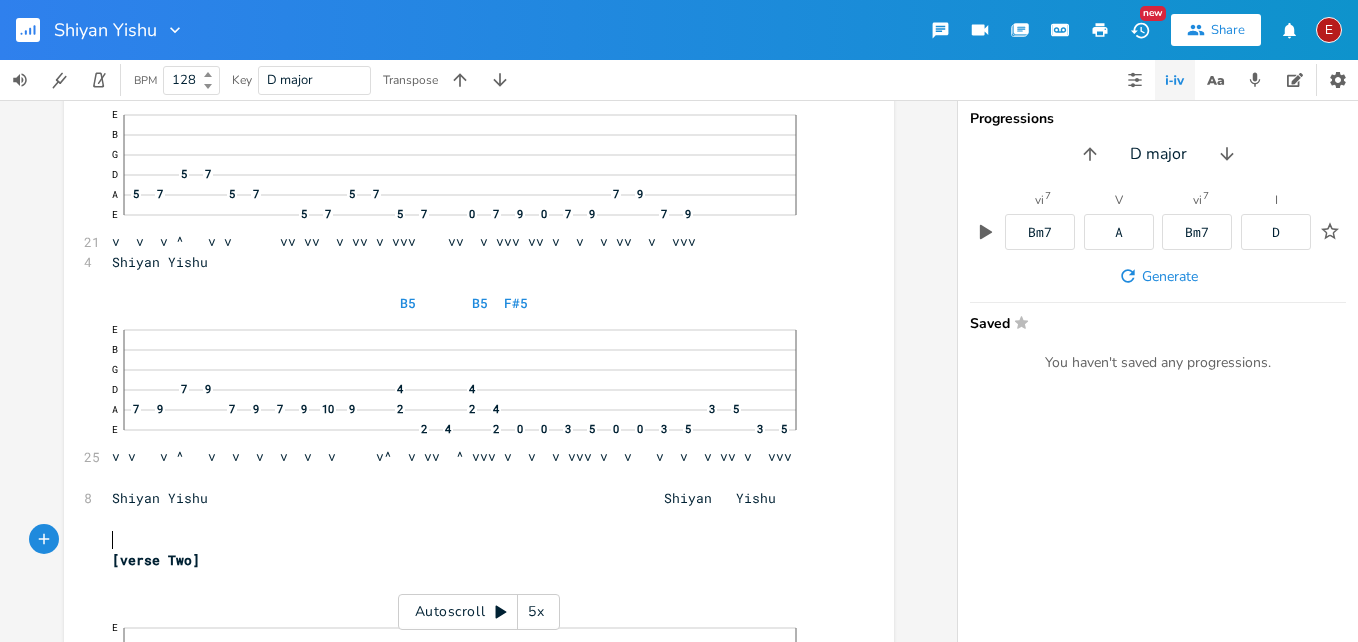 click on "​" at bounding box center [469, 539] 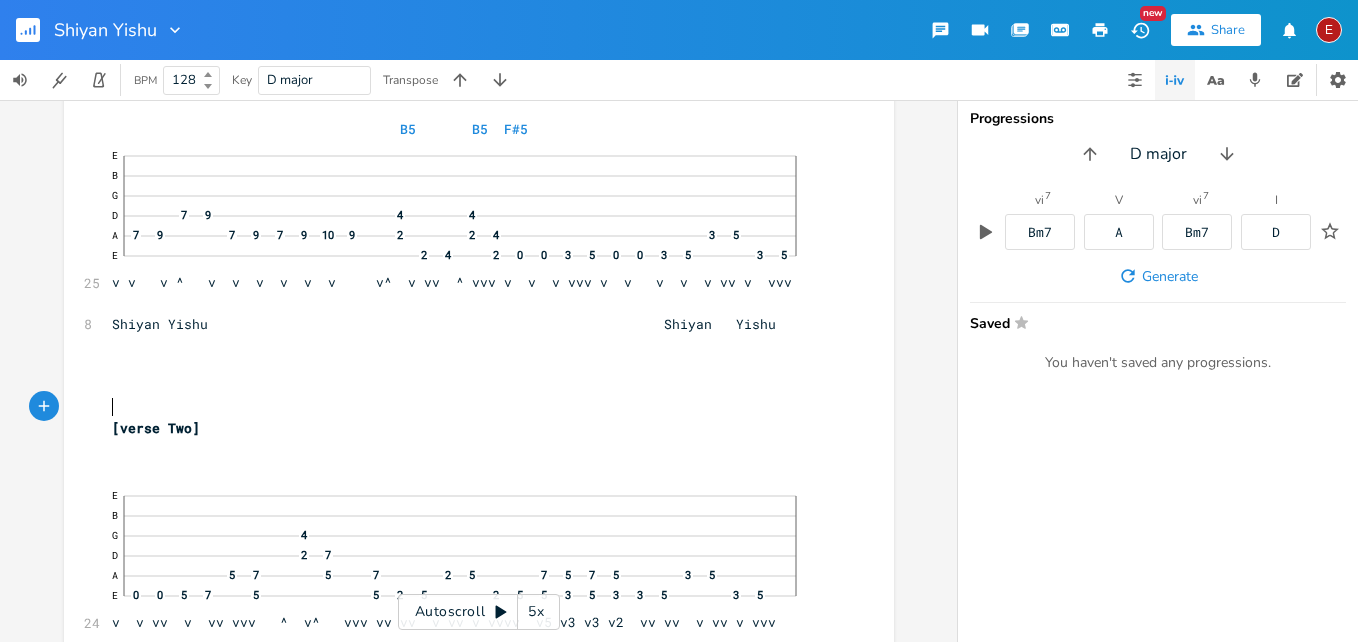 scroll, scrollTop: 5090, scrollLeft: 0, axis: vertical 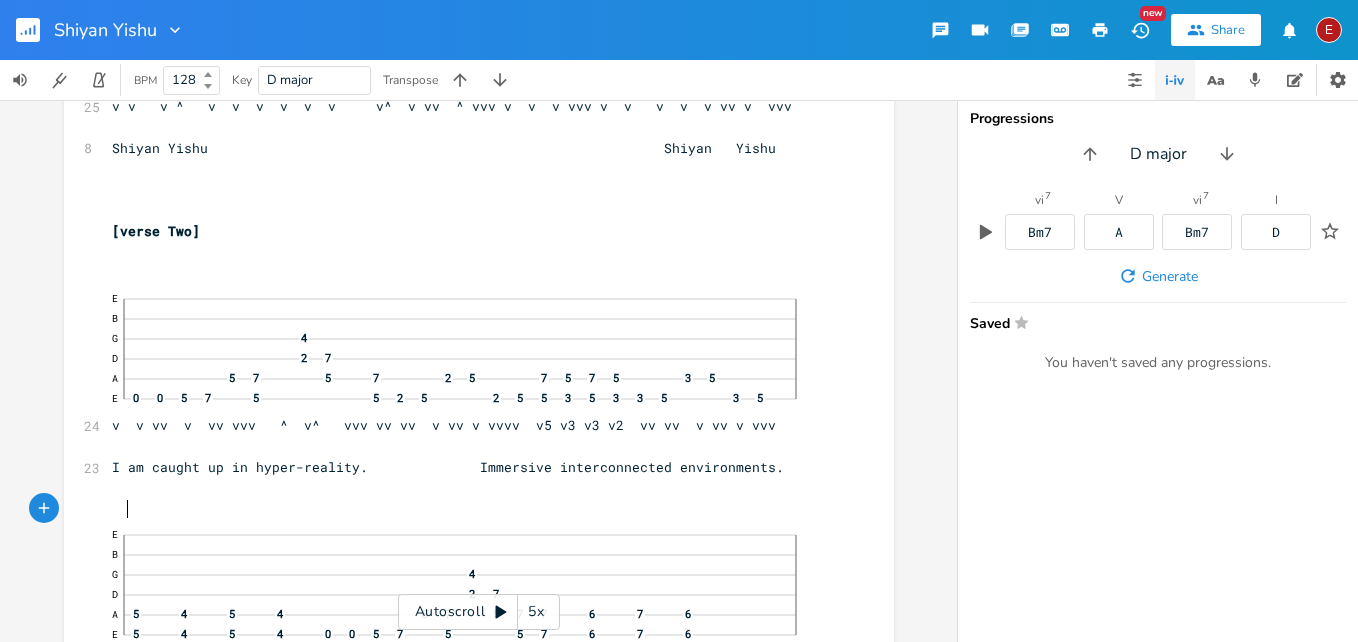 click at bounding box center (469, 508) 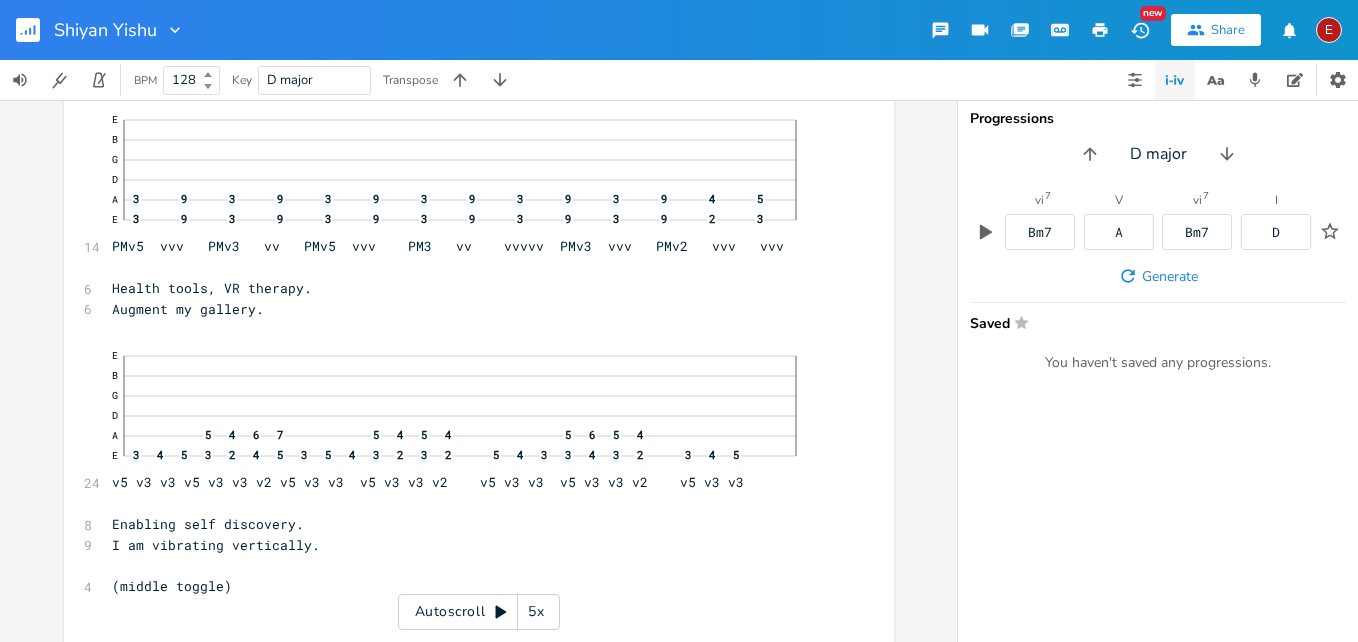 scroll, scrollTop: 0, scrollLeft: 0, axis: both 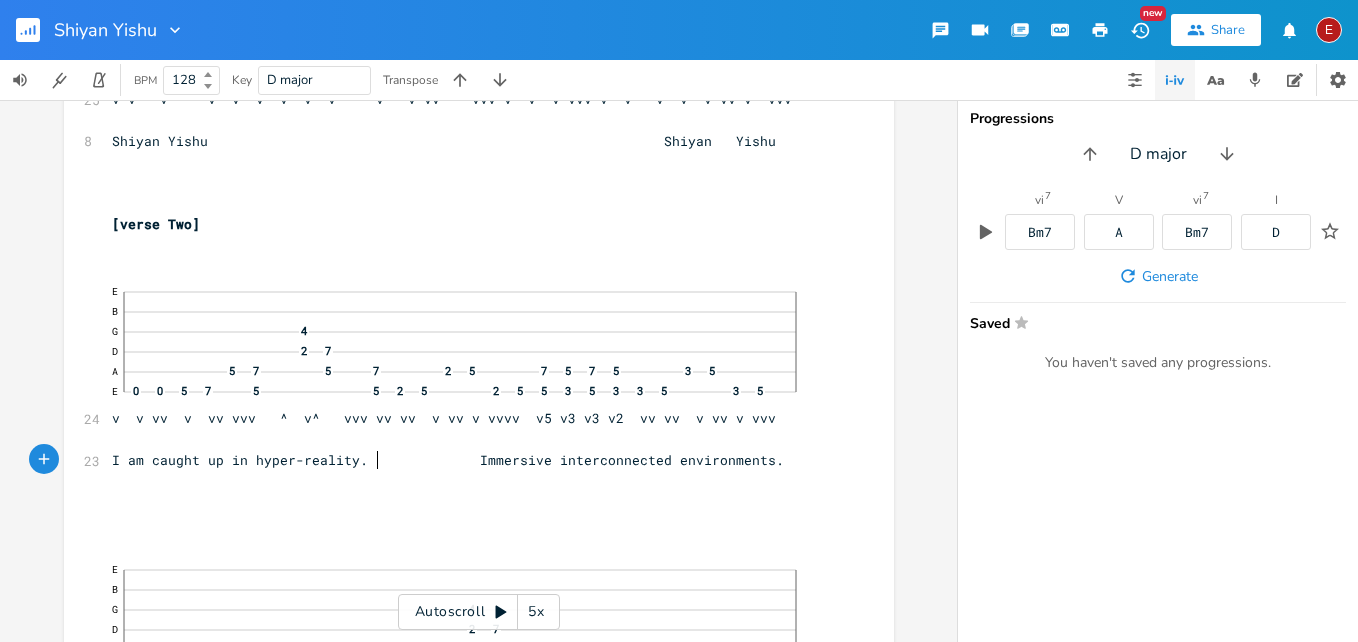 click on "I am caught up in hyper-reality.              Immersive interconnected environments." at bounding box center [448, 460] 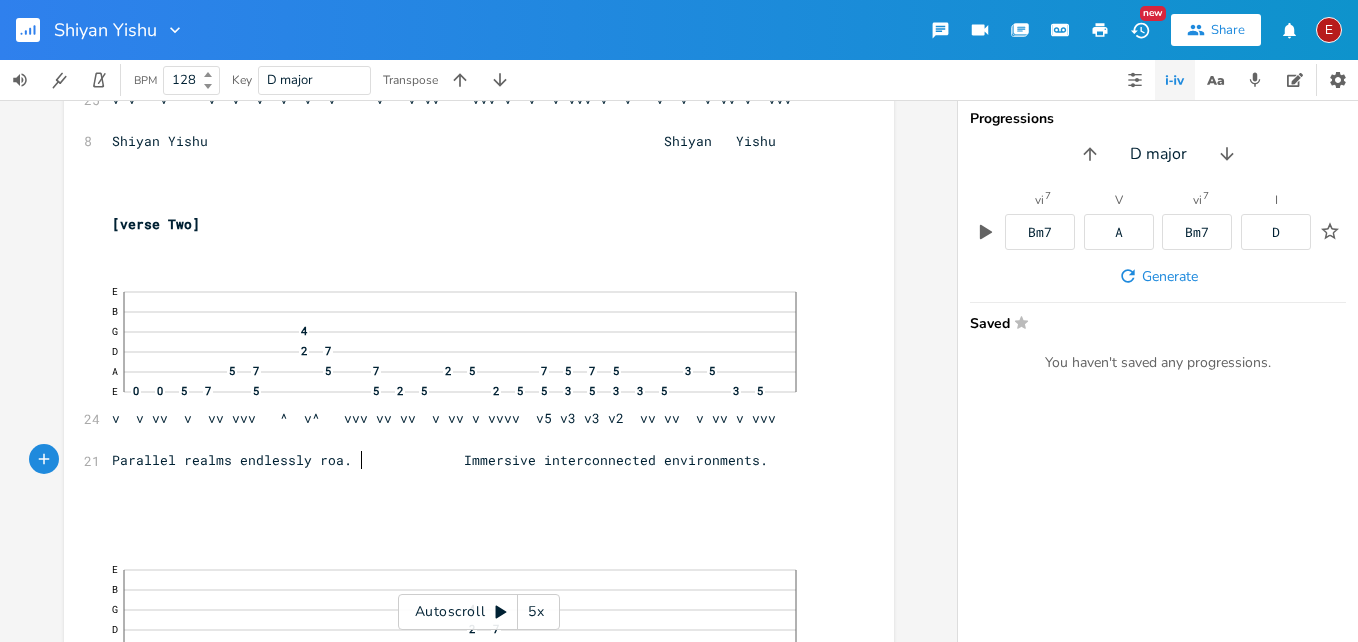 scroll, scrollTop: 0, scrollLeft: 183, axis: horizontal 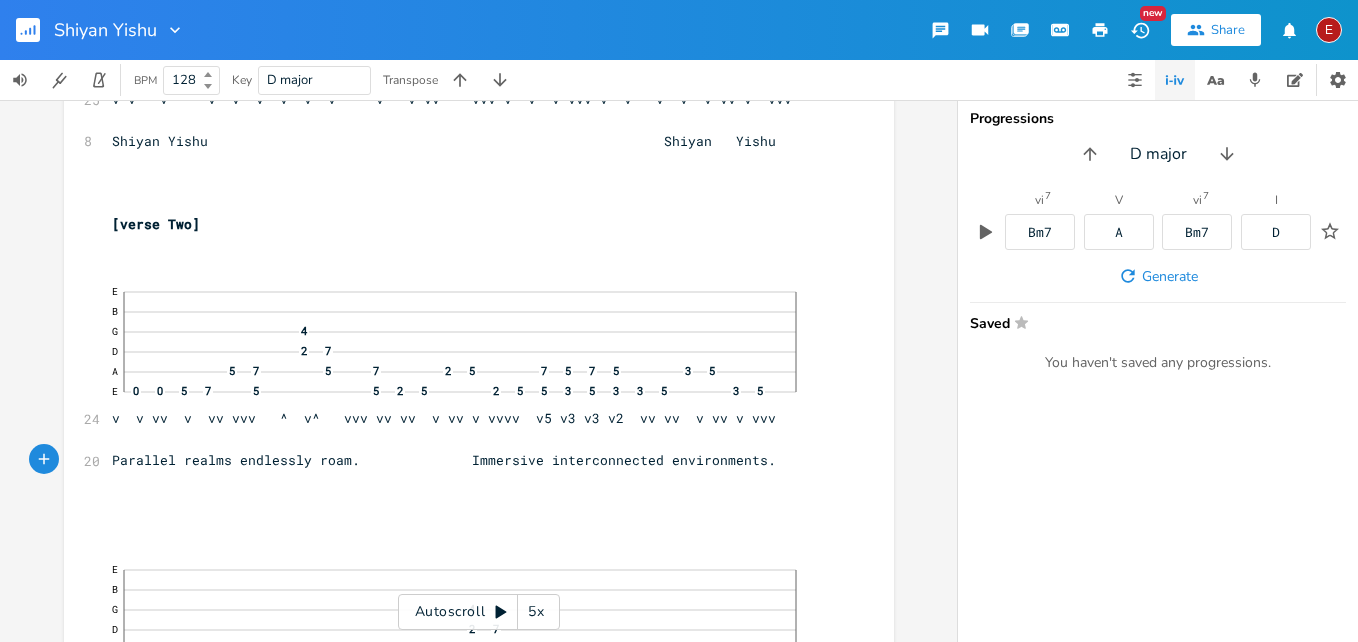 type on "Parallel realms endlessly roam." 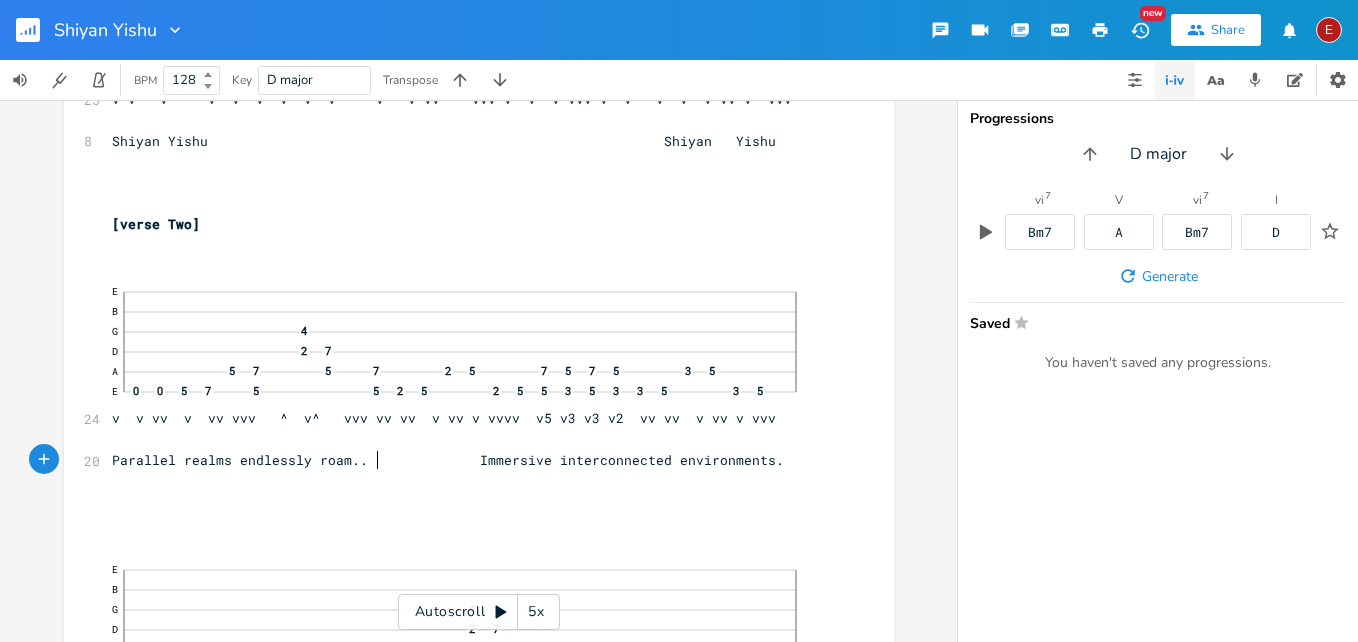 scroll, scrollTop: 0, scrollLeft: 186, axis: horizontal 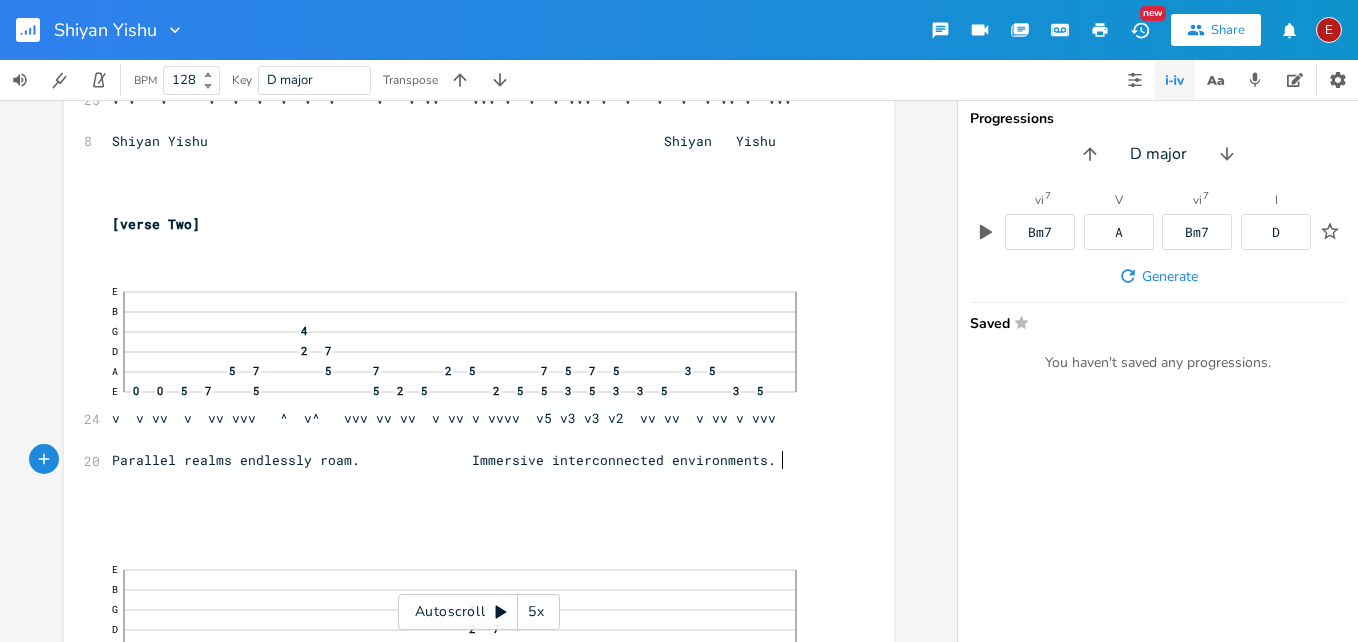 click on "Parallel realms endlessly roam.              Immersive interconnected environments." at bounding box center (444, 460) 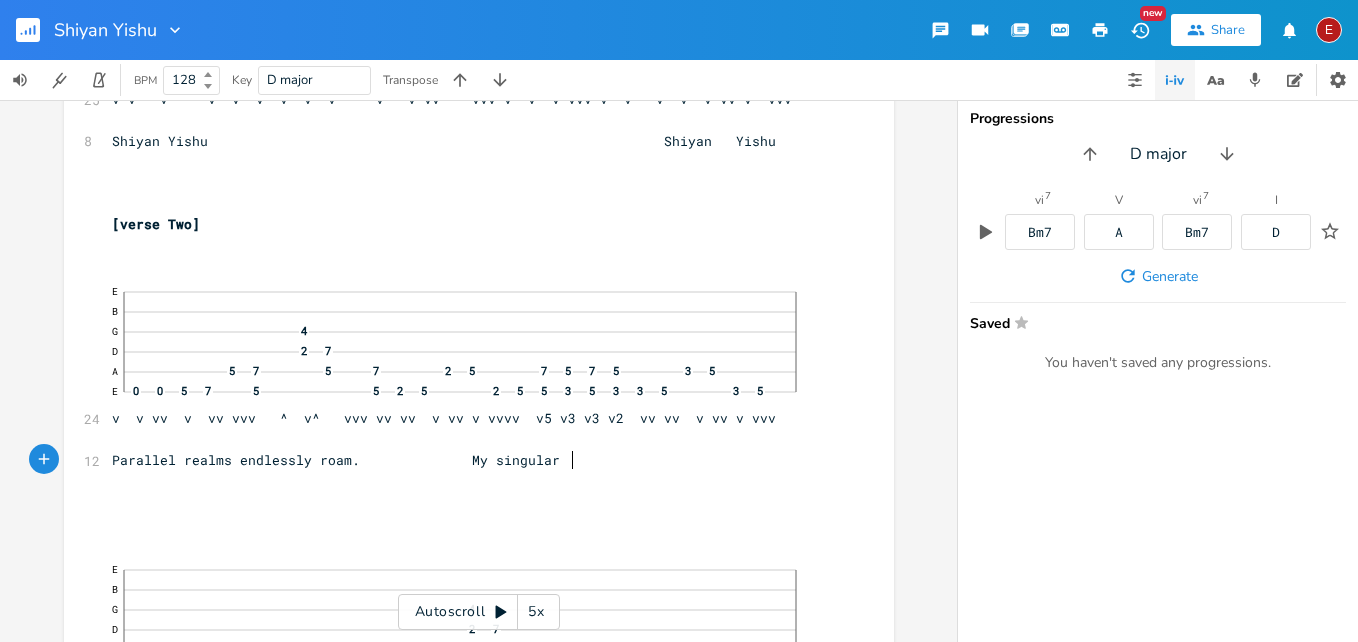 scroll, scrollTop: 0, scrollLeft: 72, axis: horizontal 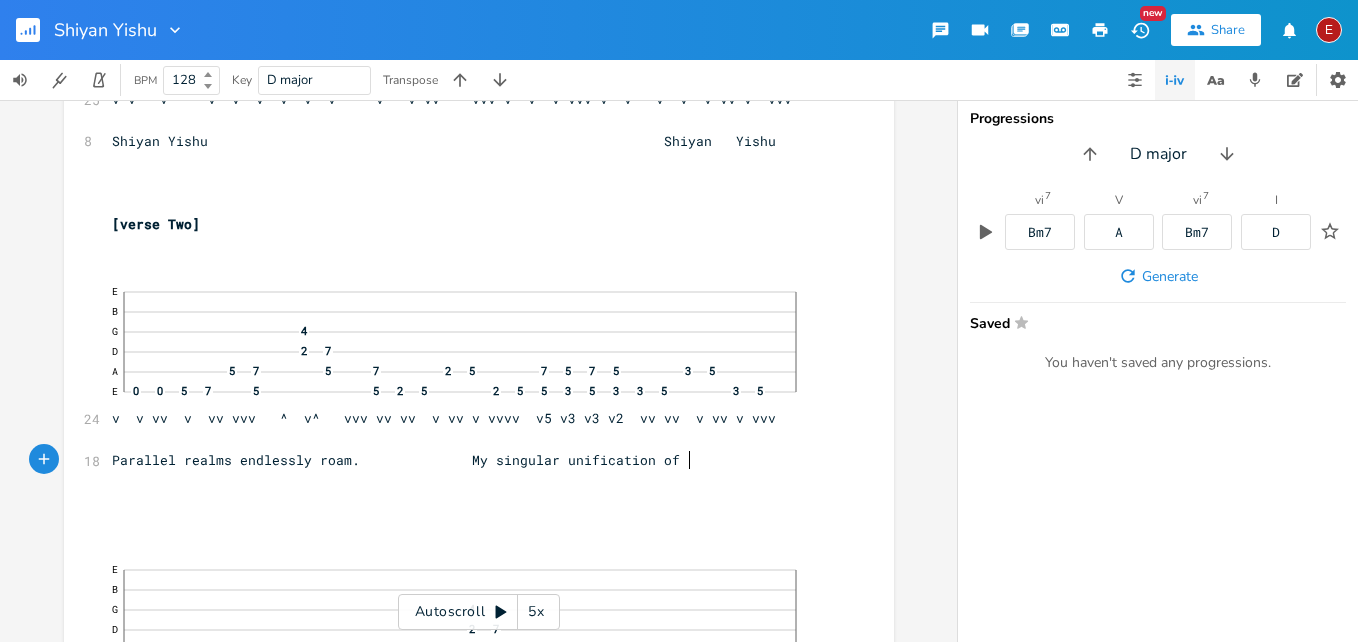 type on "My singular unification of" 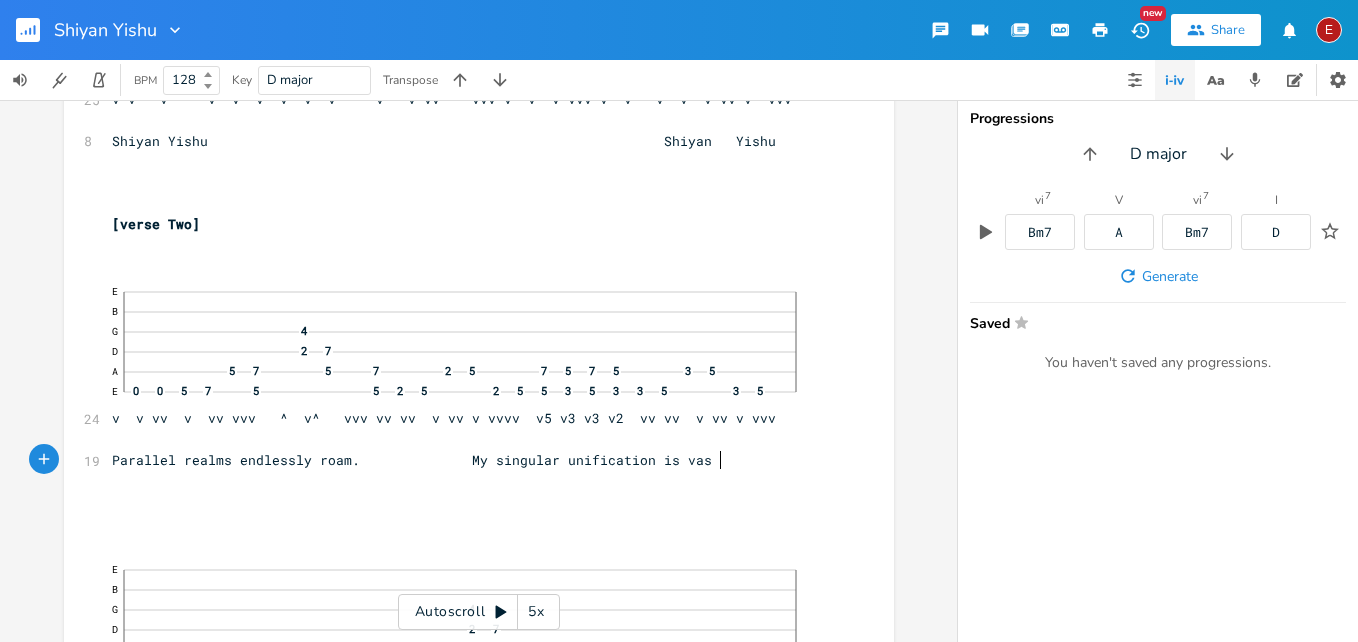 scroll, scrollTop: 0, scrollLeft: 36, axis: horizontal 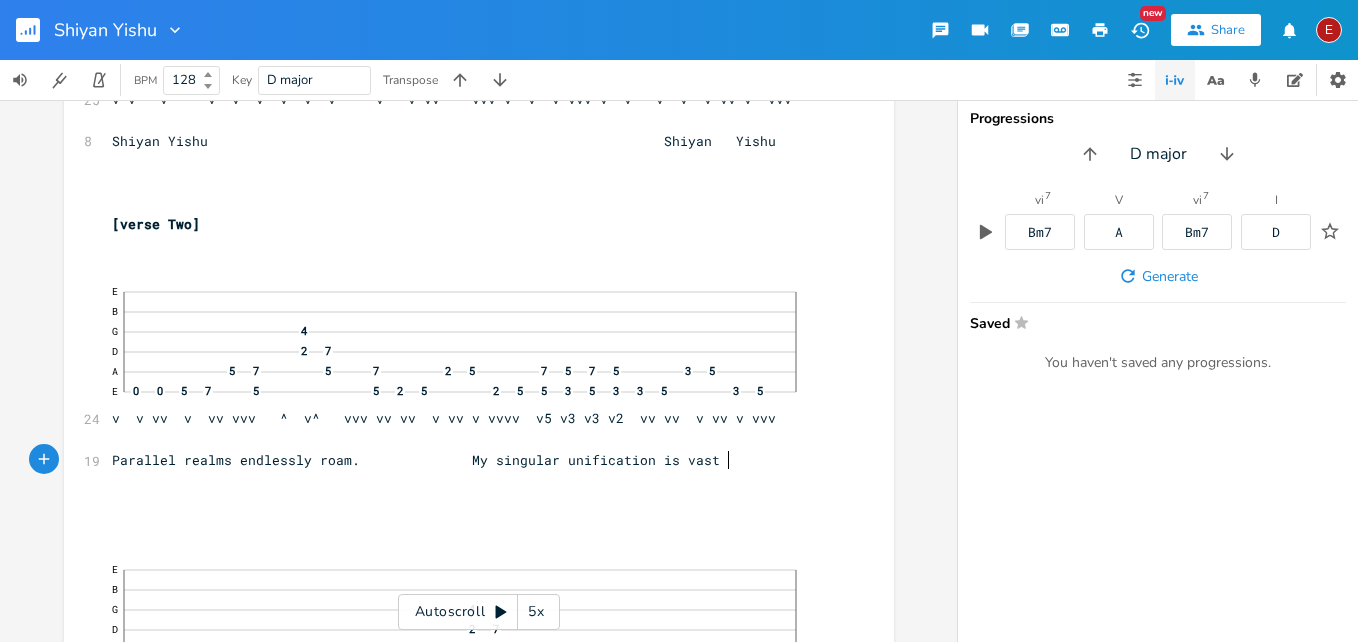 type on "is vast." 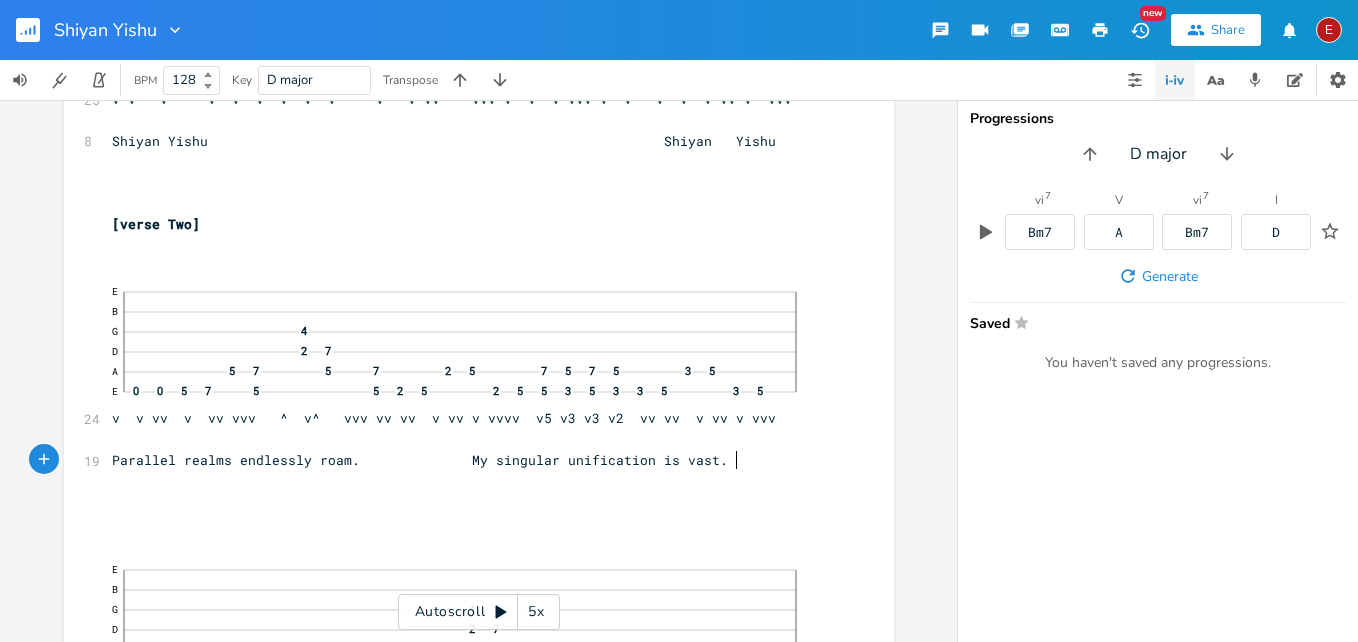 scroll, scrollTop: 0, scrollLeft: 39, axis: horizontal 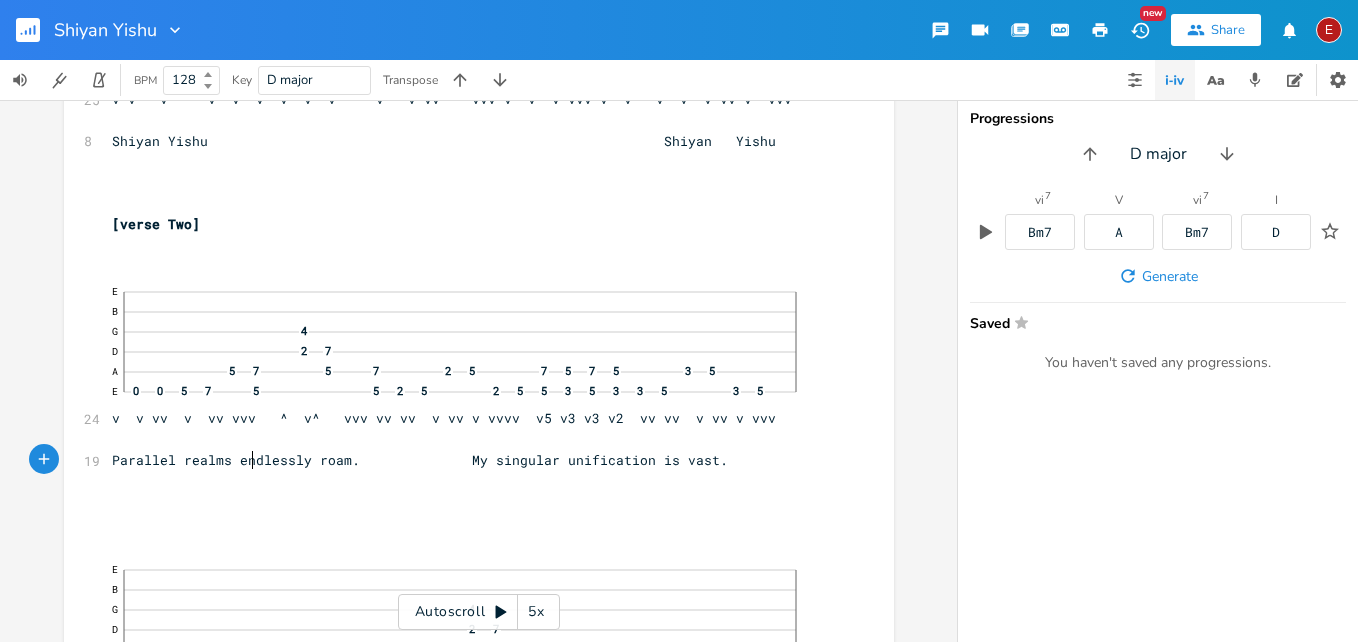 click on "Parallel realms endlessly roam.              My singular unification is vast." at bounding box center [420, 460] 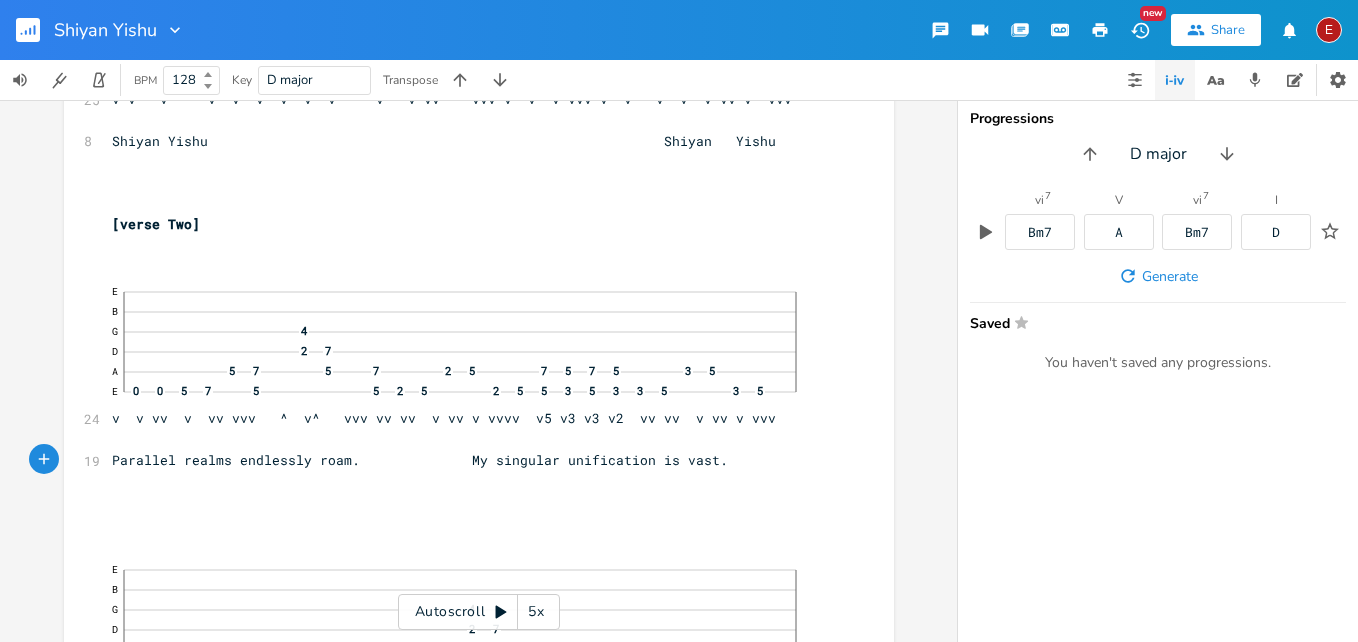 scroll, scrollTop: 0, scrollLeft: 3, axis: horizontal 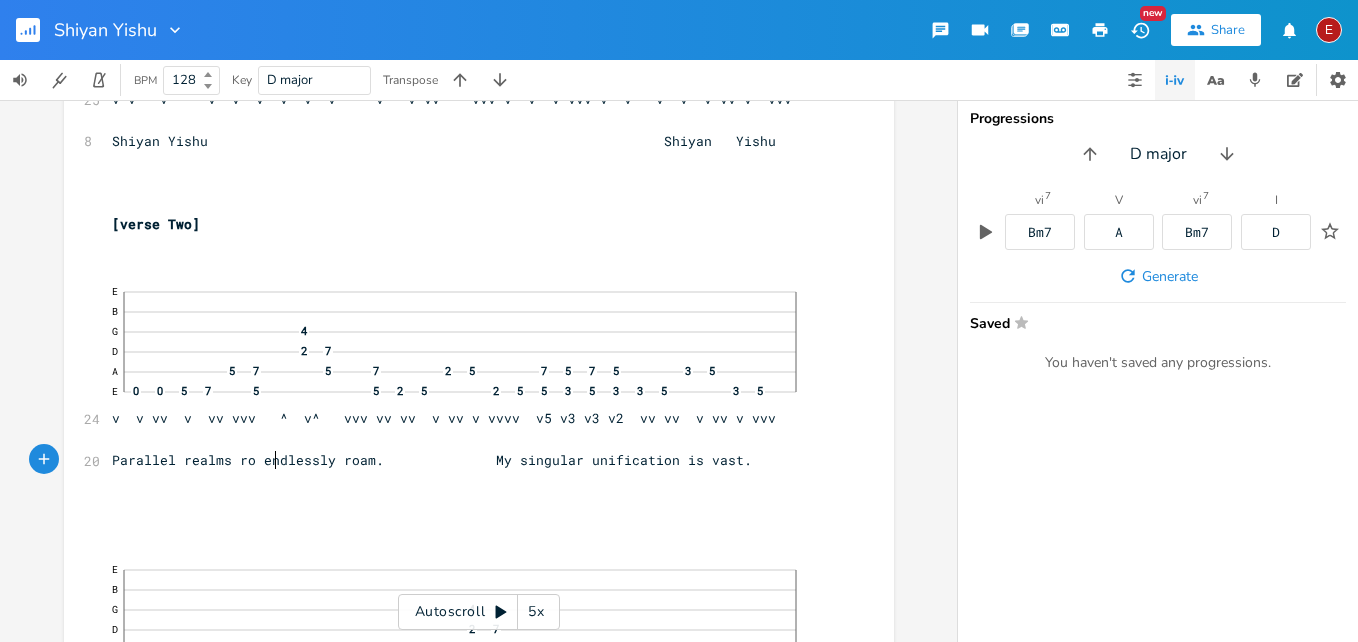 type on "rom" 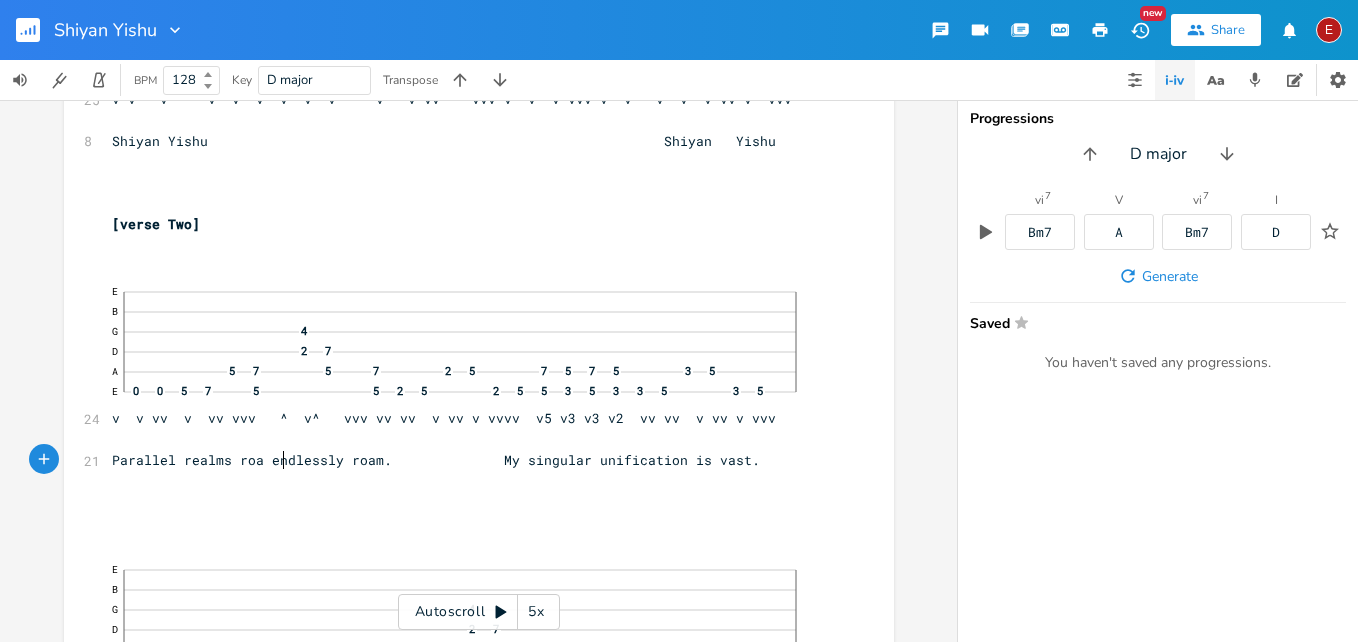 type on "am" 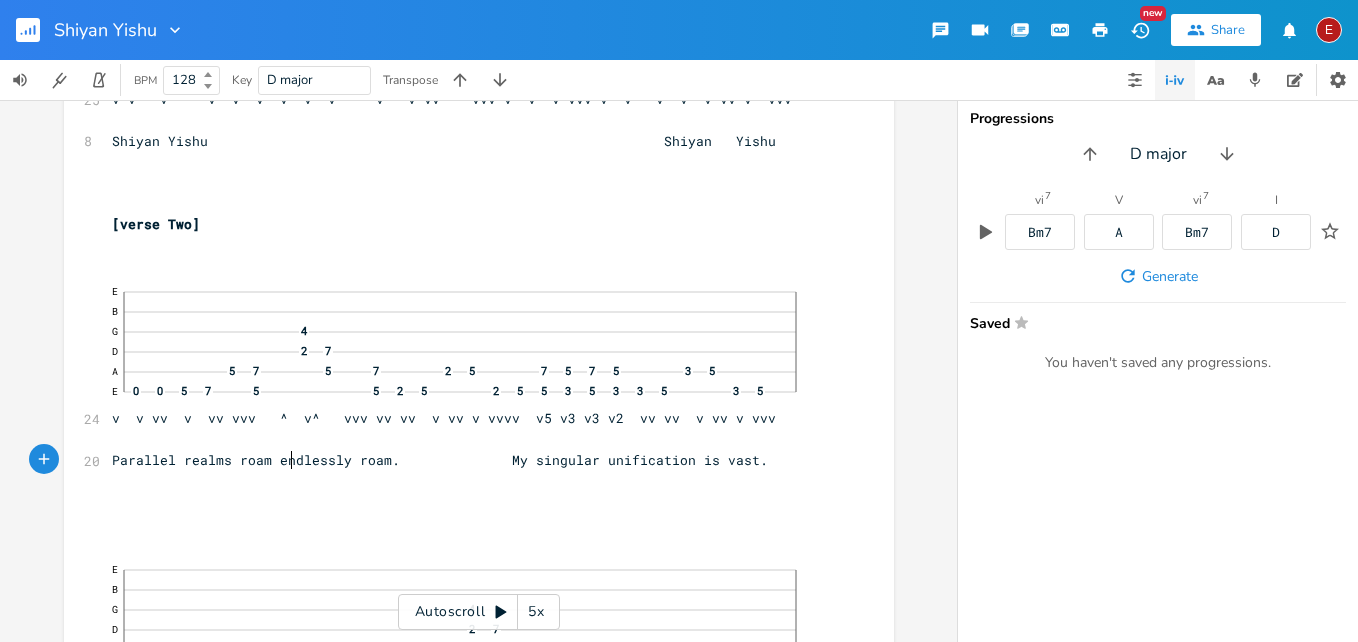 scroll, scrollTop: 0, scrollLeft: 17, axis: horizontal 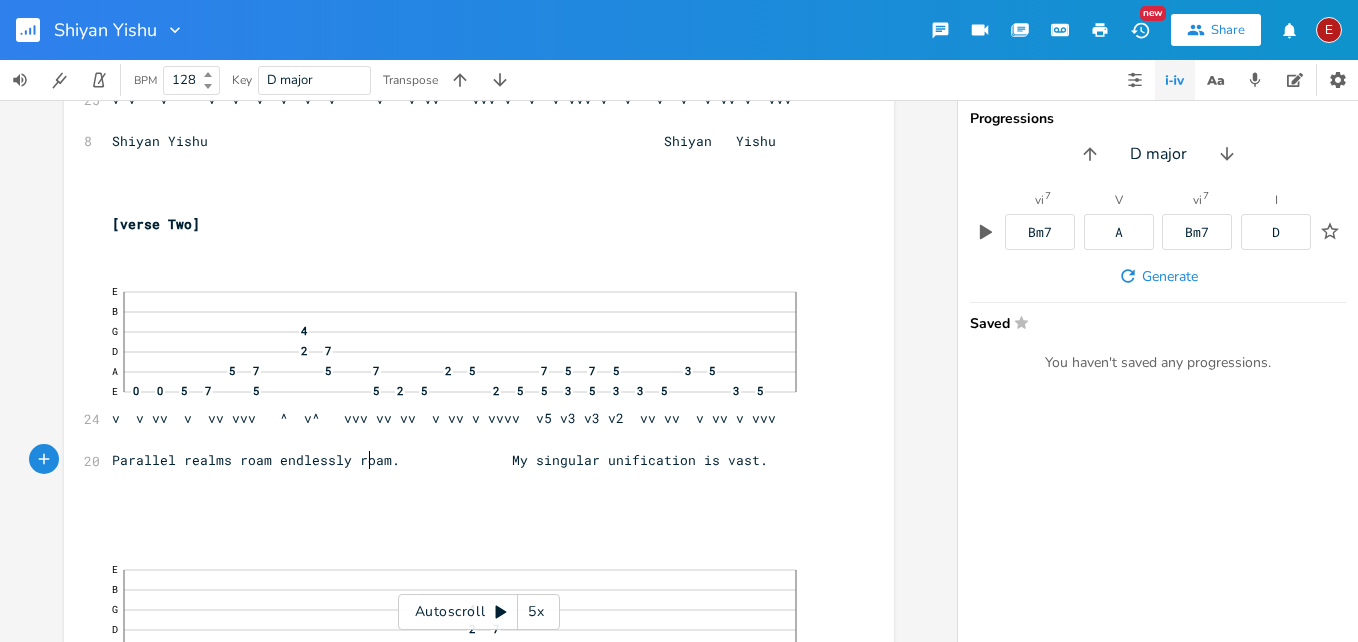 click on "Parallel realms roam endlessly roam.              My singular unification is vast." at bounding box center (440, 460) 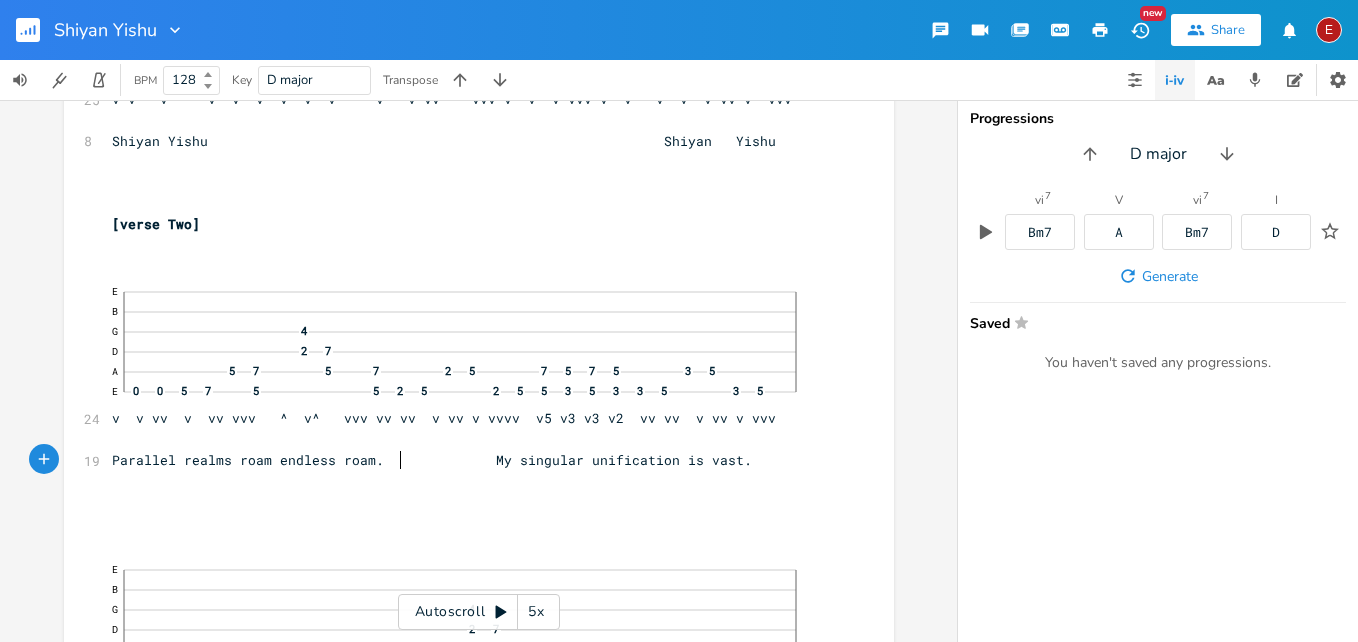 click on "Parallel realms roam endless roam.              My singular unification is vast." at bounding box center (432, 460) 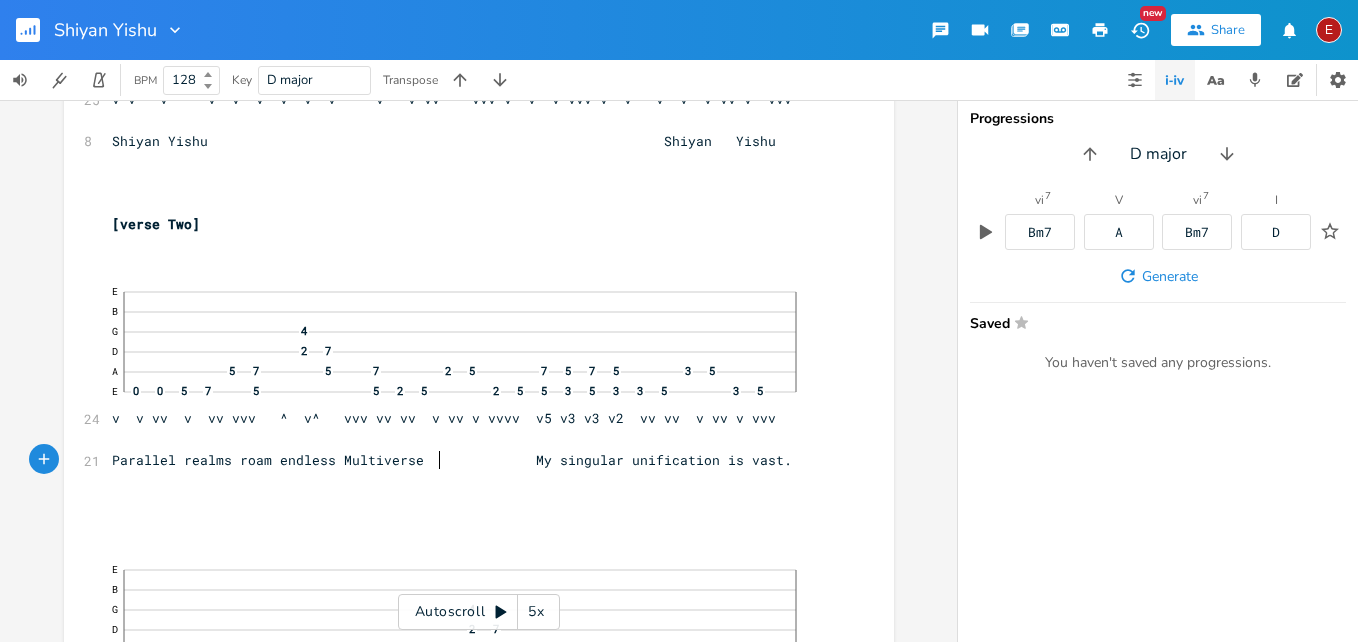 type on "Multiverse" 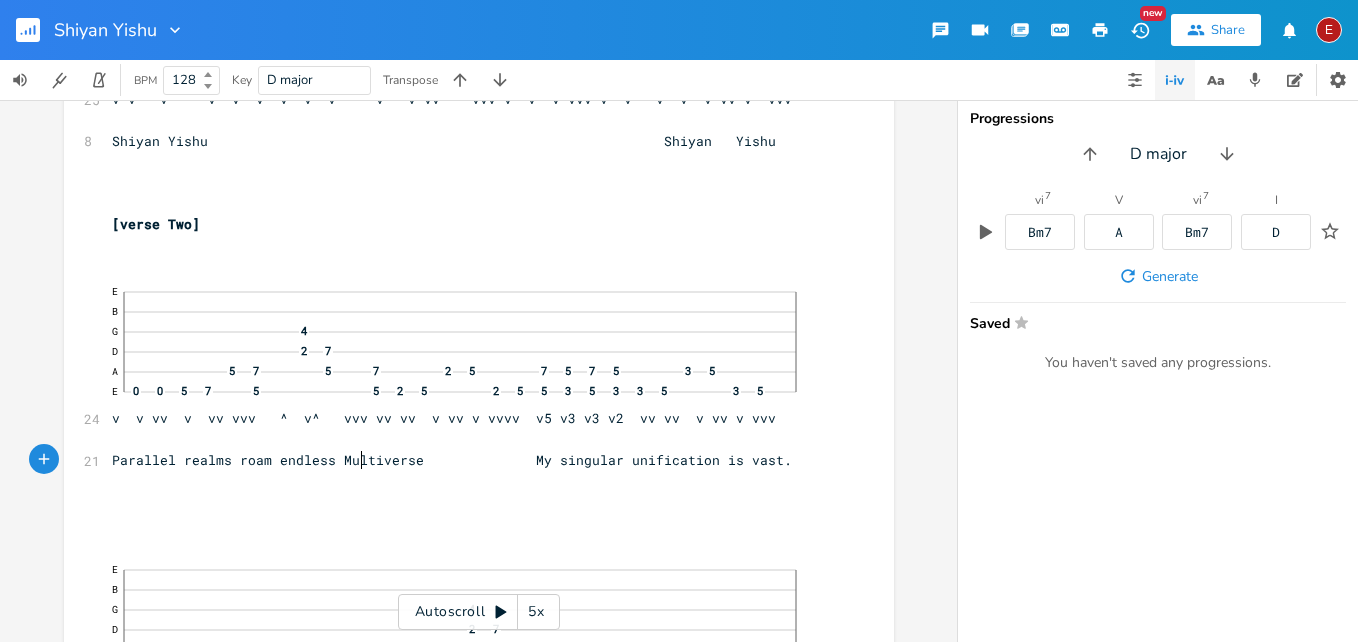 click on "Parallel realms roam endless Multiverse              My singular unification is vast." at bounding box center [452, 460] 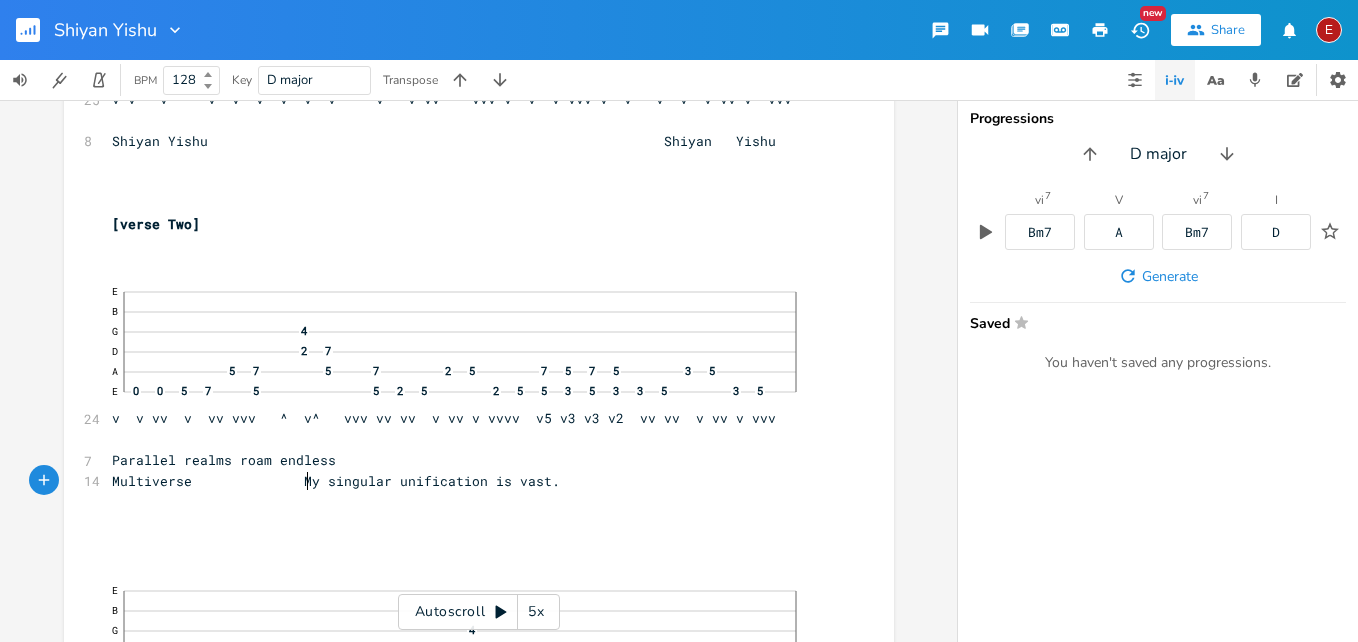 scroll, scrollTop: 0, scrollLeft: 74, axis: horizontal 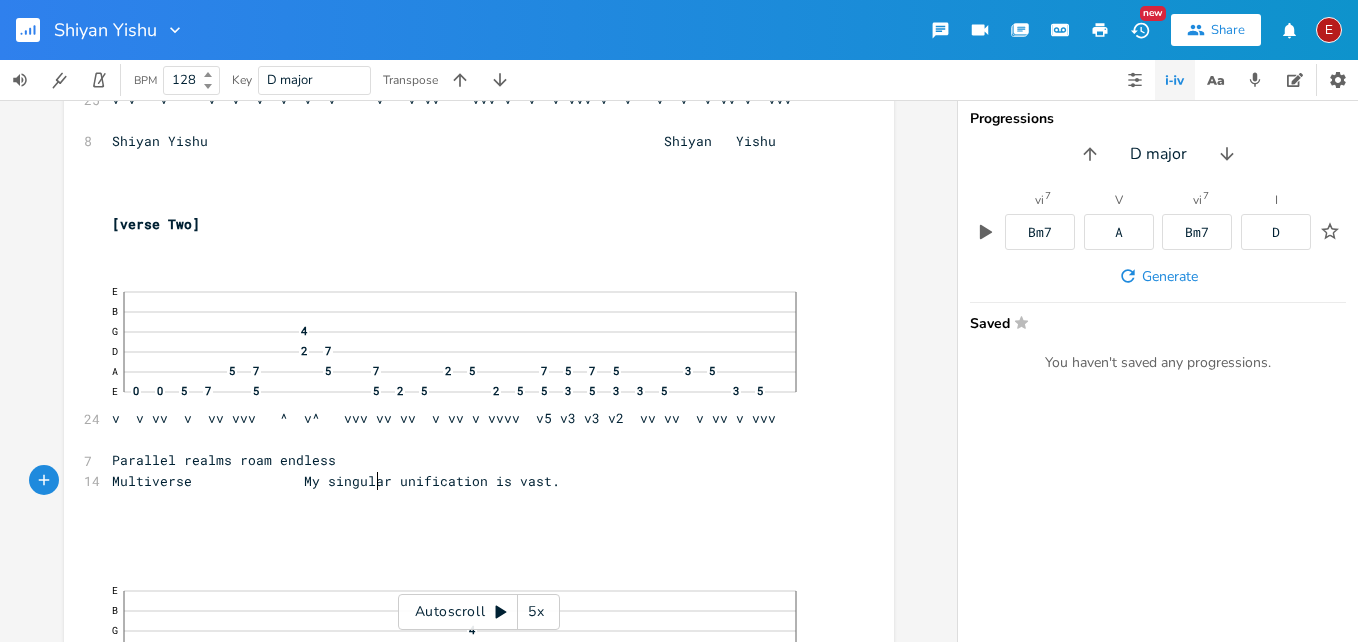 click on "Multiverse              My singular unification is vast." at bounding box center [336, 481] 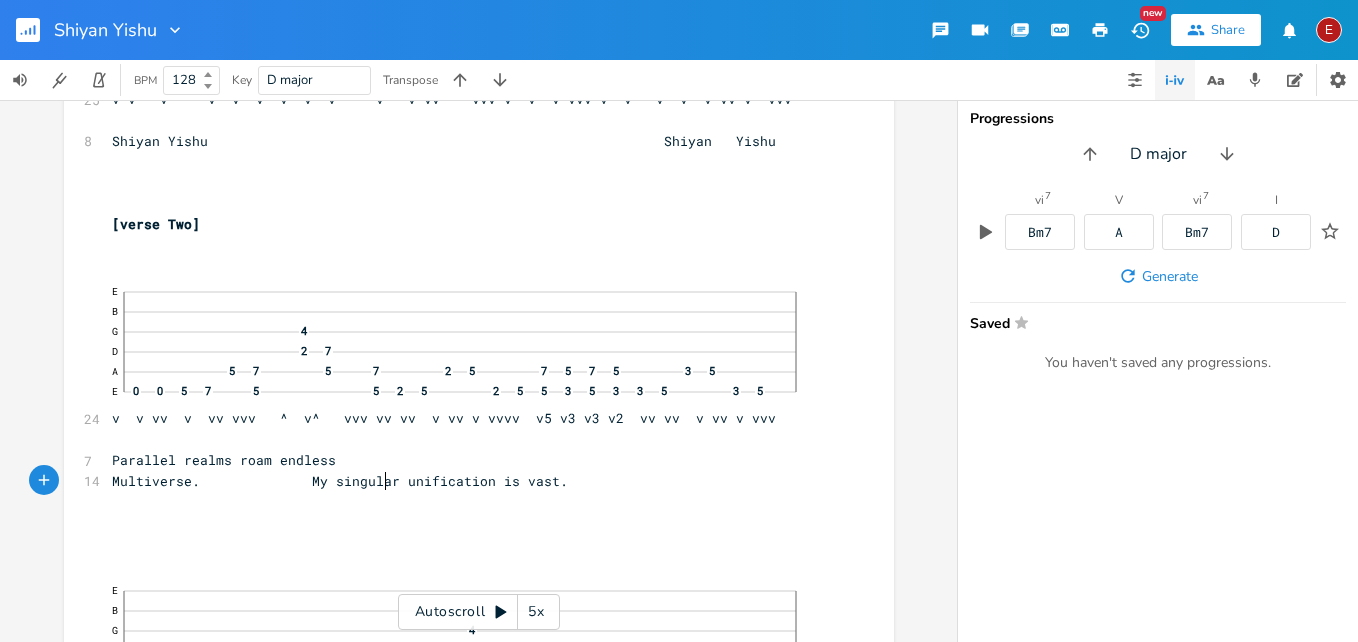scroll, scrollTop: 0, scrollLeft: 3, axis: horizontal 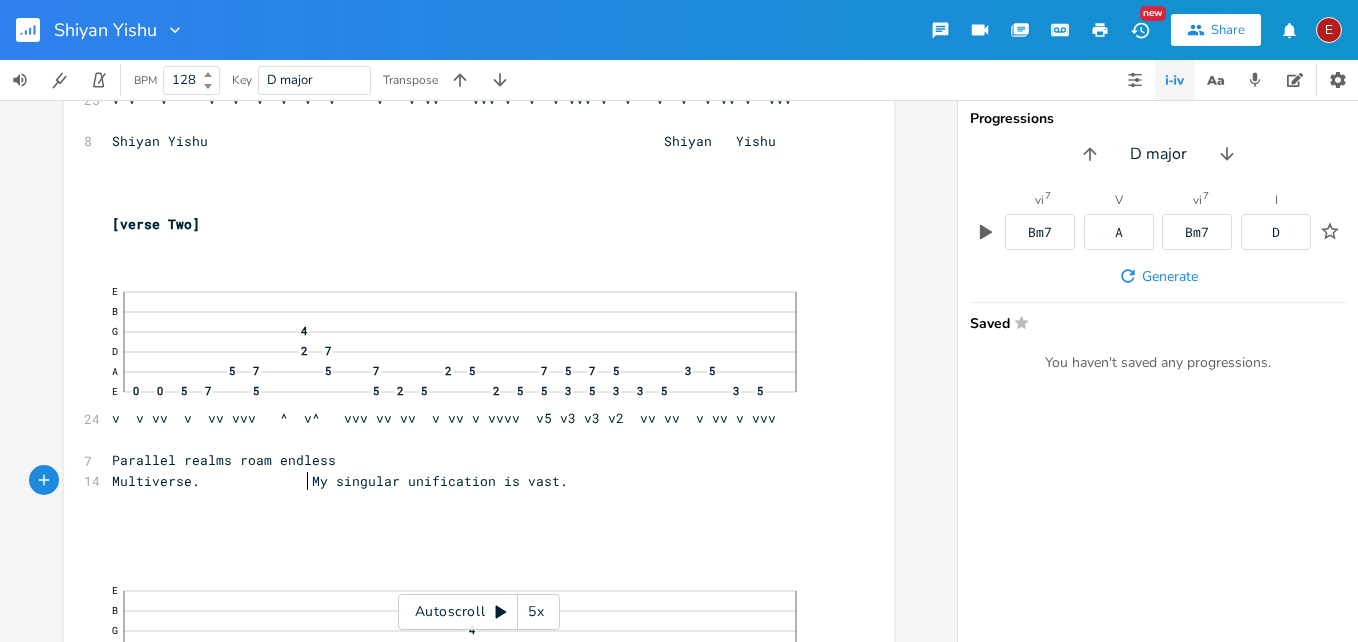 click on "Multiverse.              My singular unification is vast." at bounding box center (340, 481) 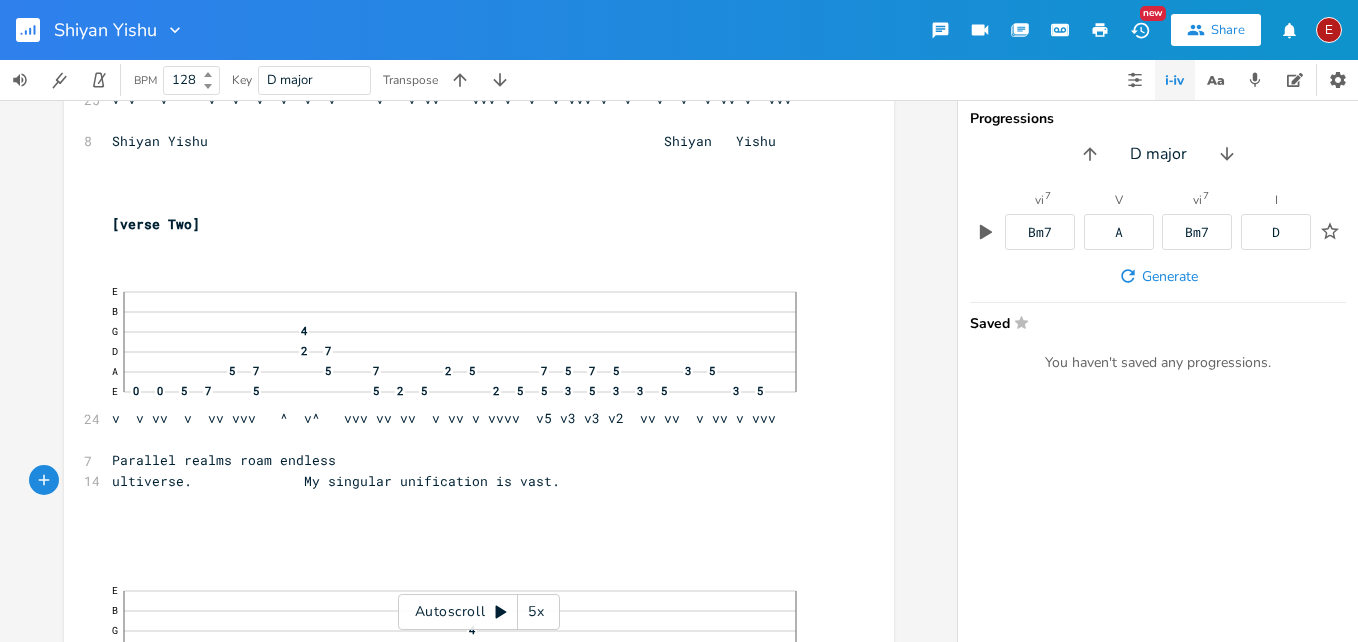 type on "m" 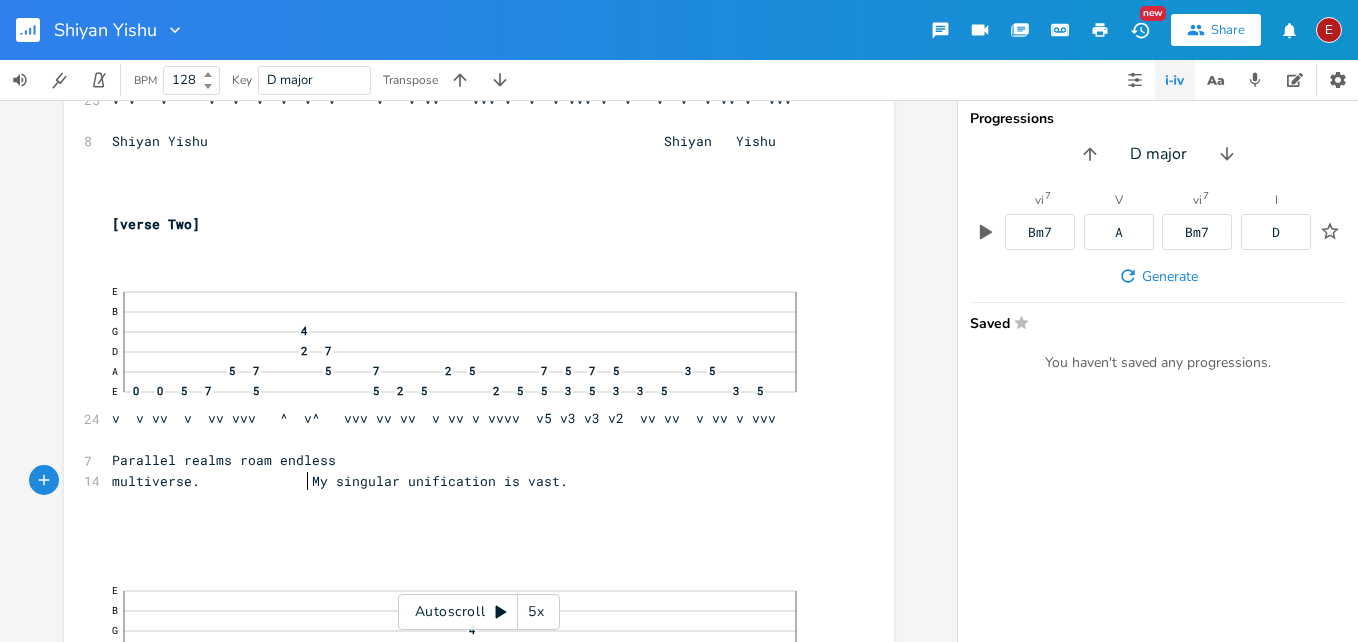 scroll, scrollTop: 0, scrollLeft: 10, axis: horizontal 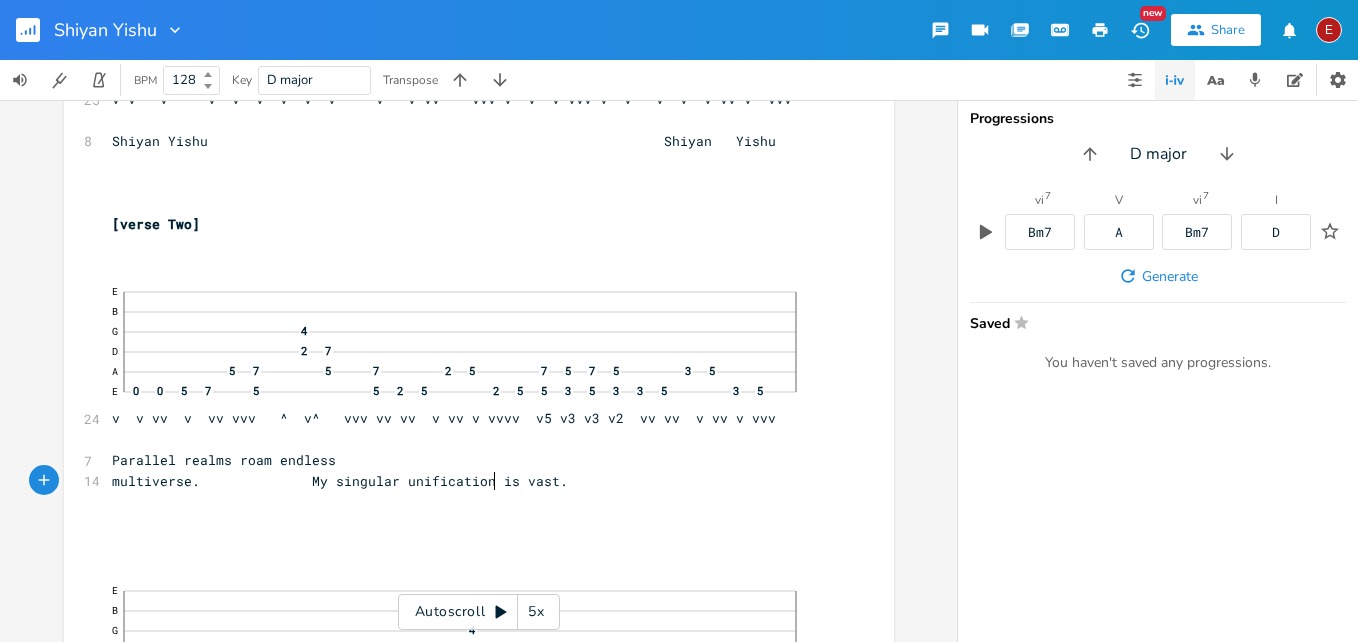 click on "multiverse.              My singular unification is vast." at bounding box center (340, 481) 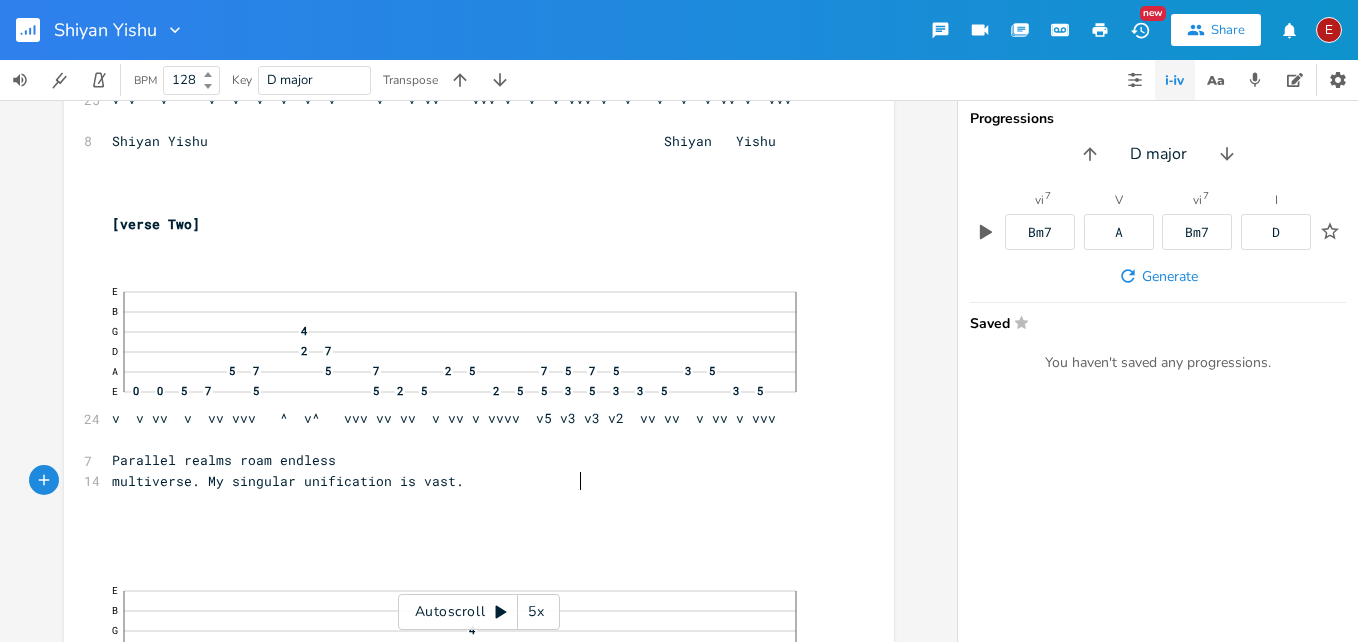click on "multiverse. My singular unification is vast." at bounding box center [288, 481] 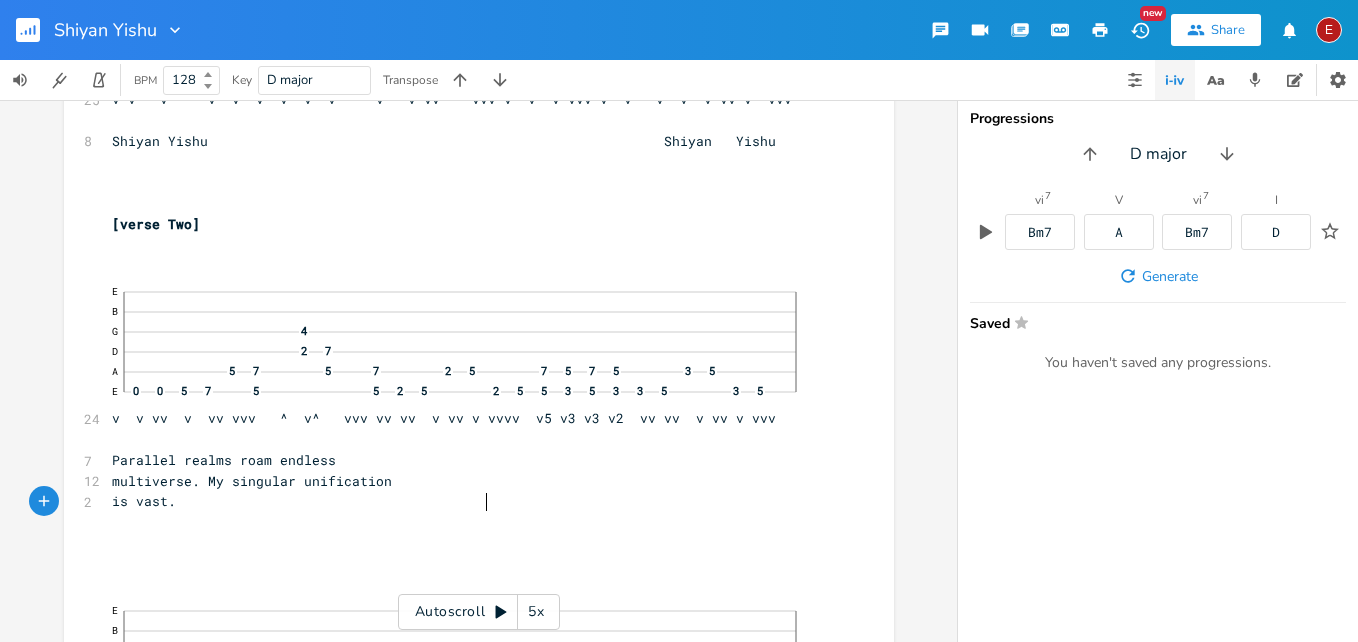 scroll, scrollTop: 0, scrollLeft: 84, axis: horizontal 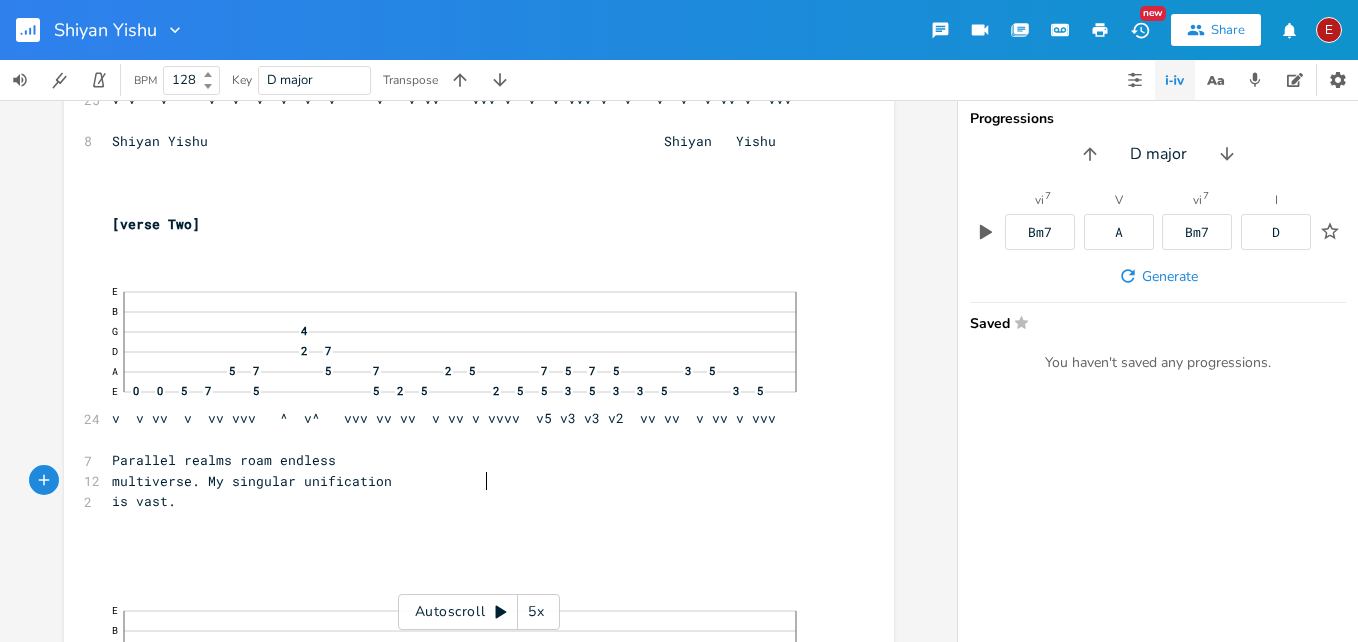 click on "multiverse. My singular unification" at bounding box center [252, 481] 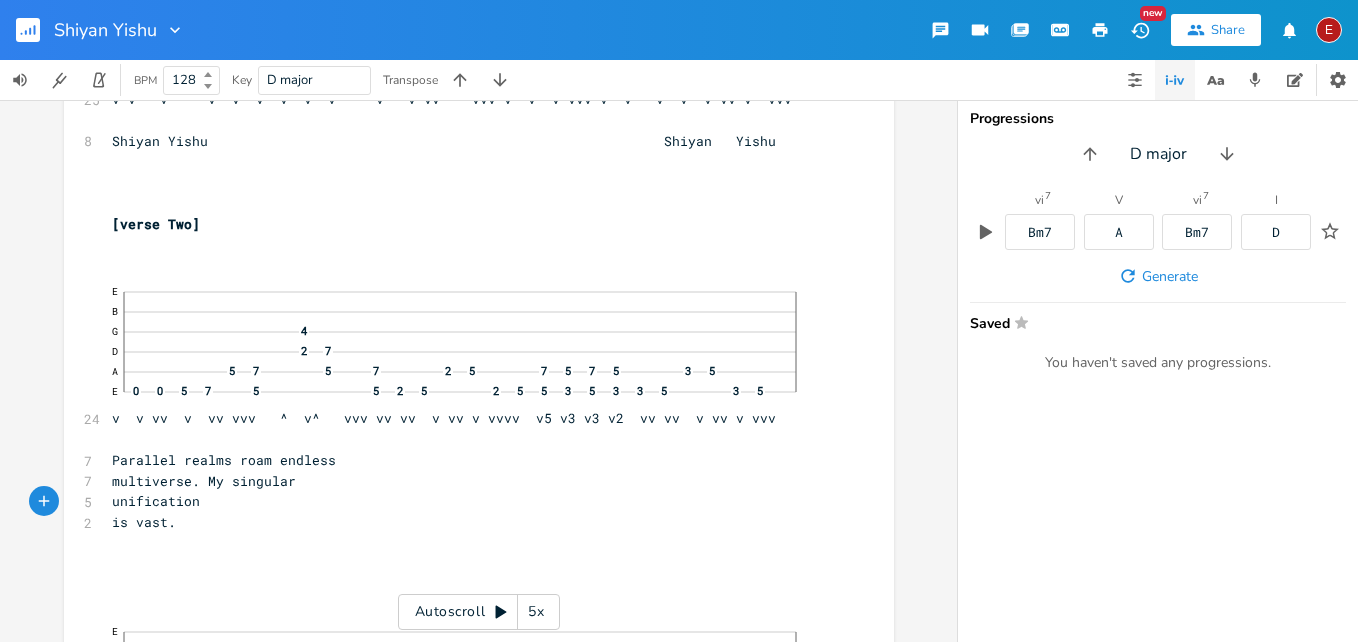 scroll, scrollTop: 0, scrollLeft: 44, axis: horizontal 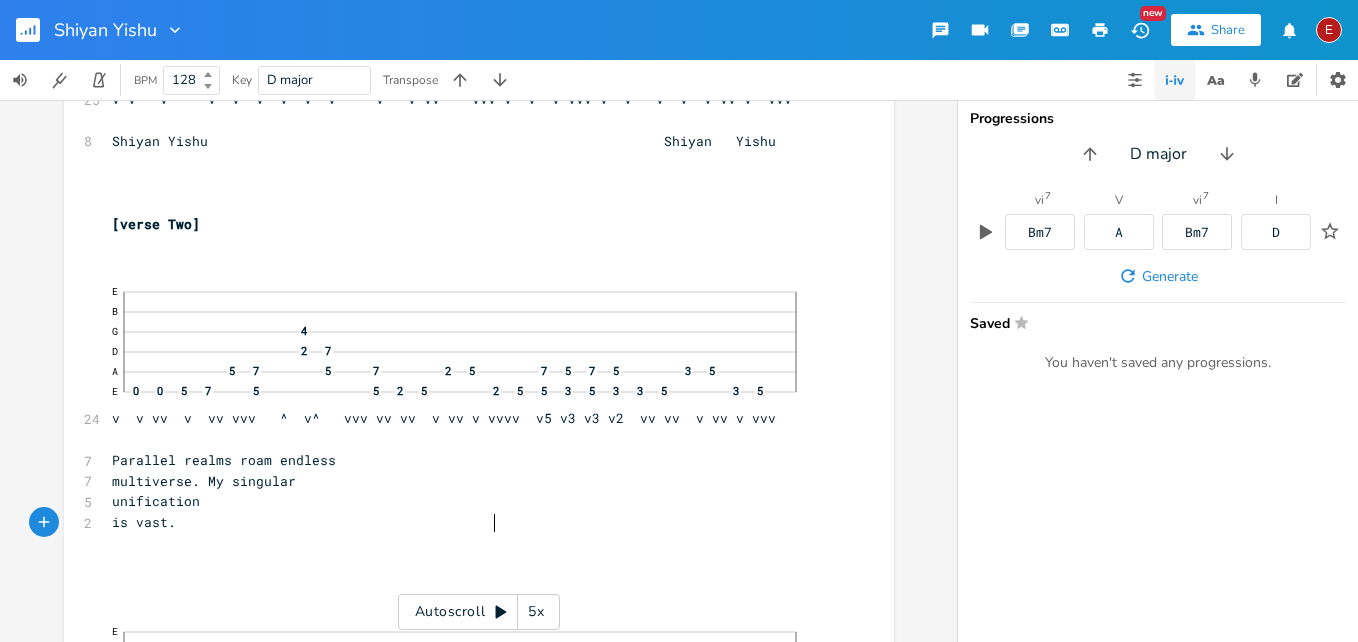 click on "is vast." at bounding box center (144, 522) 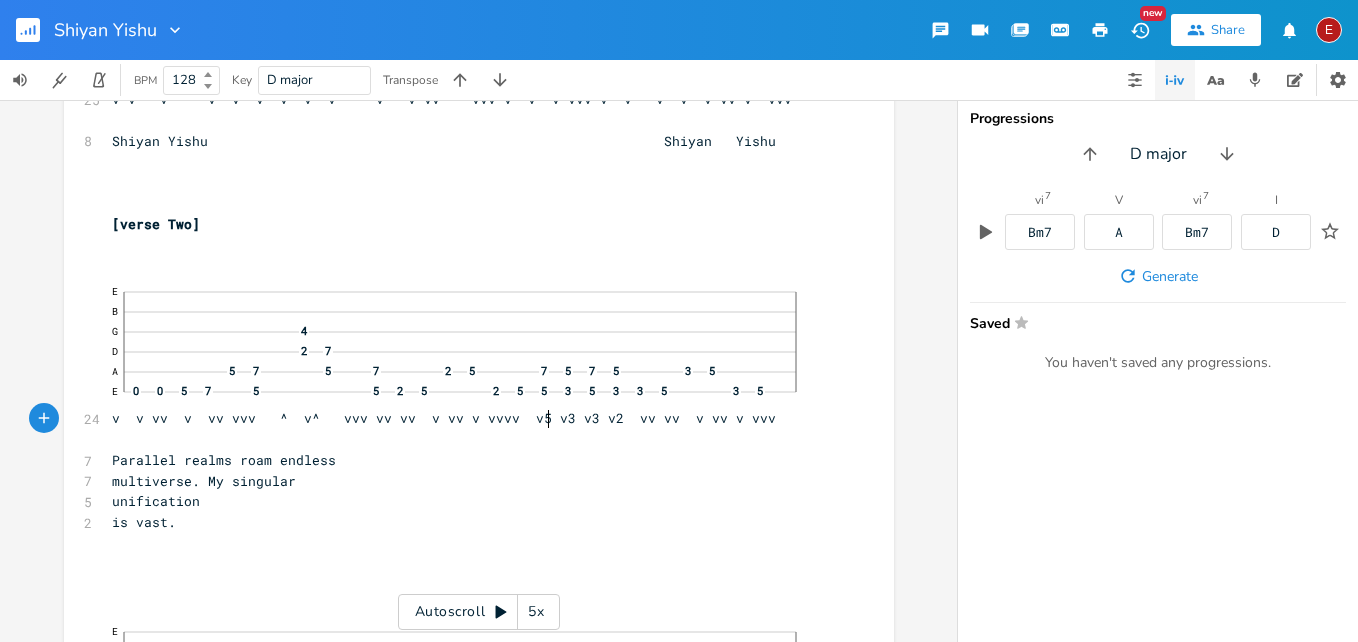 click on "E B G 4 D 2 7 A 5 7 5 7 2 5 7 5 7 5 3 5 E 0 0 5 7 5 5 2 5 2 5 5 3 5 3 3 5 3 5    v  v vv  v  vv vvv   ^  v^   vvv vv vv  v vv v vvvv  v5 v3 v3 v2  vv vv  v vv v vvv" at bounding box center (469, 351) 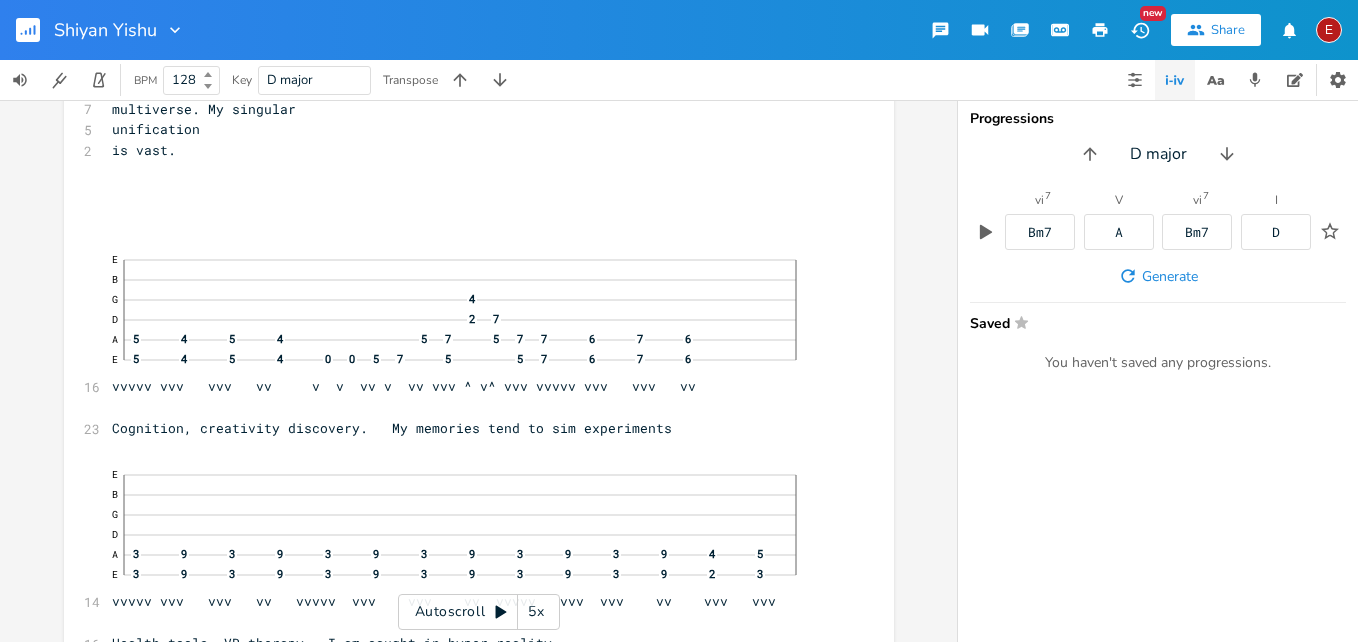 scroll, scrollTop: 5584, scrollLeft: 0, axis: vertical 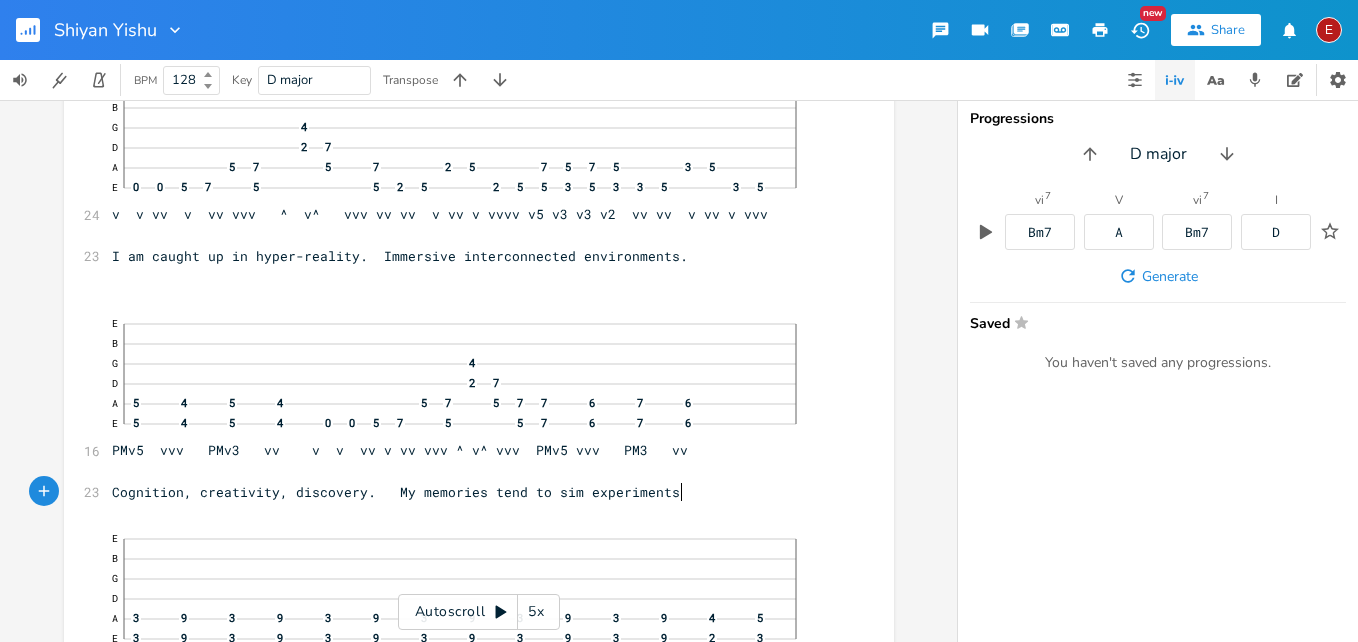 click on "Cognition, creativity, discovery.   My memories tend to sim experiments" at bounding box center [469, 492] 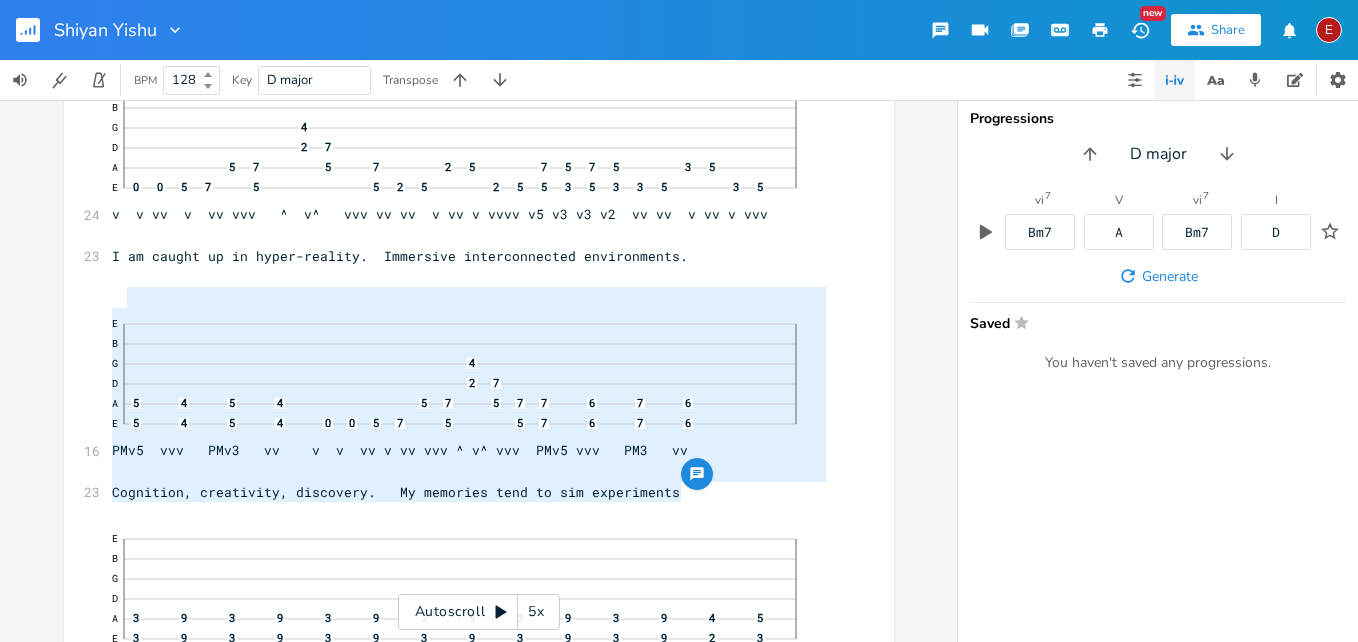 type on "  PMv5  vvv   PMv3   vv    v  v  vv v vv vvv ^ v^ vvv  PMv5 vvv   PM3   vv
Cognition, creativity, discovery.   My memories tend to sim experiments" 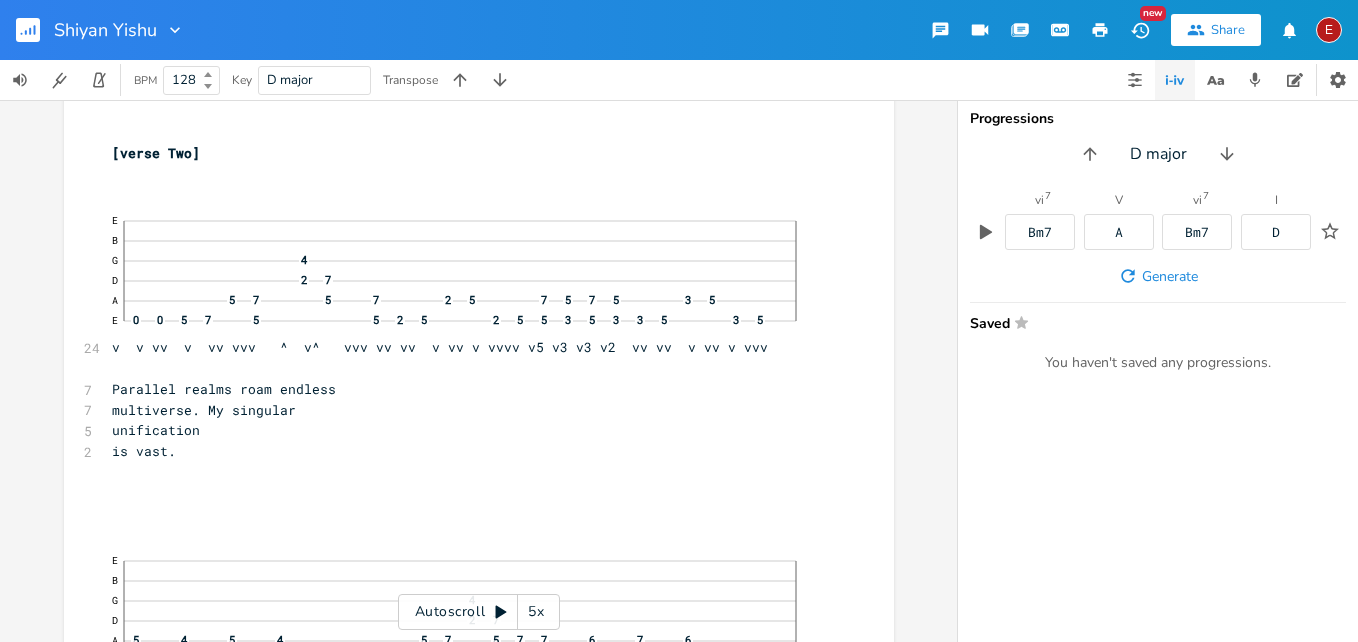 scroll, scrollTop: 5284, scrollLeft: 0, axis: vertical 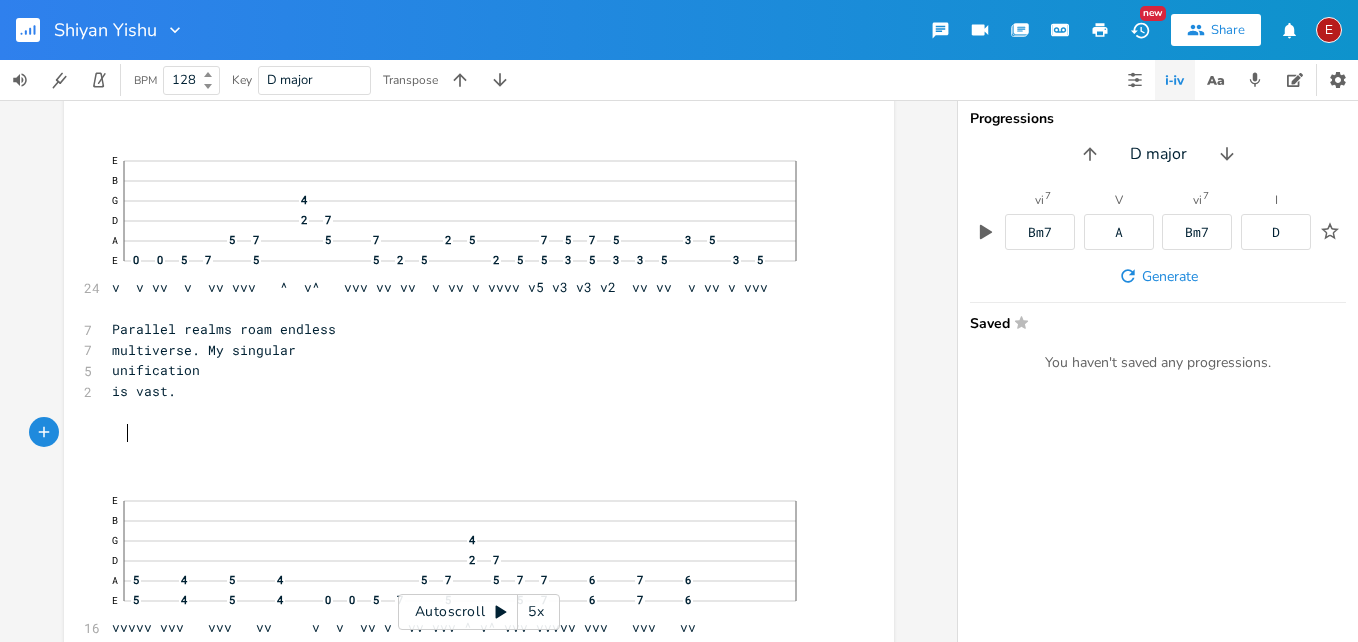 click at bounding box center [469, 433] 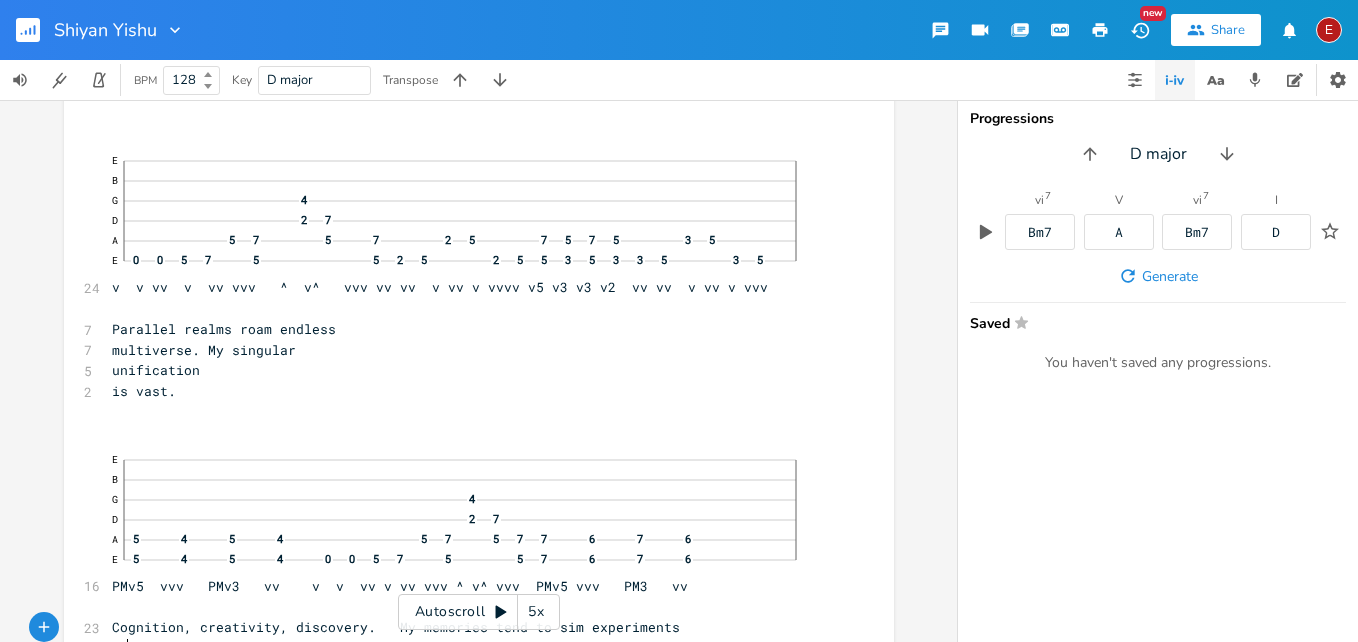 scroll, scrollTop: 5499, scrollLeft: 0, axis: vertical 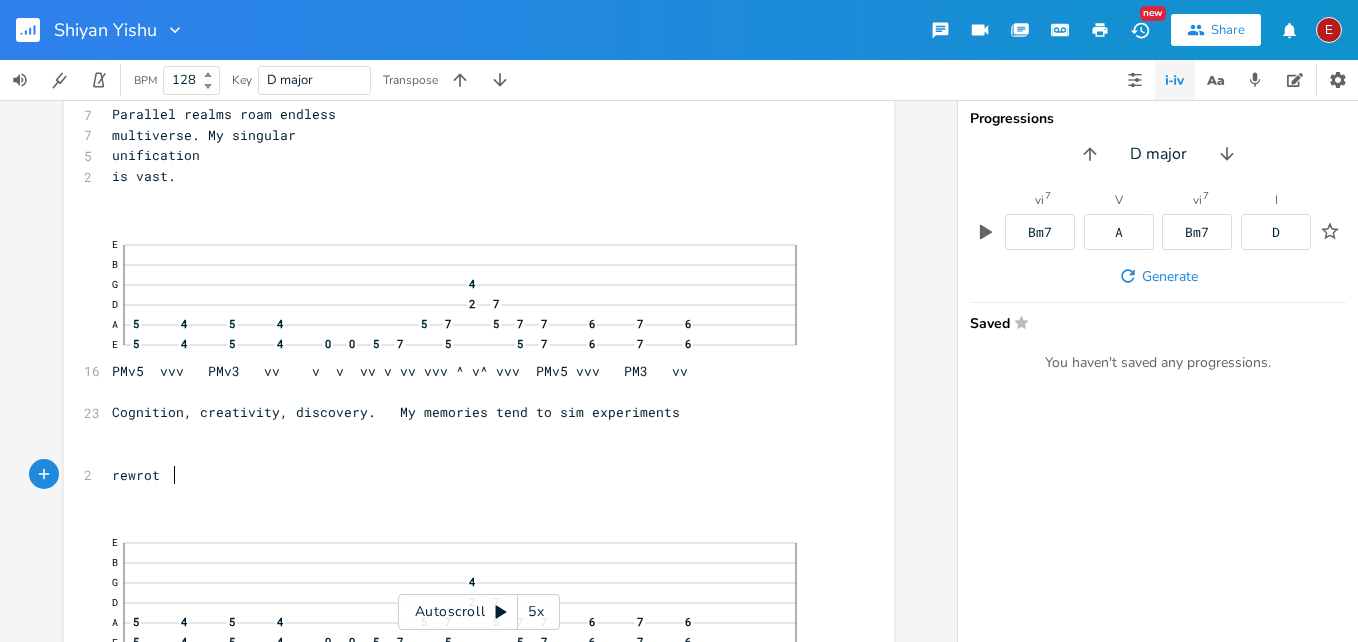 type on "rewrote" 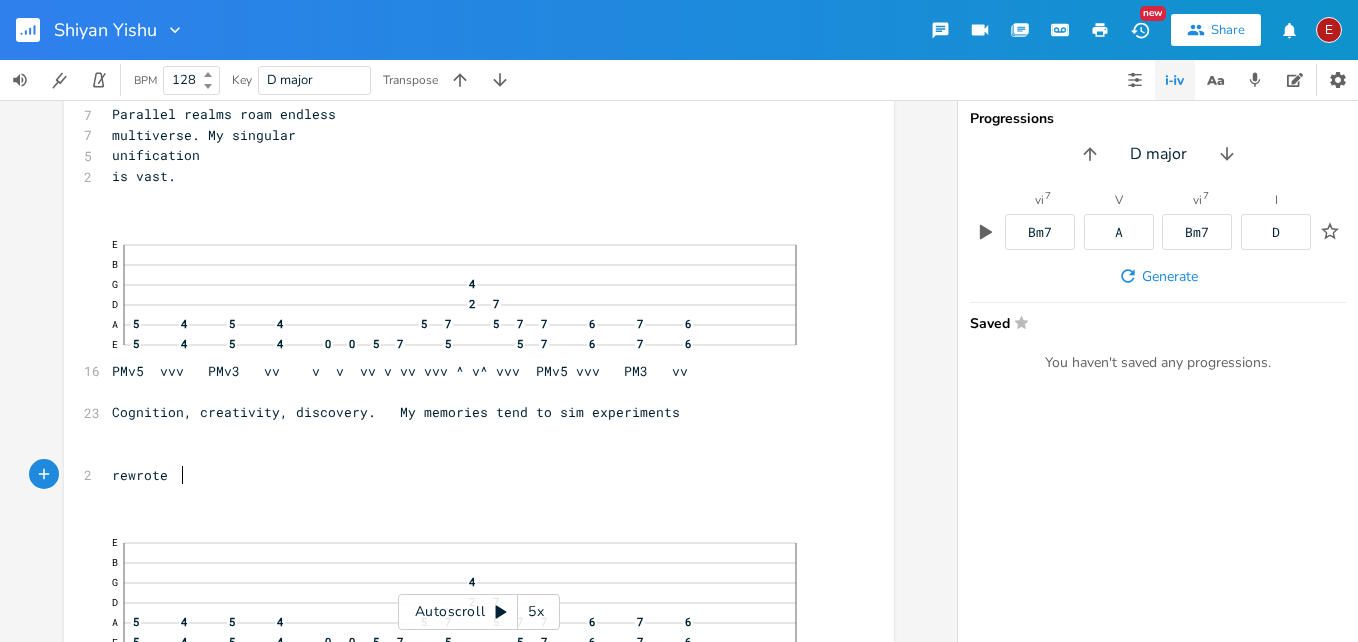 scroll, scrollTop: 0, scrollLeft: 45, axis: horizontal 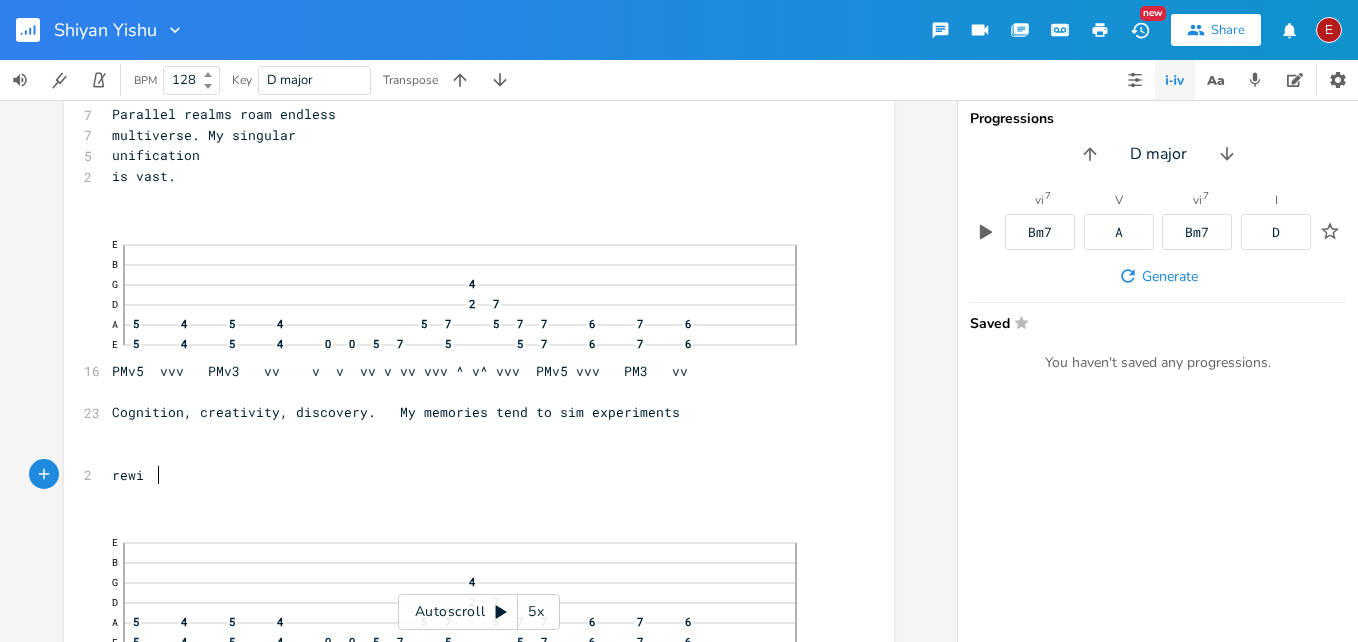 type on "ir" 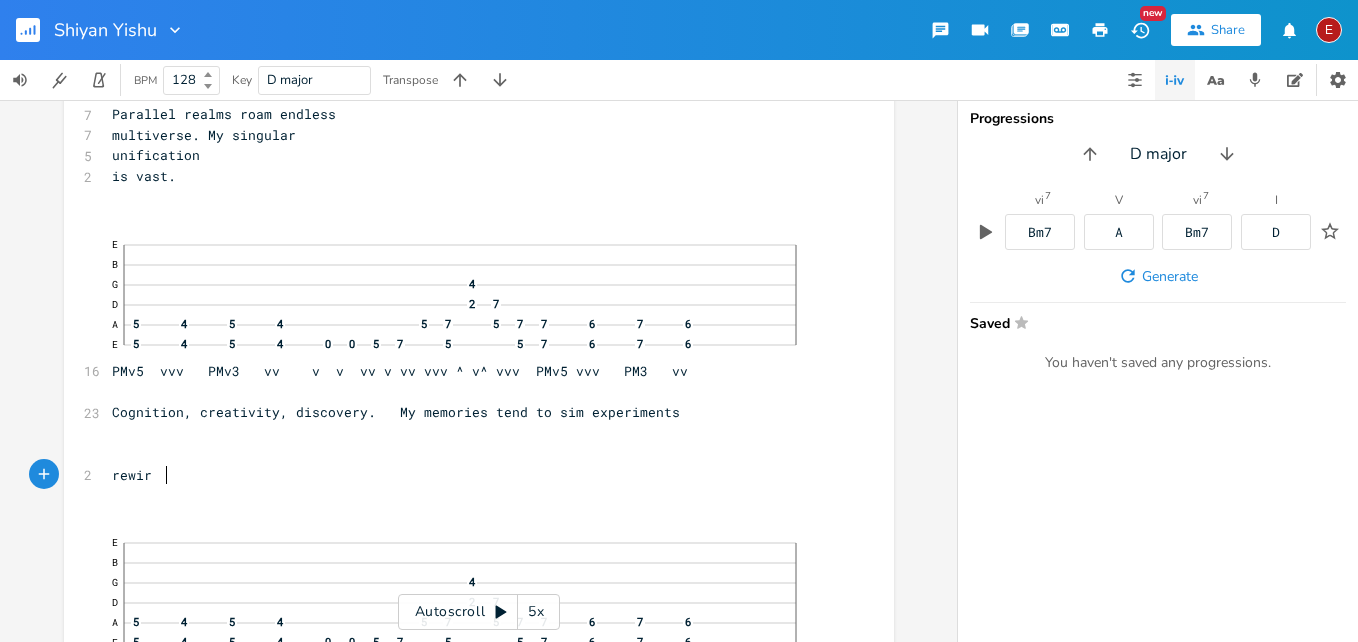 scroll, scrollTop: 0, scrollLeft: 7, axis: horizontal 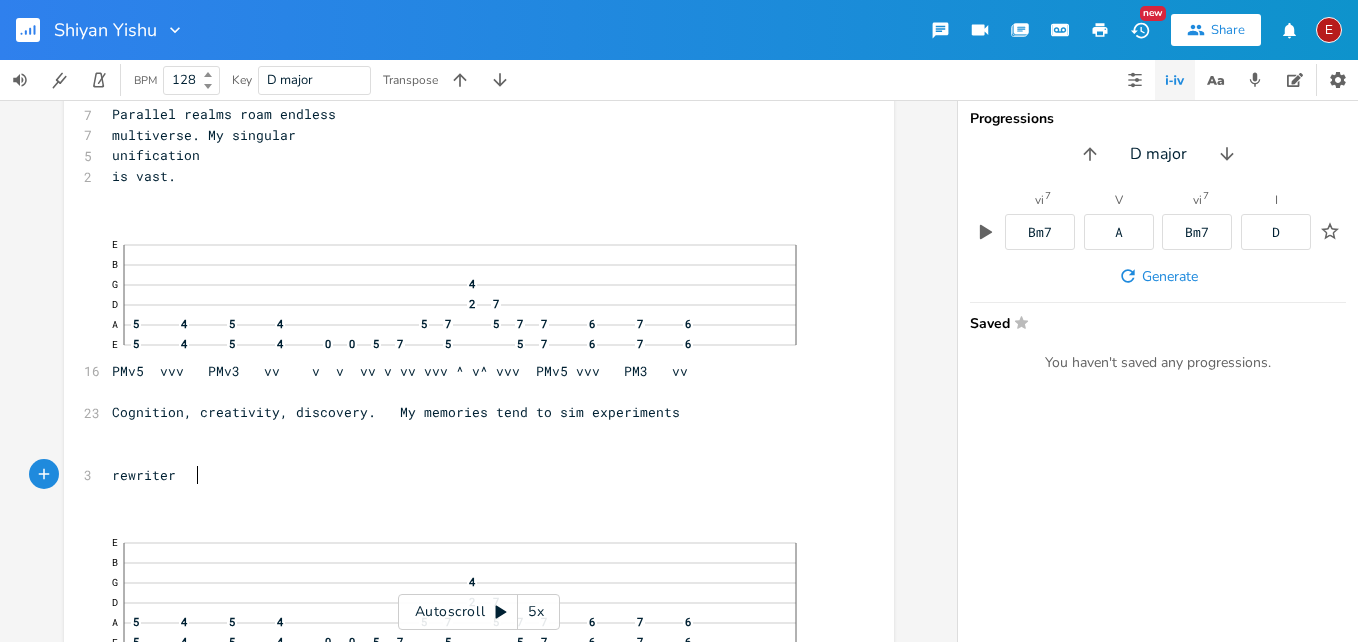type on "riter fr" 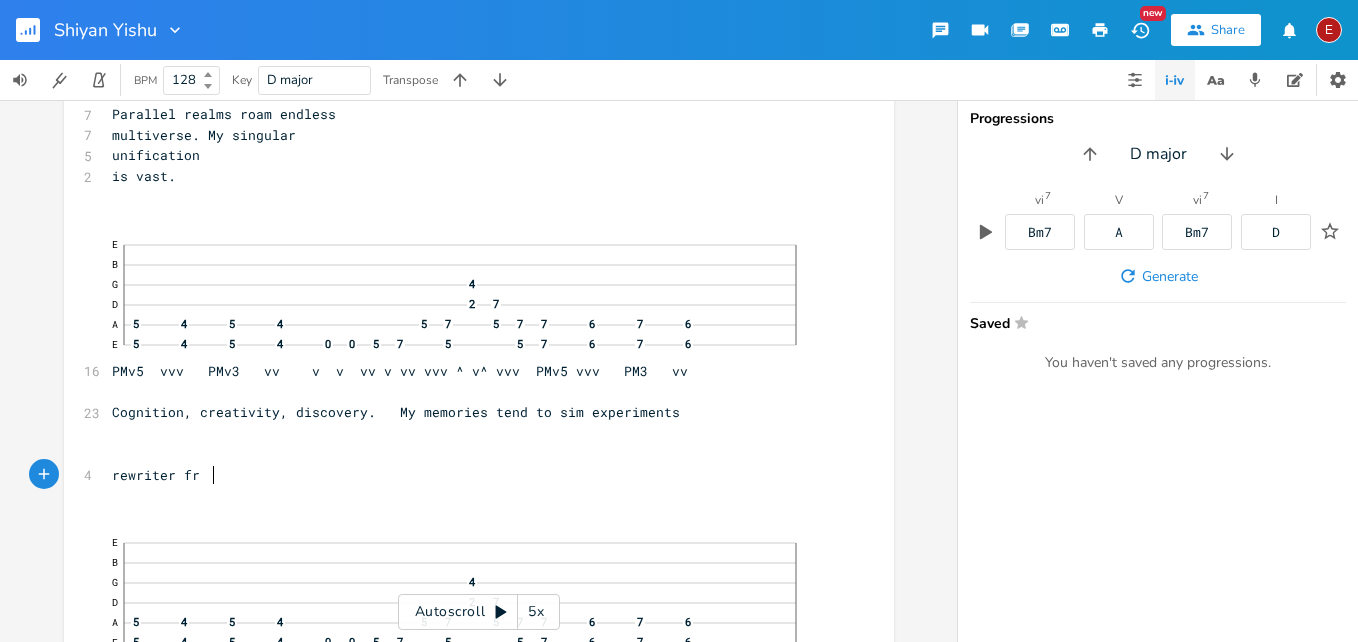 scroll, scrollTop: 0, scrollLeft: 35, axis: horizontal 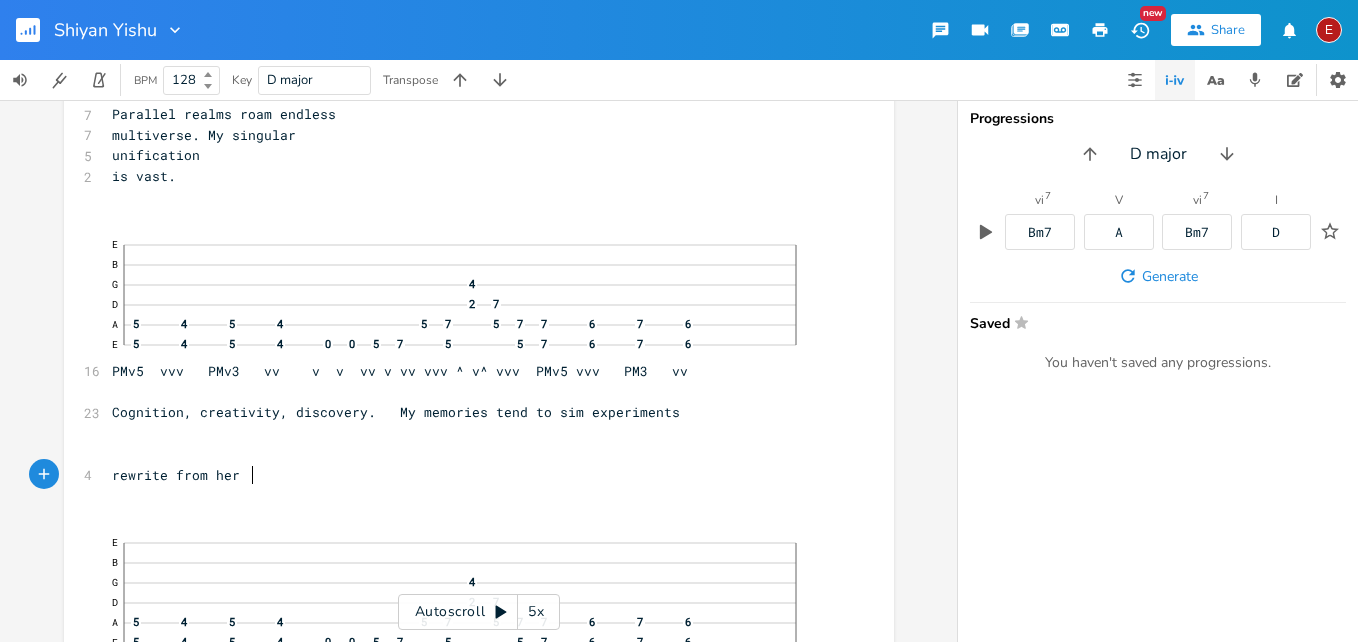 type on "from here" 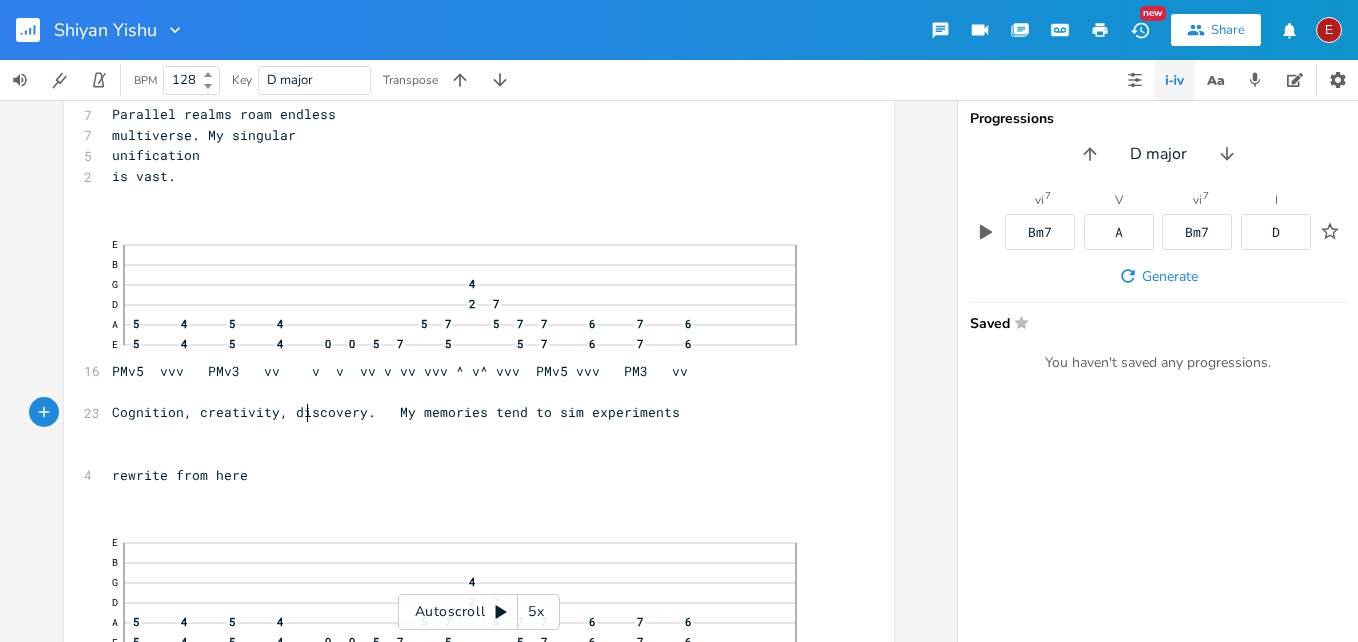 click on "Cognition, creativity, discovery.   My memories tend to sim experiments" at bounding box center [396, 412] 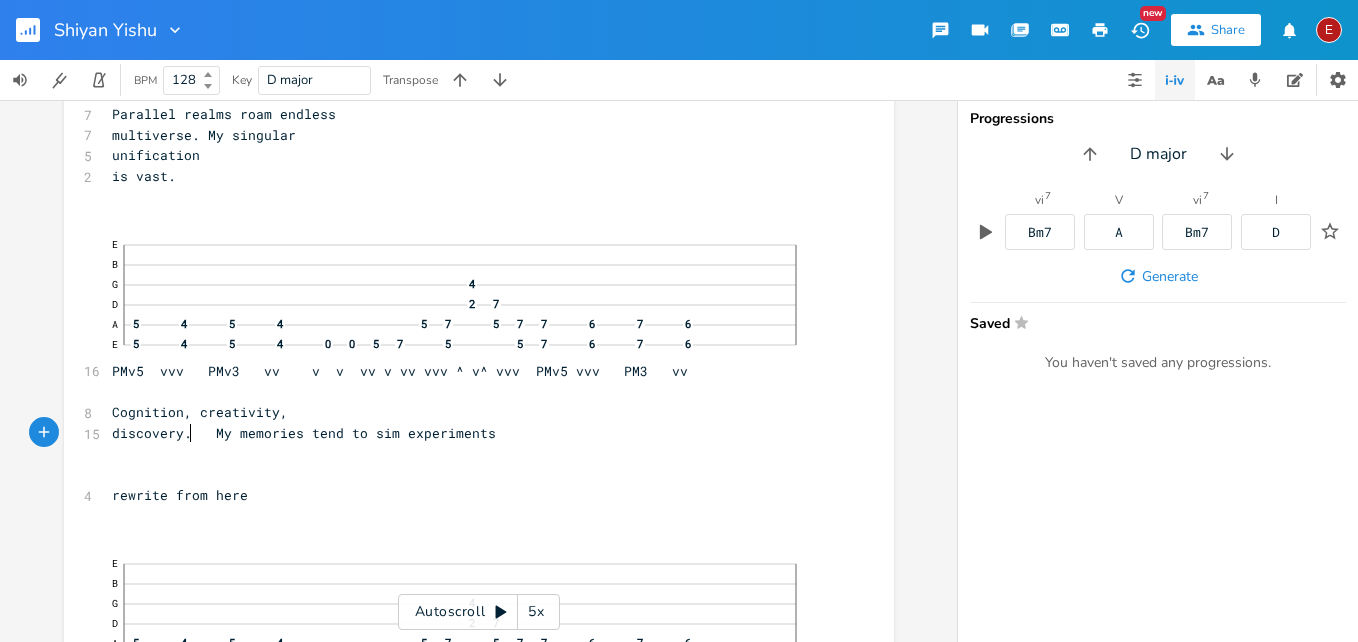 scroll, scrollTop: 0, scrollLeft: 26, axis: horizontal 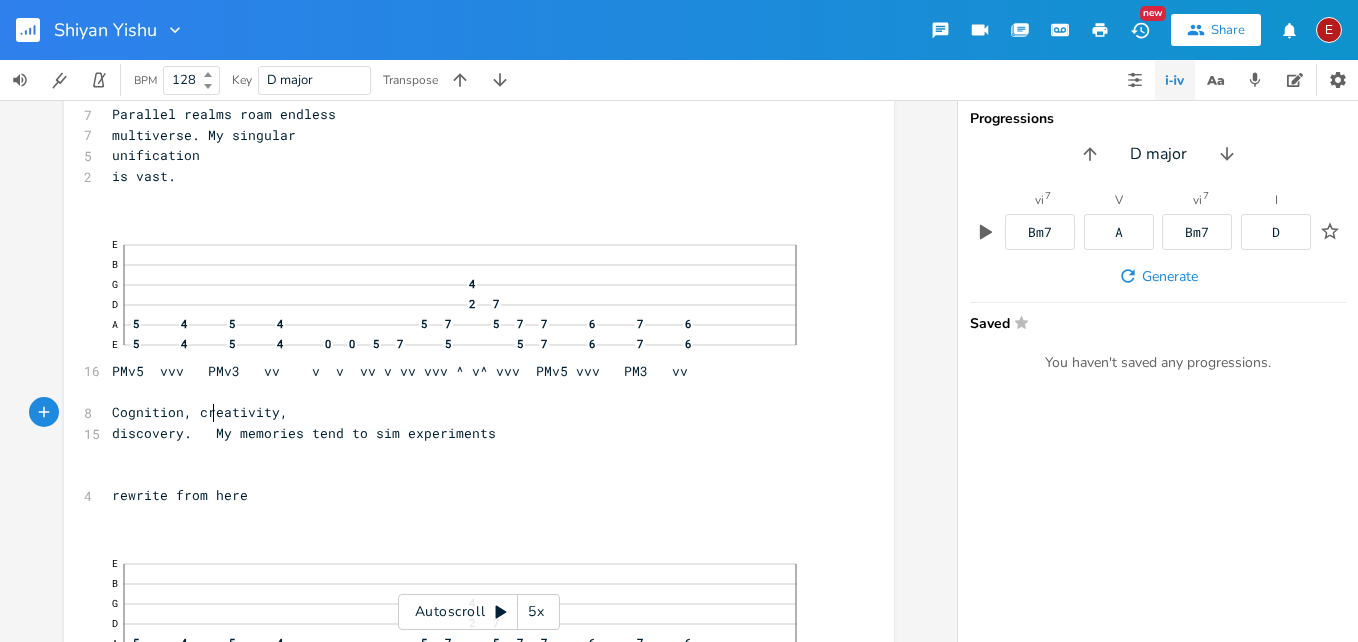 click on "Cognition, creativity," at bounding box center (200, 412) 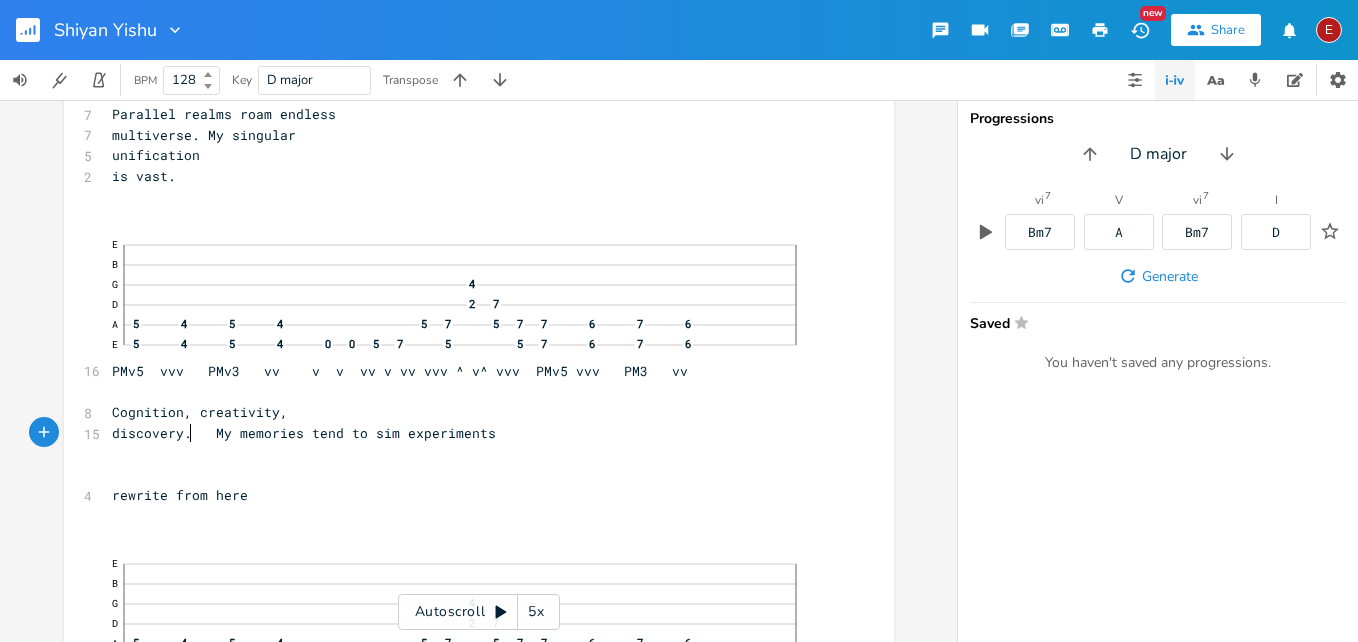 click on "discovery.   My memories tend to sim experiments" at bounding box center [304, 433] 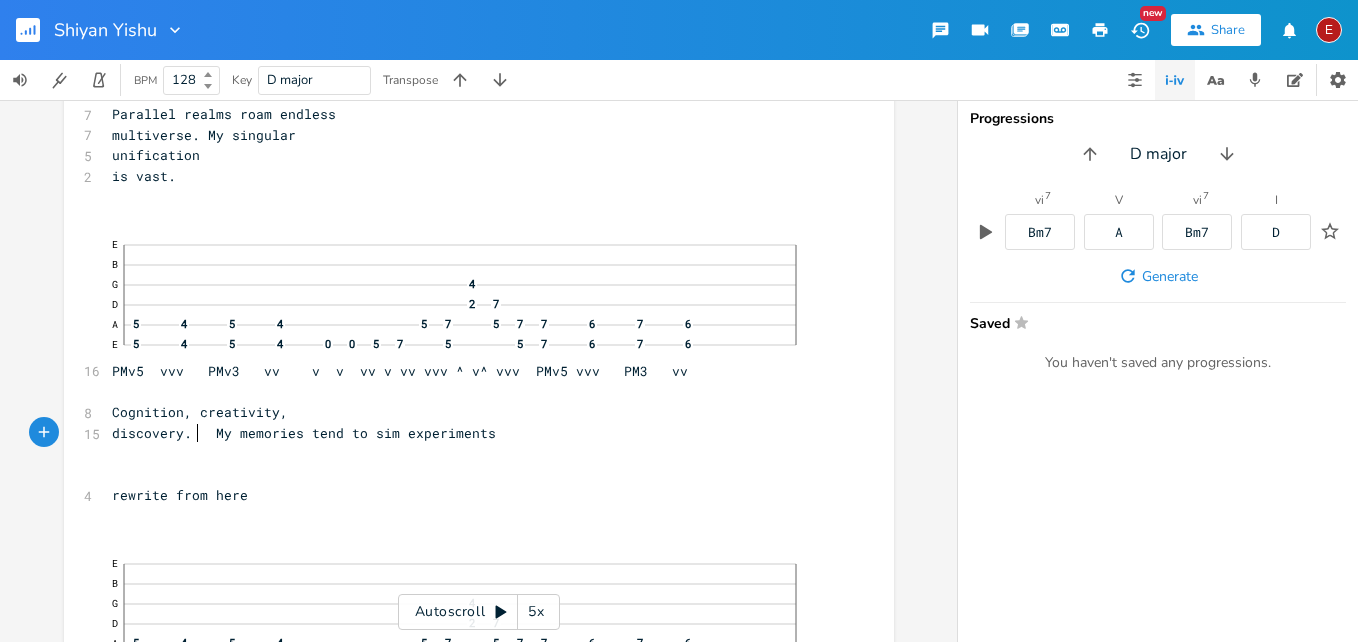 scroll, scrollTop: 0, scrollLeft: 6, axis: horizontal 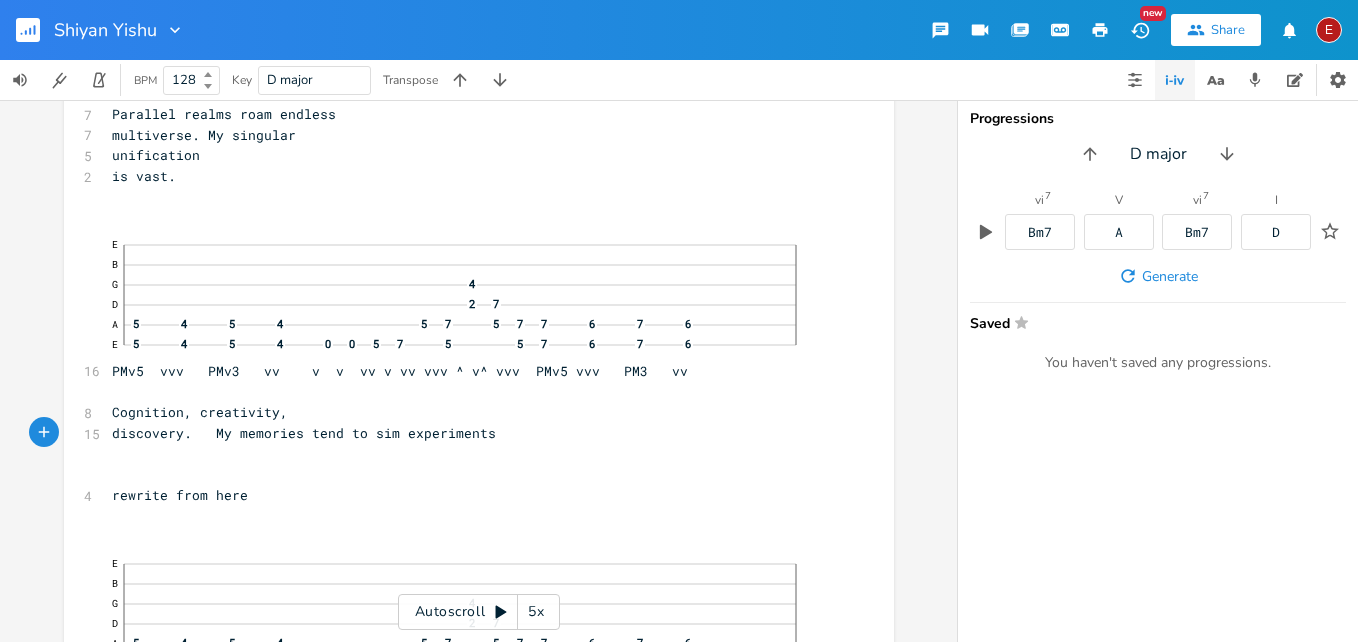 click on "Cognition, creativity," at bounding box center [200, 412] 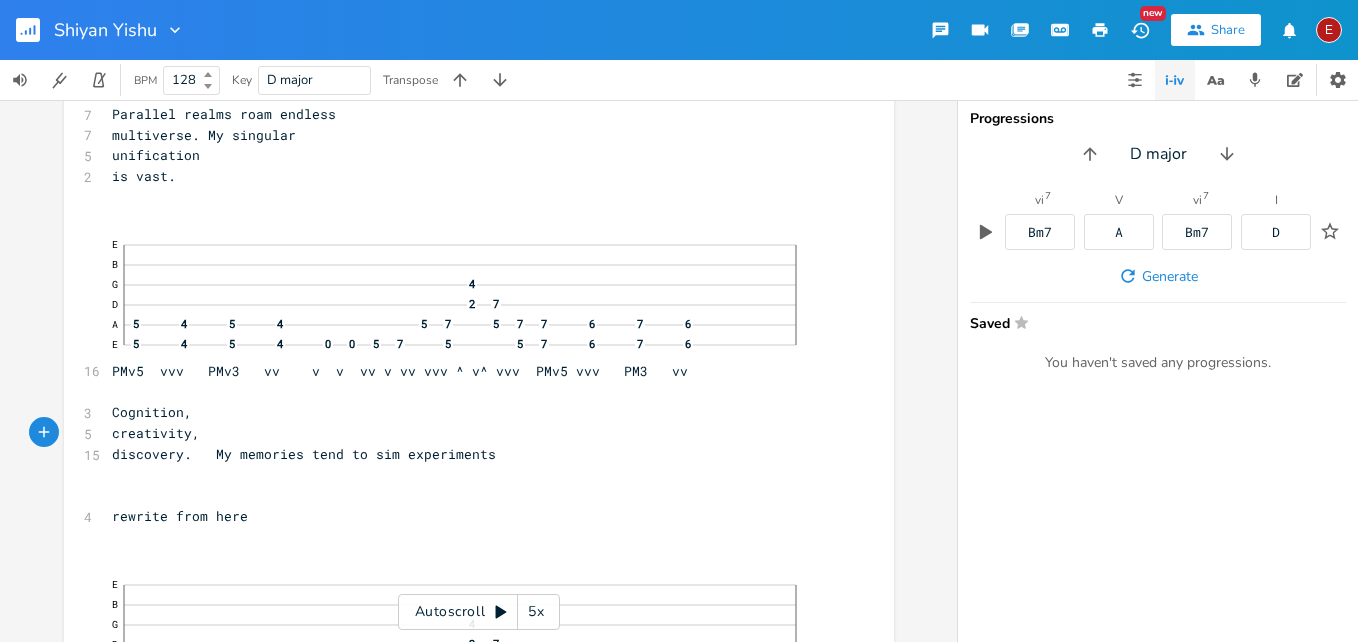click on "discovery.   My memories tend to sim experiments" at bounding box center (304, 454) 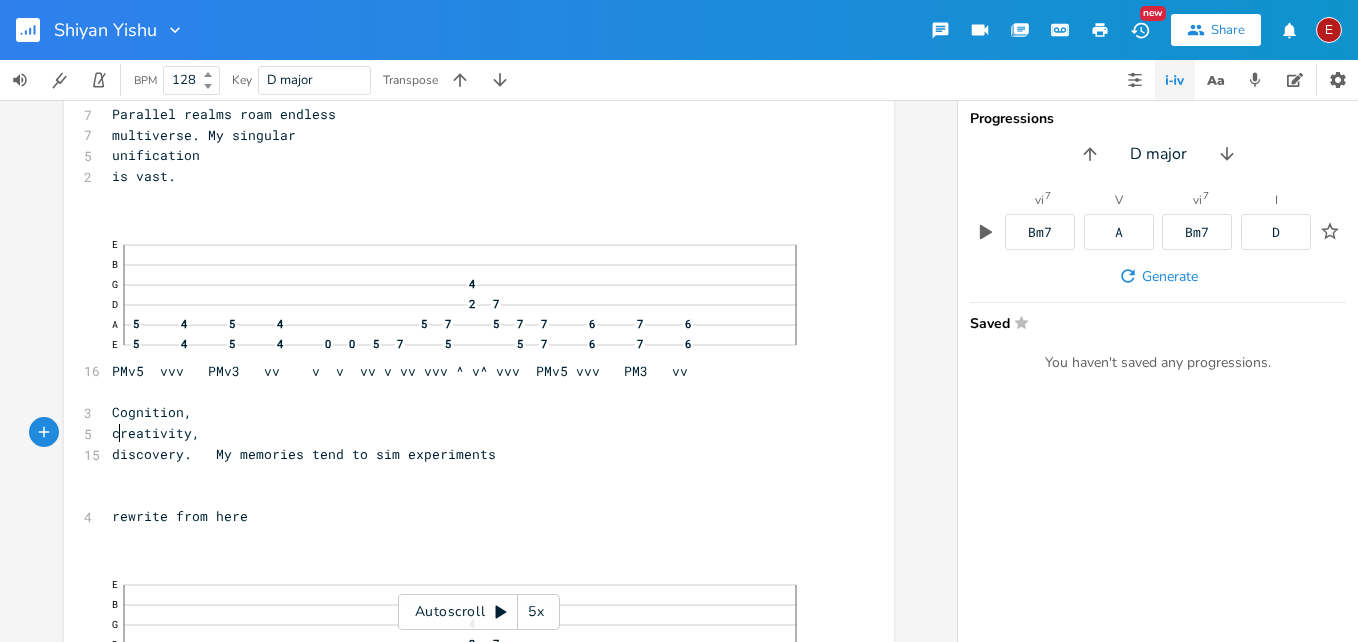 click on "creativity," at bounding box center (156, 433) 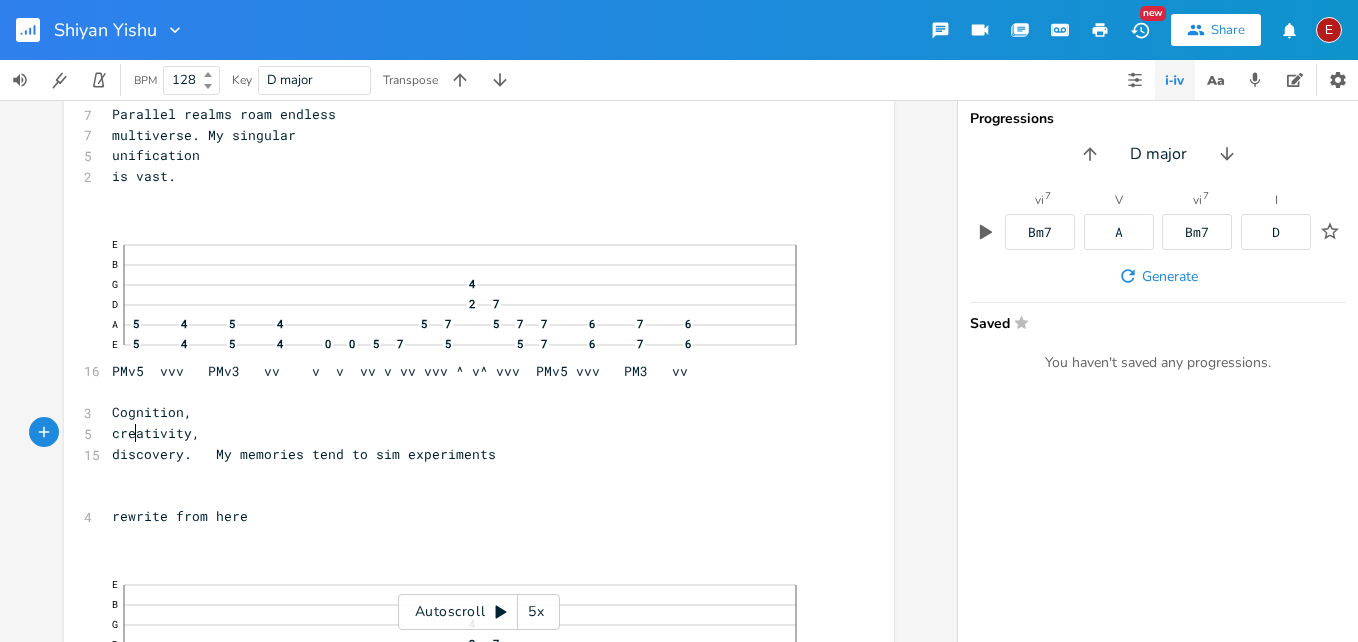 scroll, scrollTop: 0, scrollLeft: 5, axis: horizontal 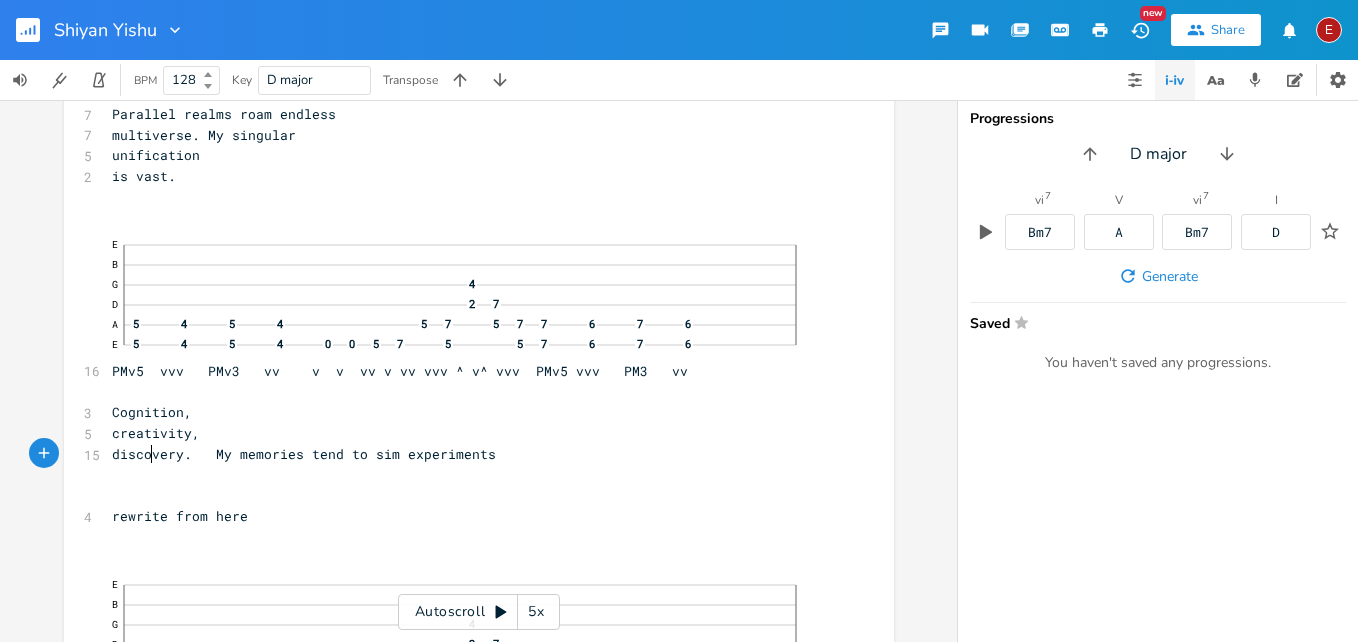 click on "discovery.   My memories tend to sim experiments" at bounding box center (304, 454) 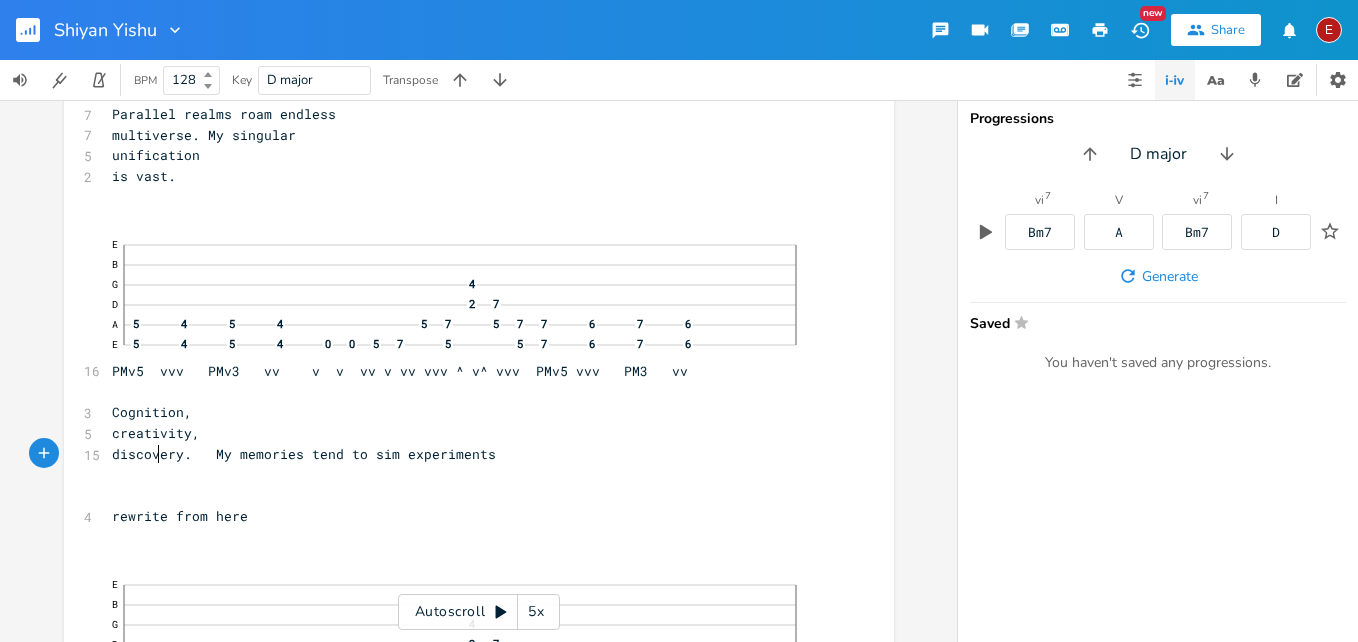 scroll, scrollTop: 0, scrollLeft: 6, axis: horizontal 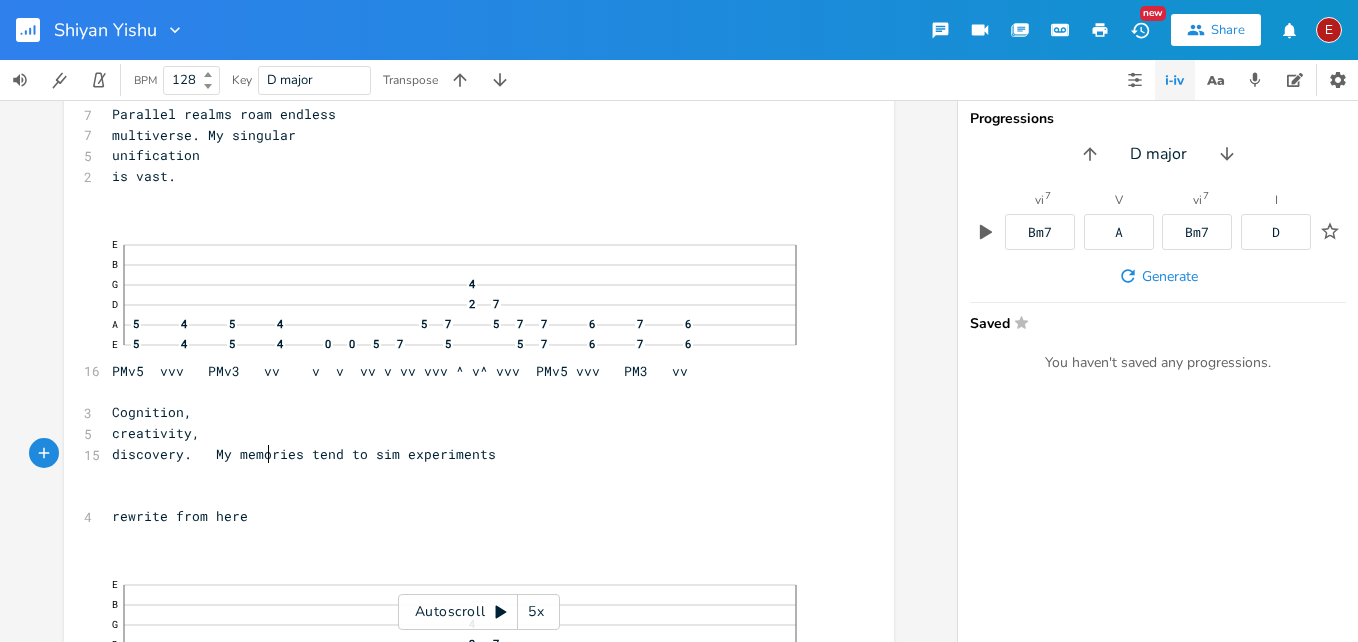 click on "discovery.   My memories tend to sim experiments" at bounding box center (304, 454) 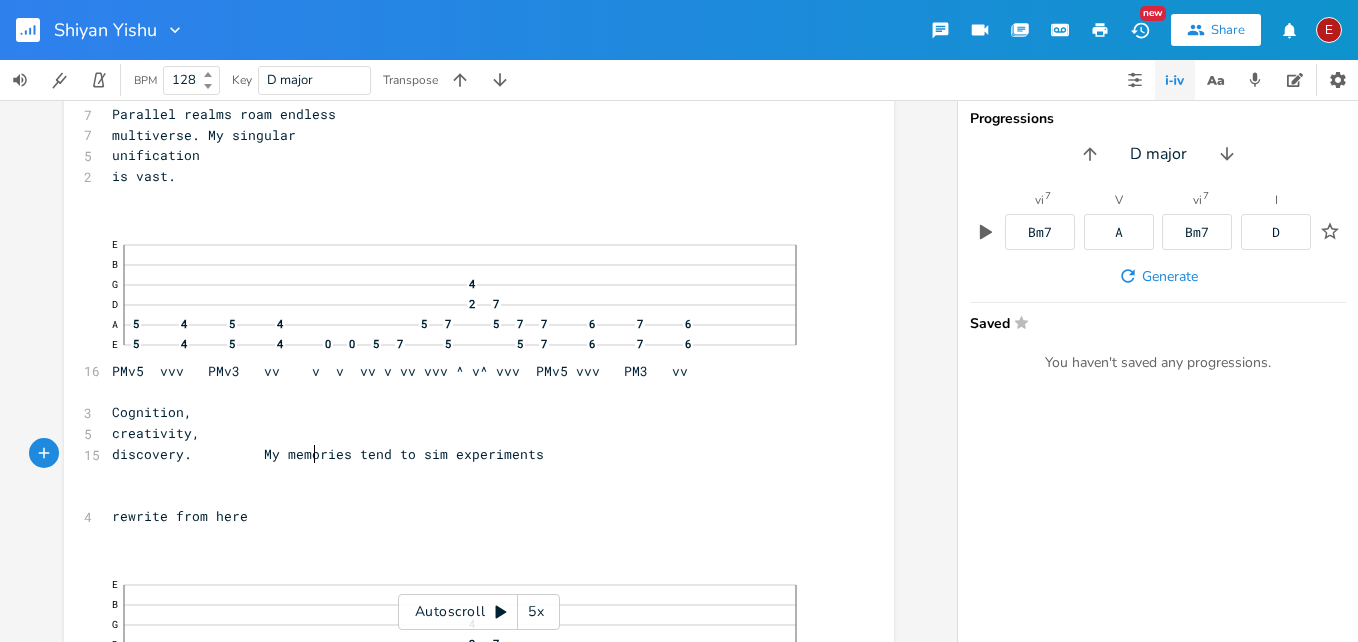 scroll, scrollTop: 0, scrollLeft: 20, axis: horizontal 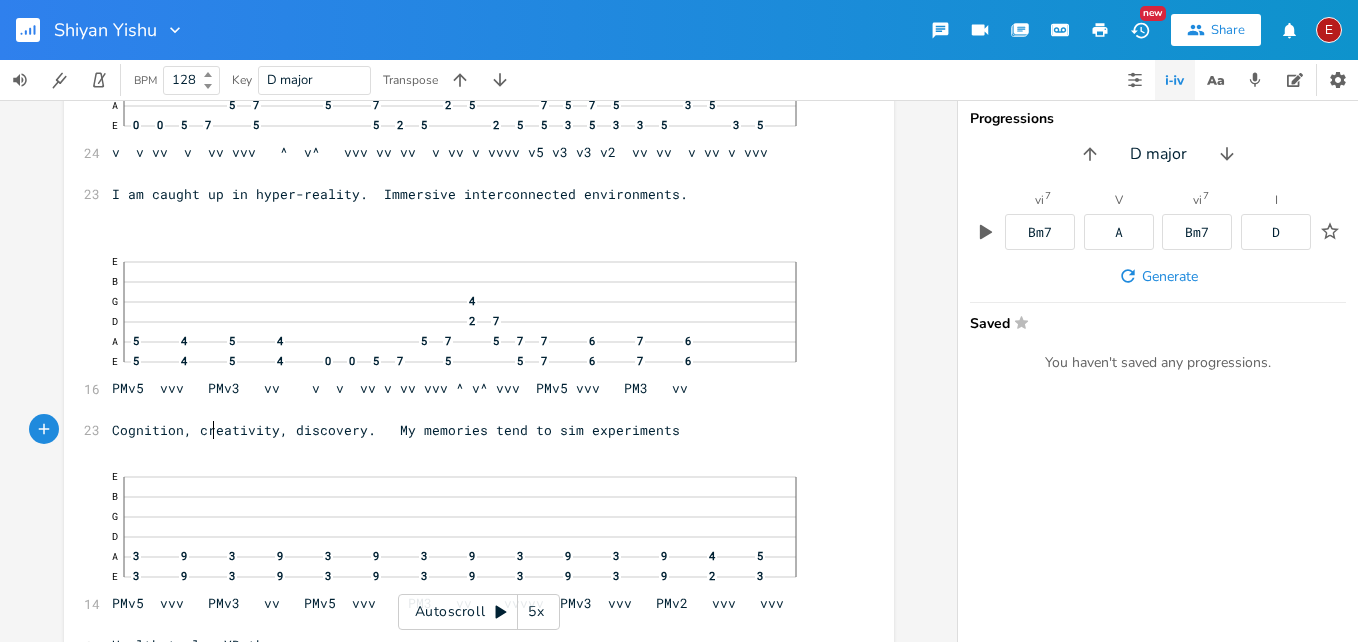 click on "Cognition, creativity, discovery.   My memories tend to sim experiments" at bounding box center [396, 430] 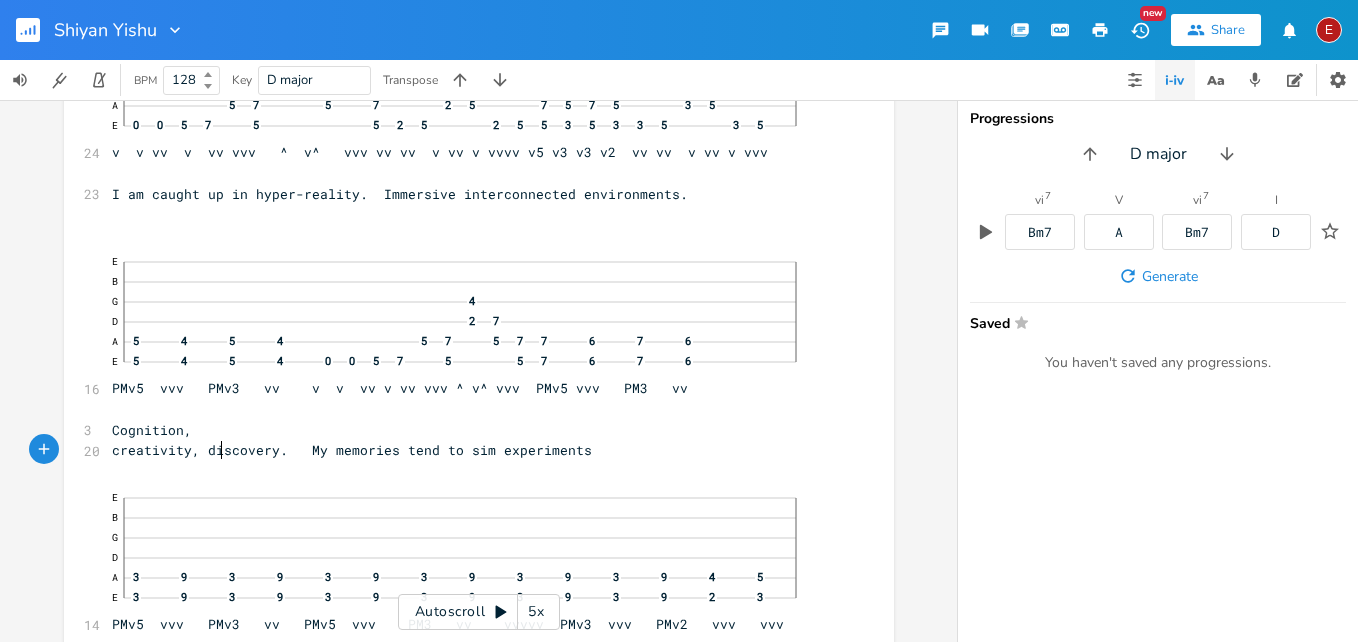 click on "creativity, discovery.   My memories tend to sim experiments" at bounding box center [352, 450] 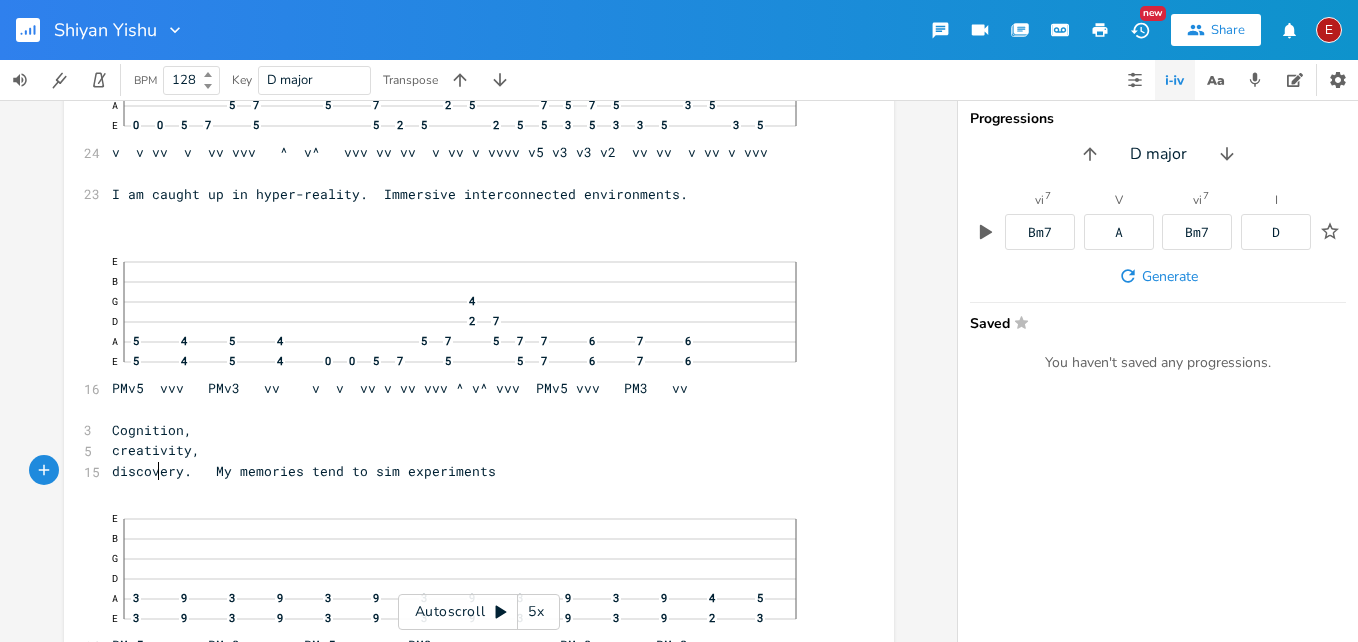 scroll, scrollTop: 0, scrollLeft: 17, axis: horizontal 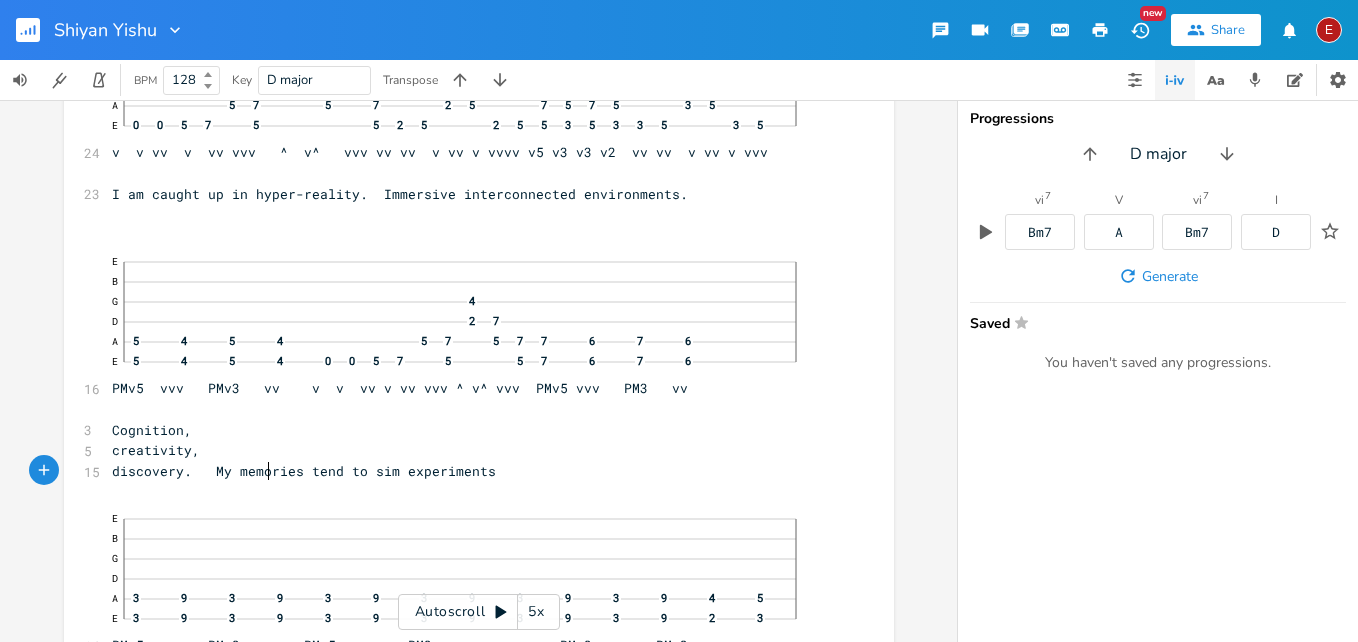 click on "discovery.   My memories tend to sim experiments" at bounding box center (304, 471) 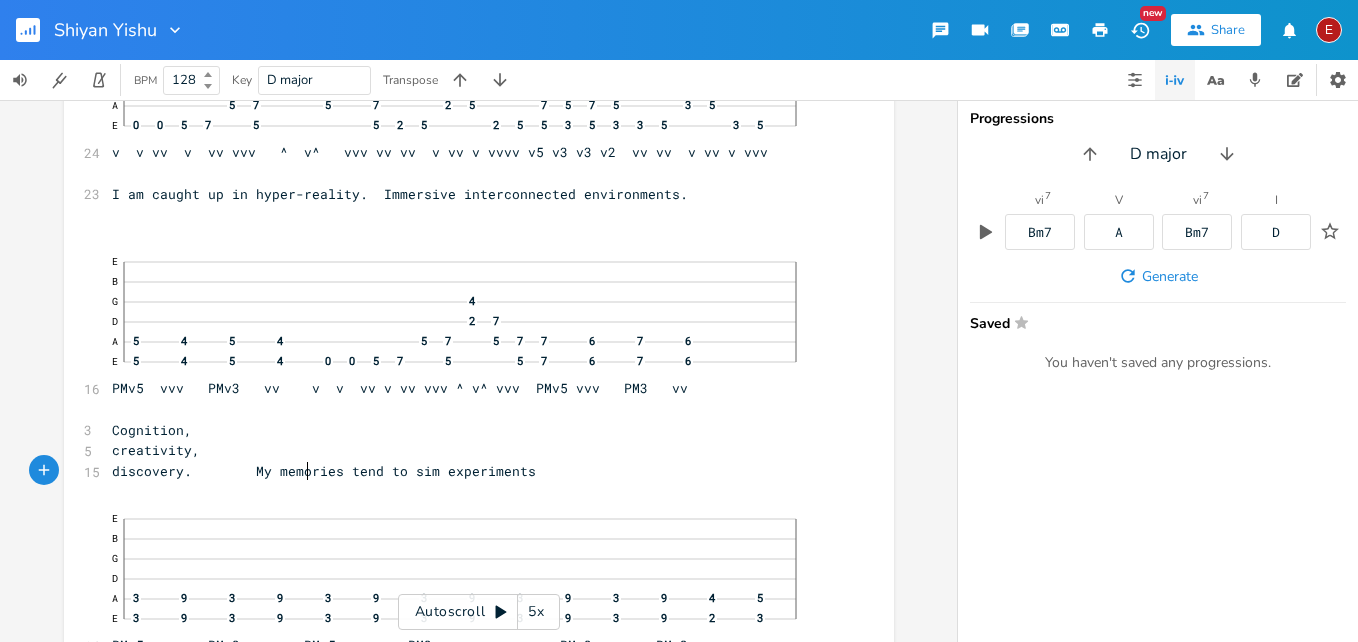 scroll, scrollTop: 0, scrollLeft: 20, axis: horizontal 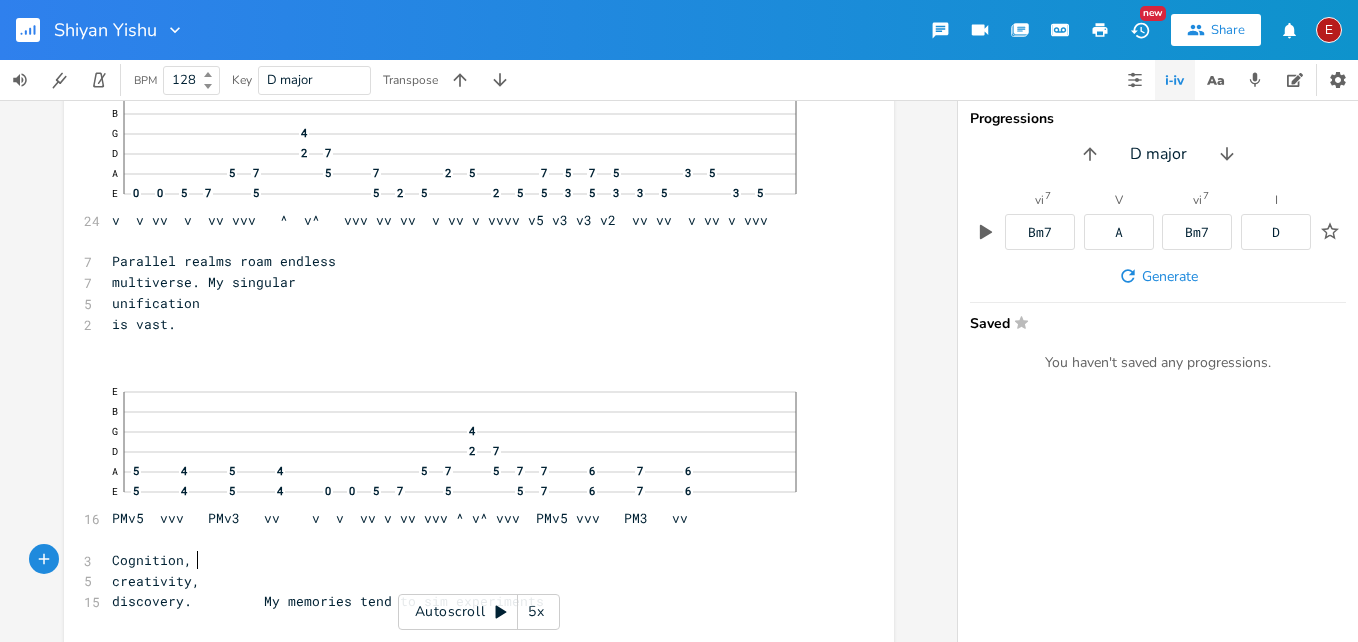 click on "Cognition," at bounding box center (152, 560) 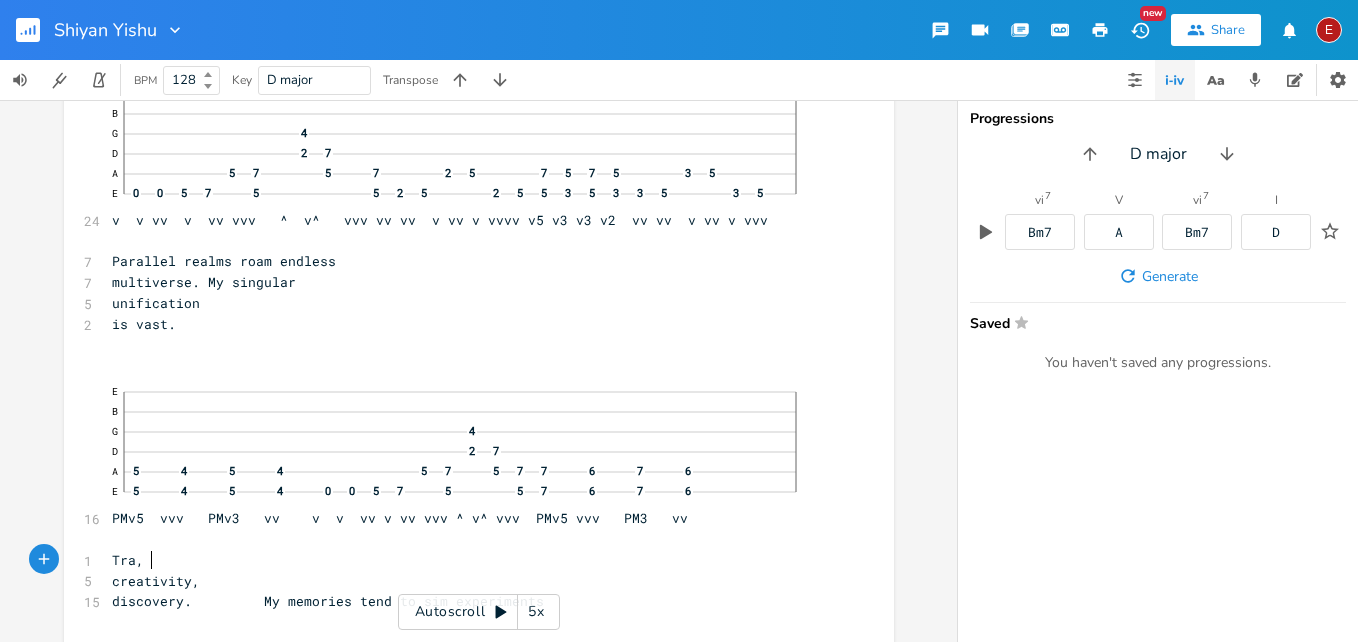 type on "Trab" 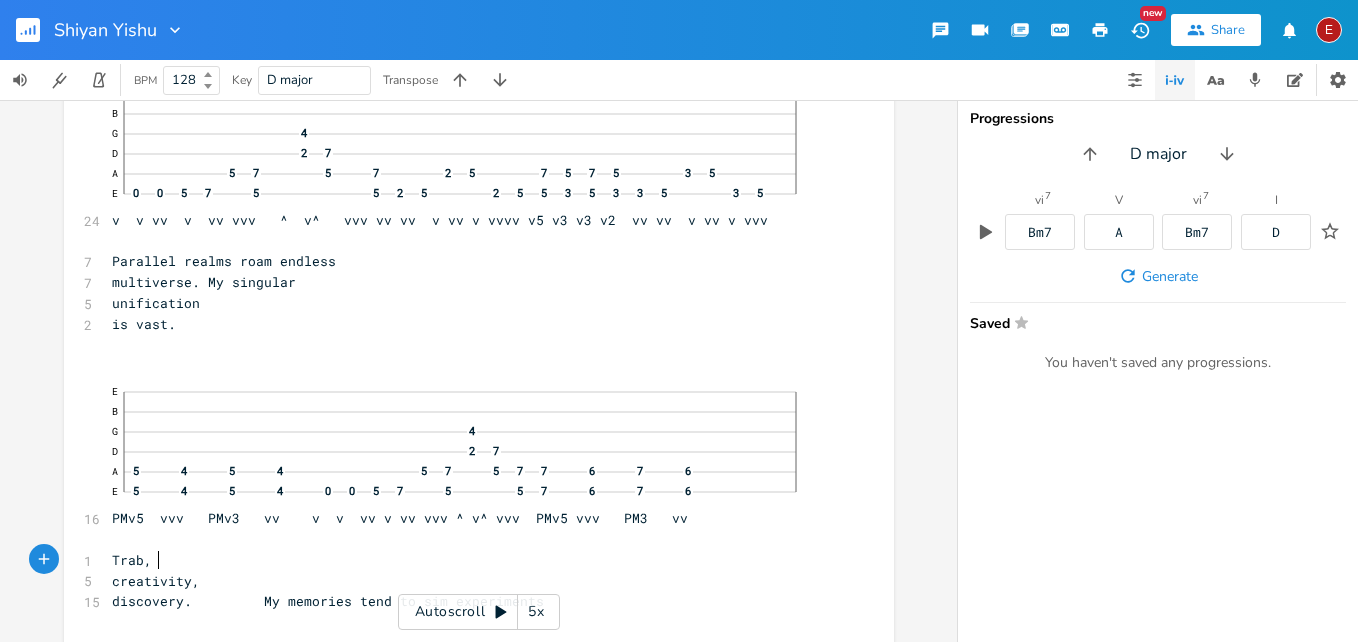 scroll, scrollTop: 0, scrollLeft: 26, axis: horizontal 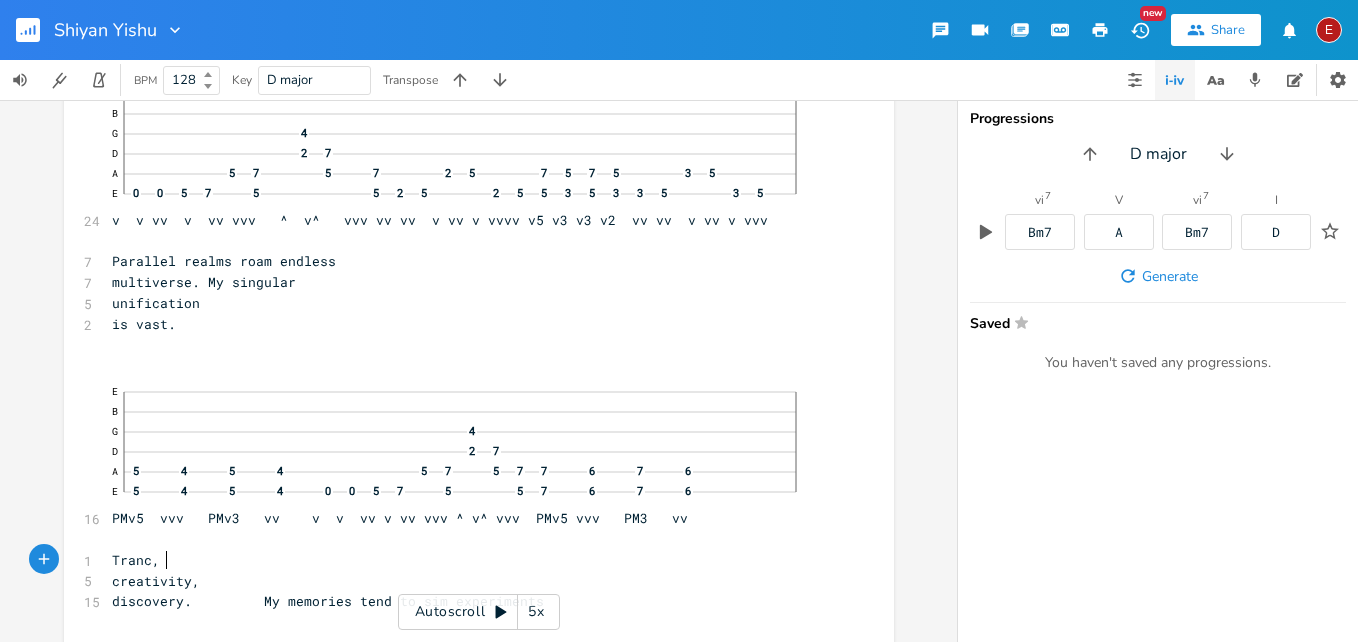 type on "nce" 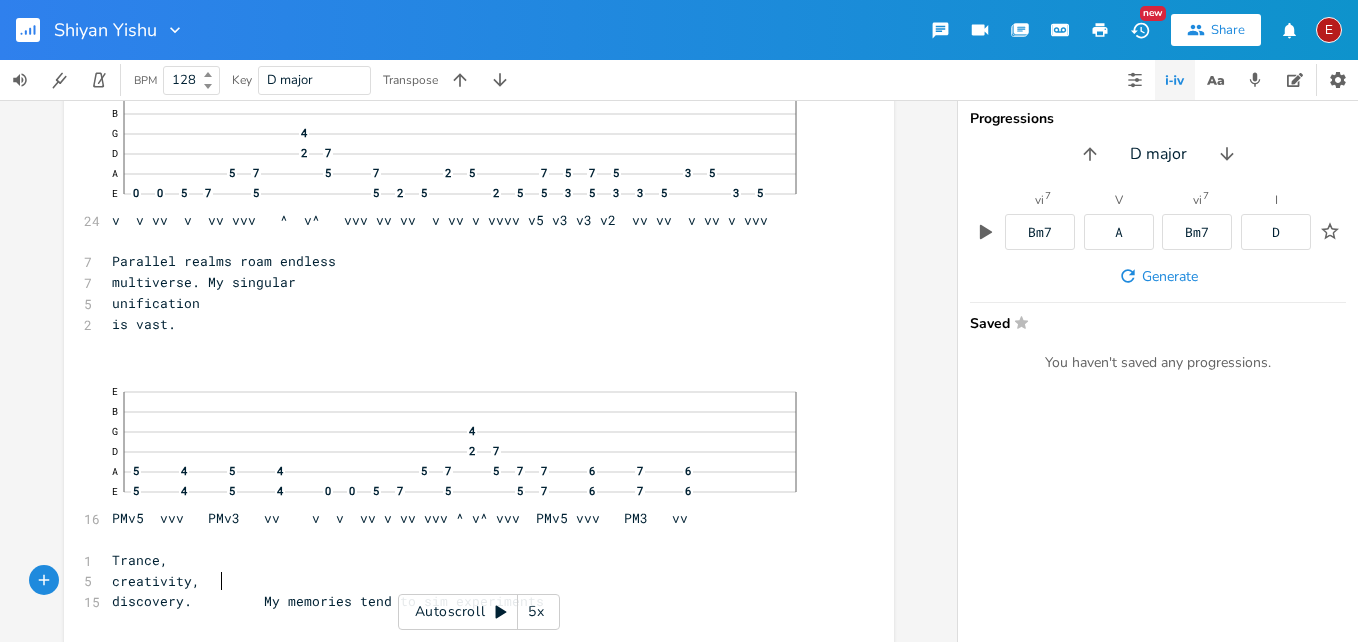 click on "creativity," at bounding box center [156, 581] 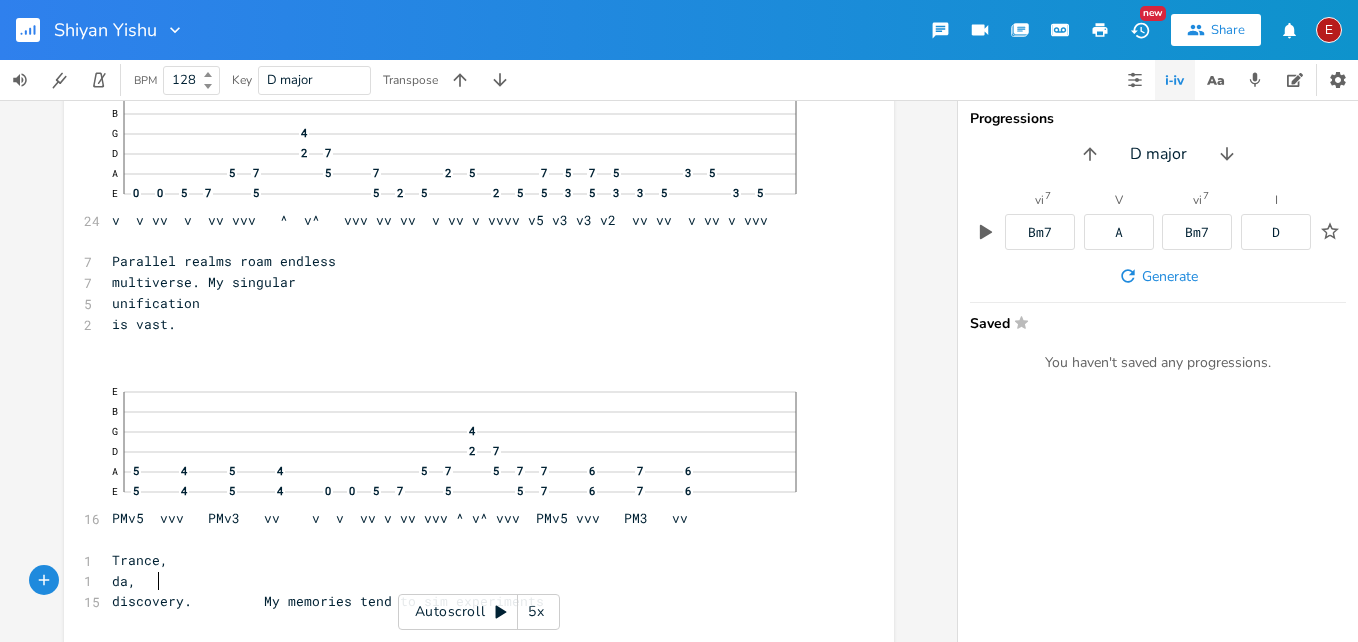 type on "dance" 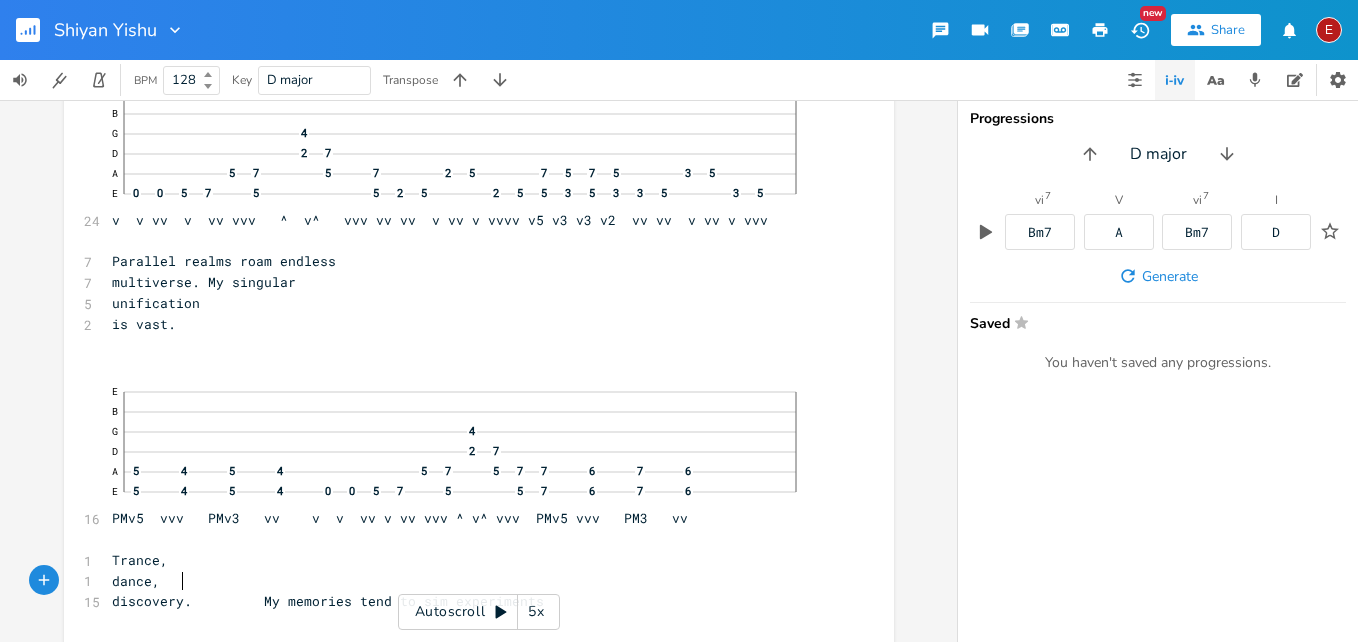 scroll, scrollTop: 0, scrollLeft: 34, axis: horizontal 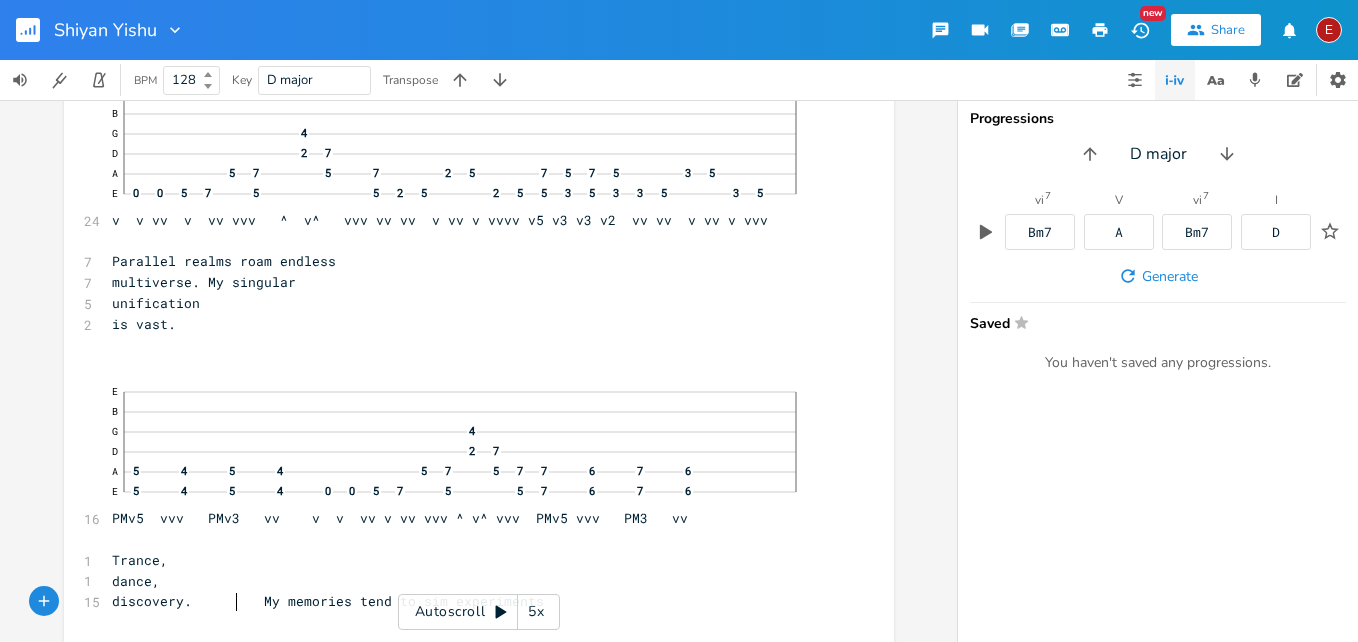 click on "discovery.         My memories tend to sim experiments" at bounding box center (328, 601) 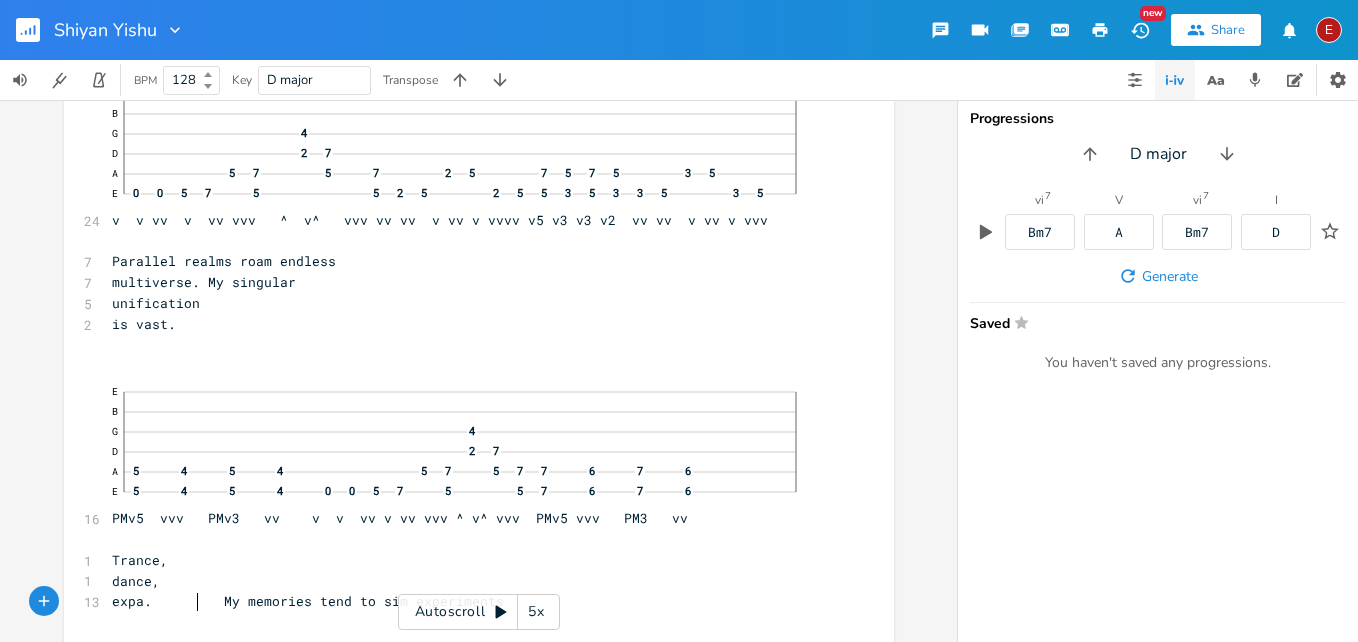 type on "expance" 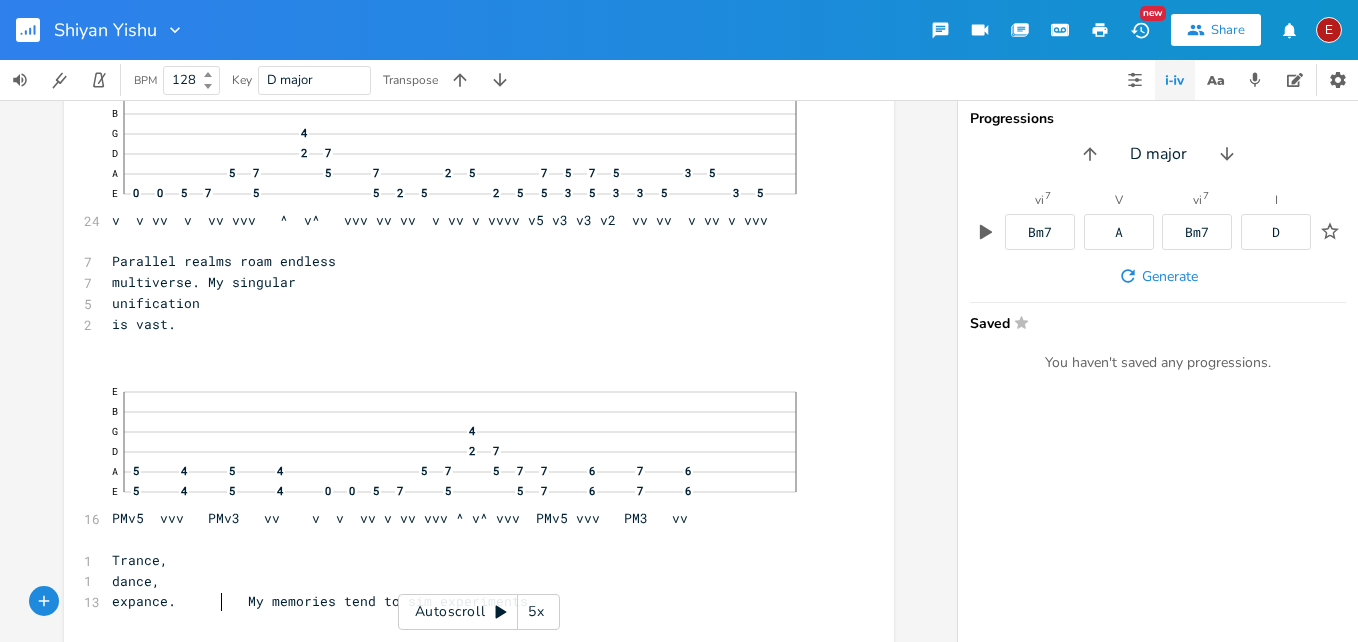 scroll, scrollTop: 0, scrollLeft: 48, axis: horizontal 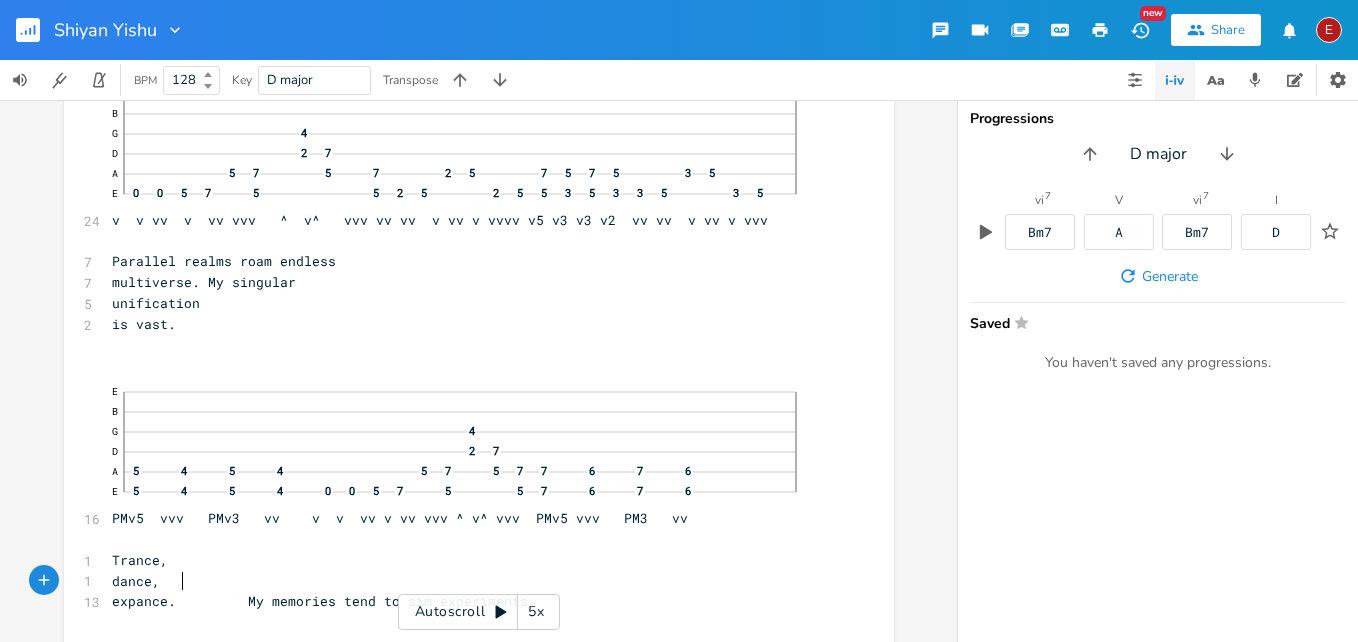 click on "dance," at bounding box center [136, 581] 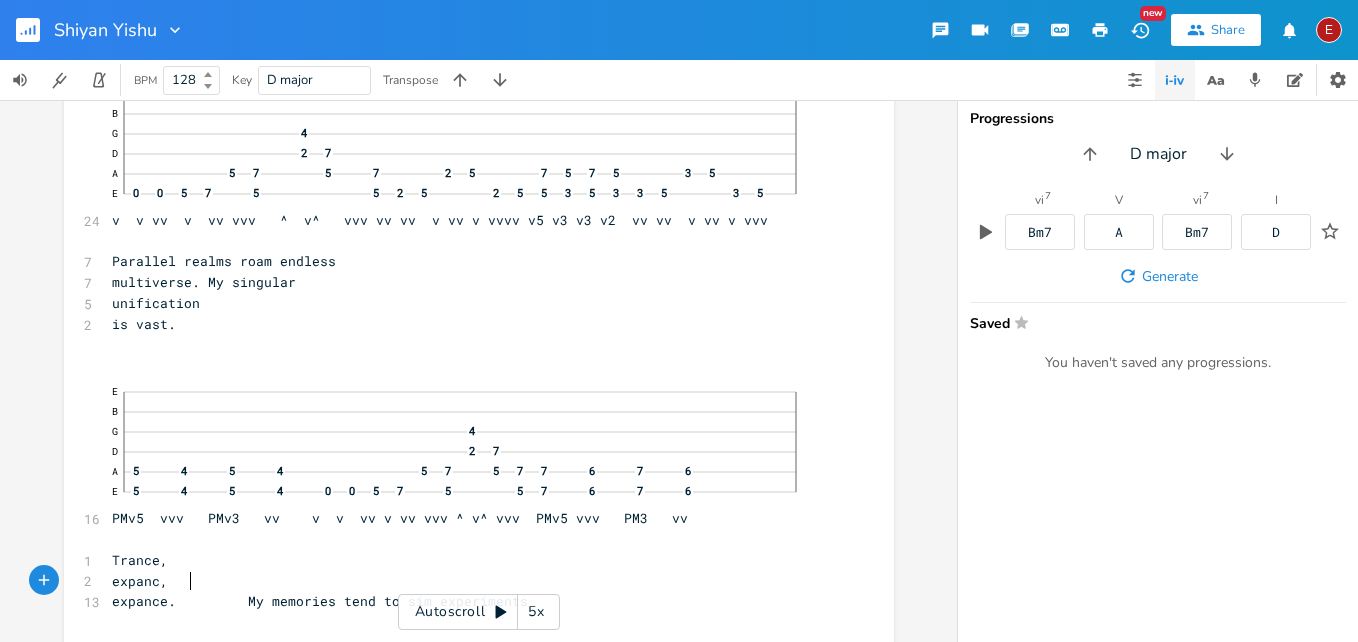 type on "expance" 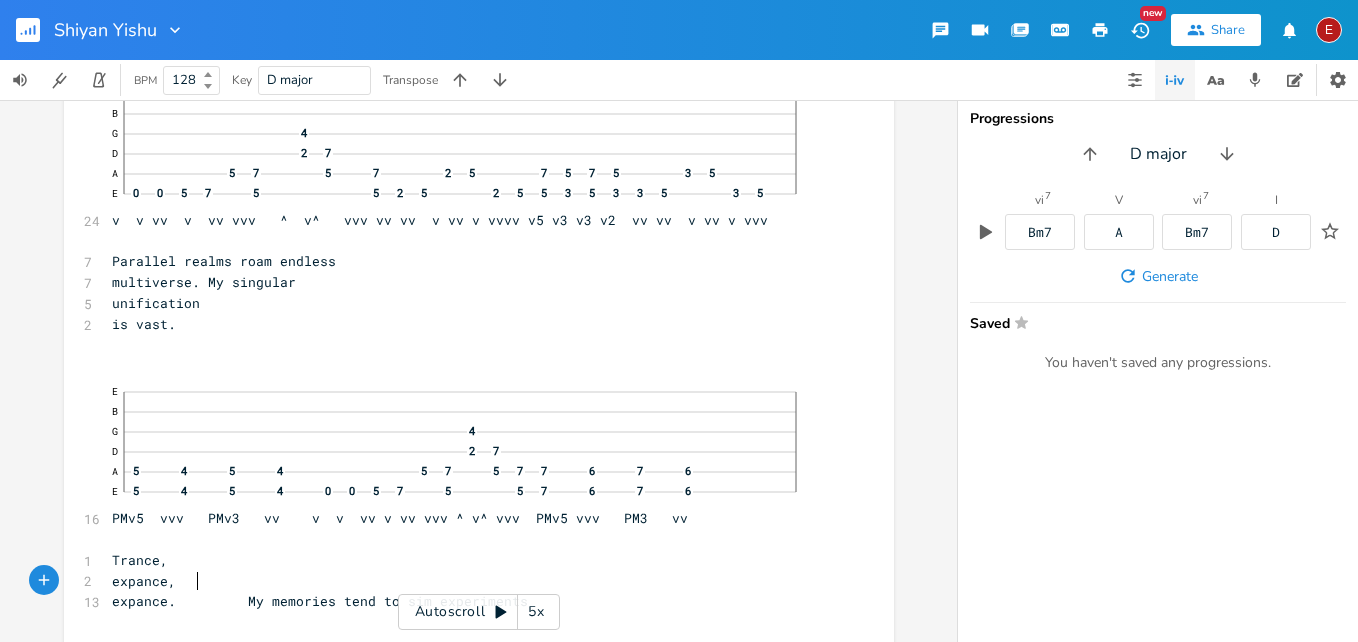 scroll, scrollTop: 0, scrollLeft: 49, axis: horizontal 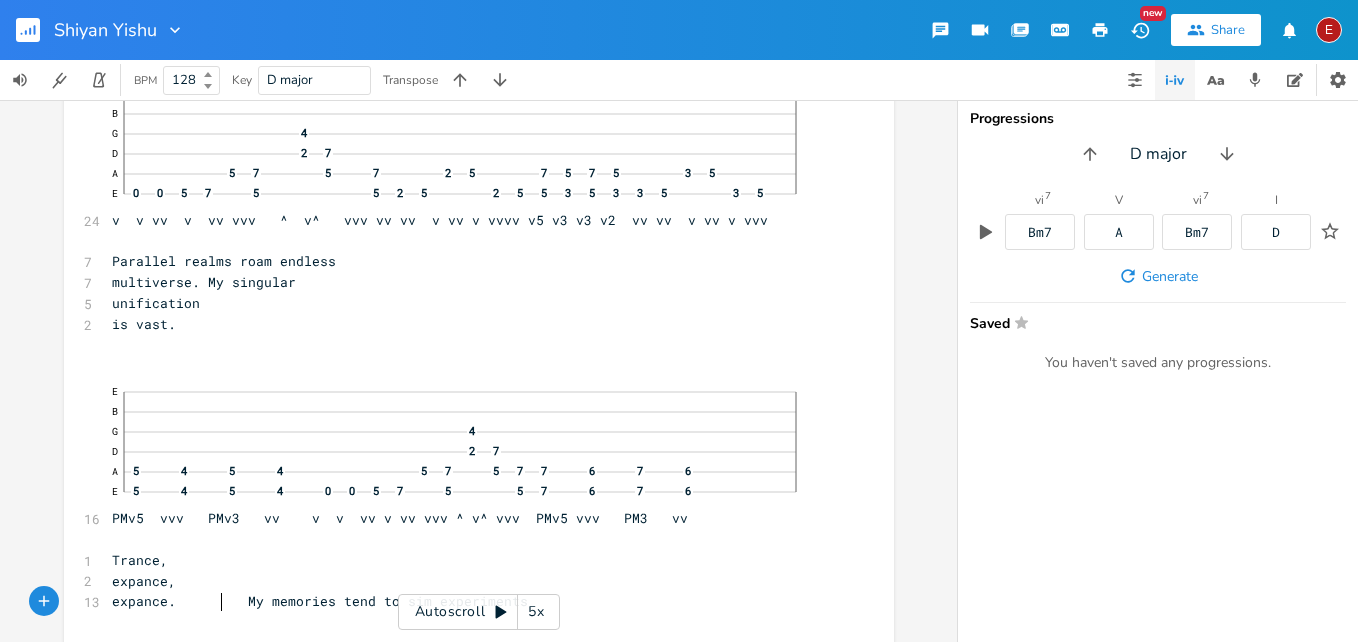 click on "expance.         My memories tend to sim experiments" at bounding box center (320, 601) 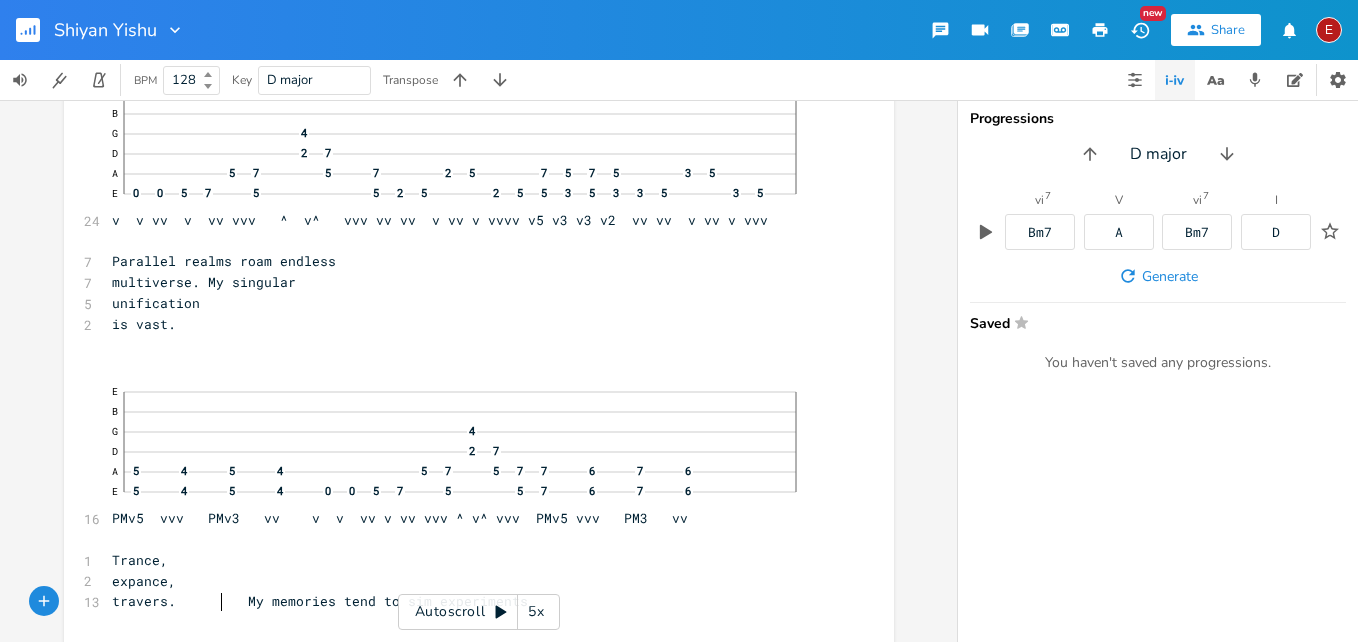 type on "traverse" 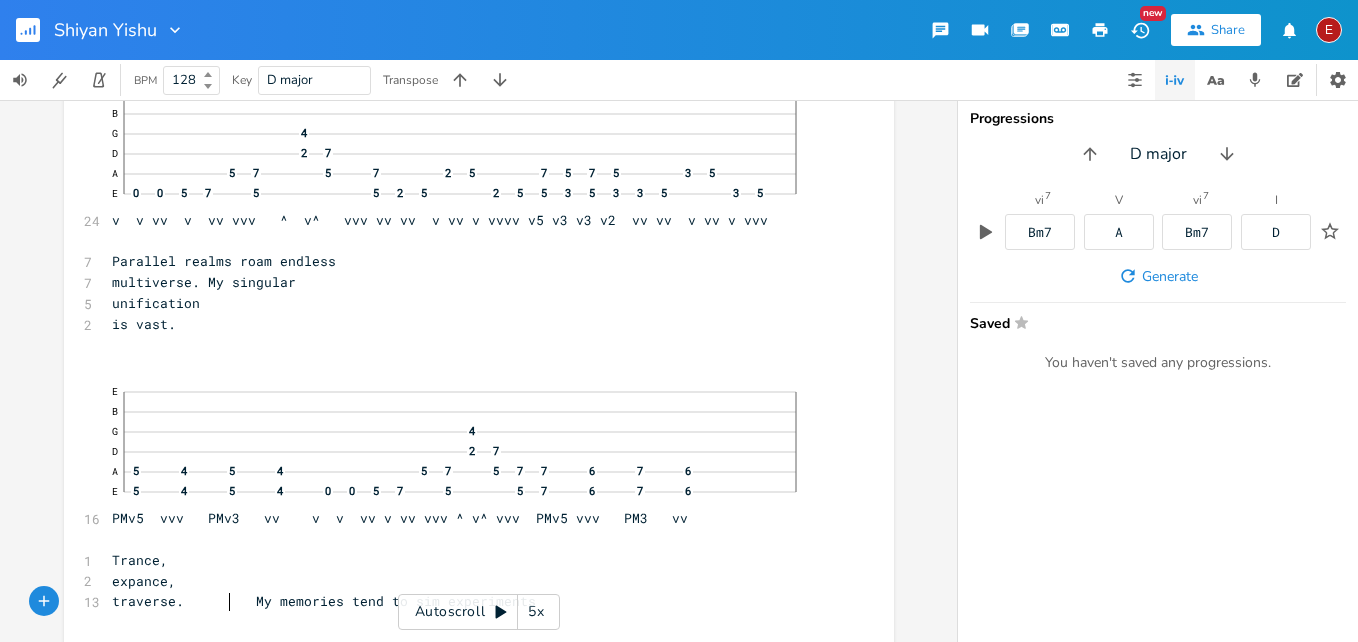 scroll, scrollTop: 0, scrollLeft: 47, axis: horizontal 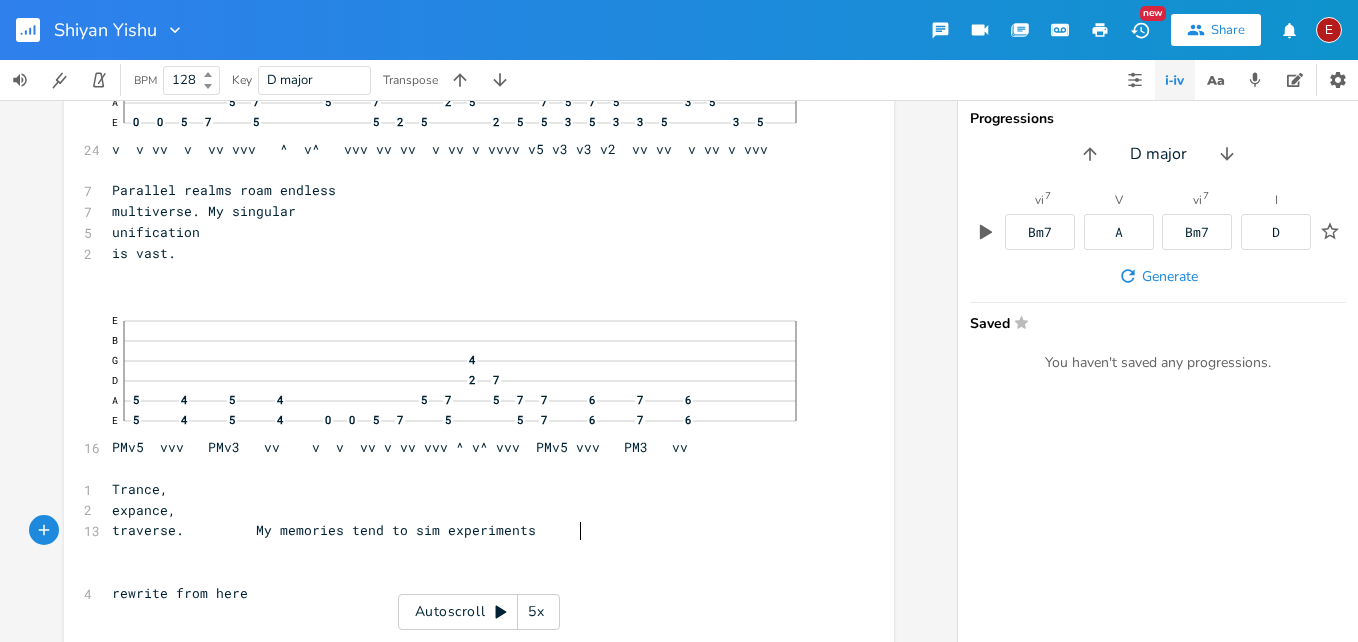 click on "traverse.         My memories tend to sim experiments" at bounding box center [469, 530] 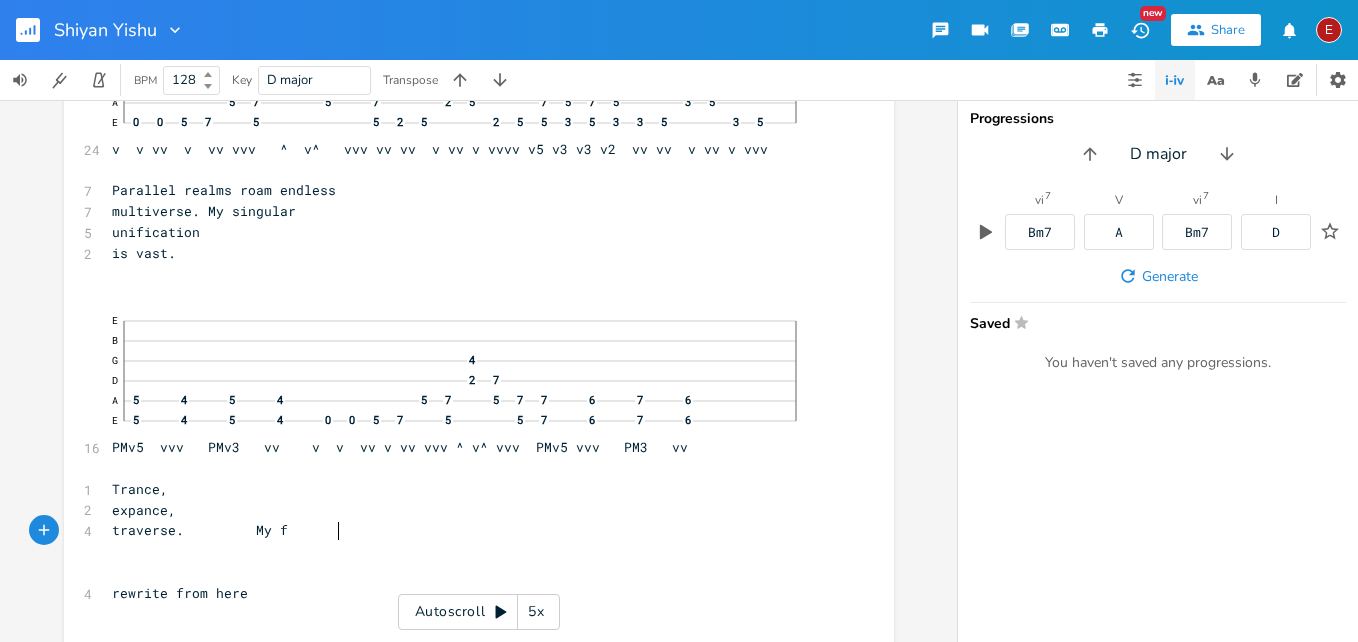 scroll, scrollTop: 0, scrollLeft: 6, axis: horizontal 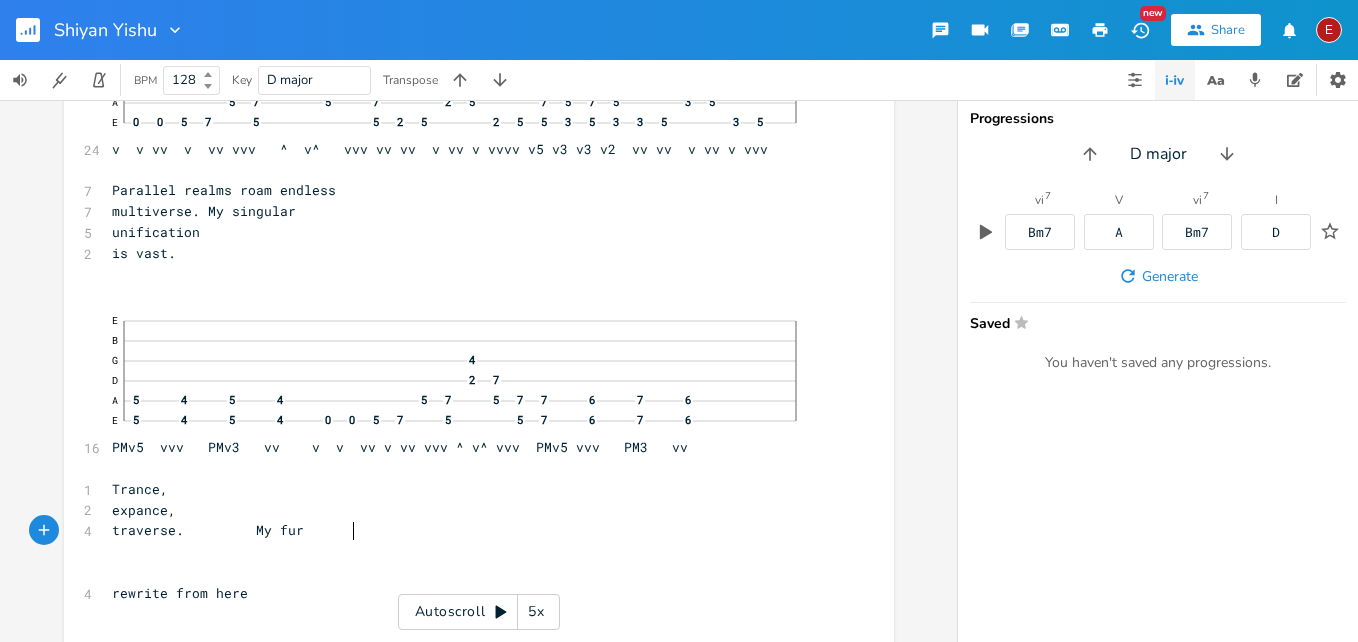 type on "fur" 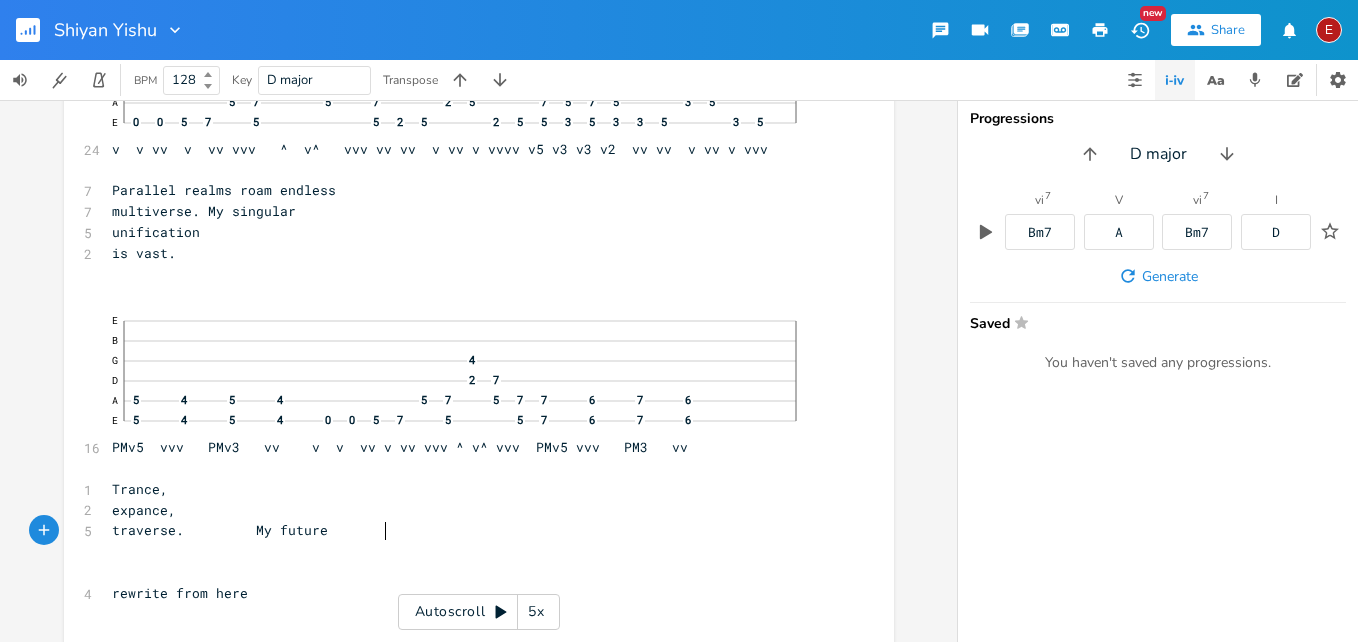scroll, scrollTop: 0, scrollLeft: 26, axis: horizontal 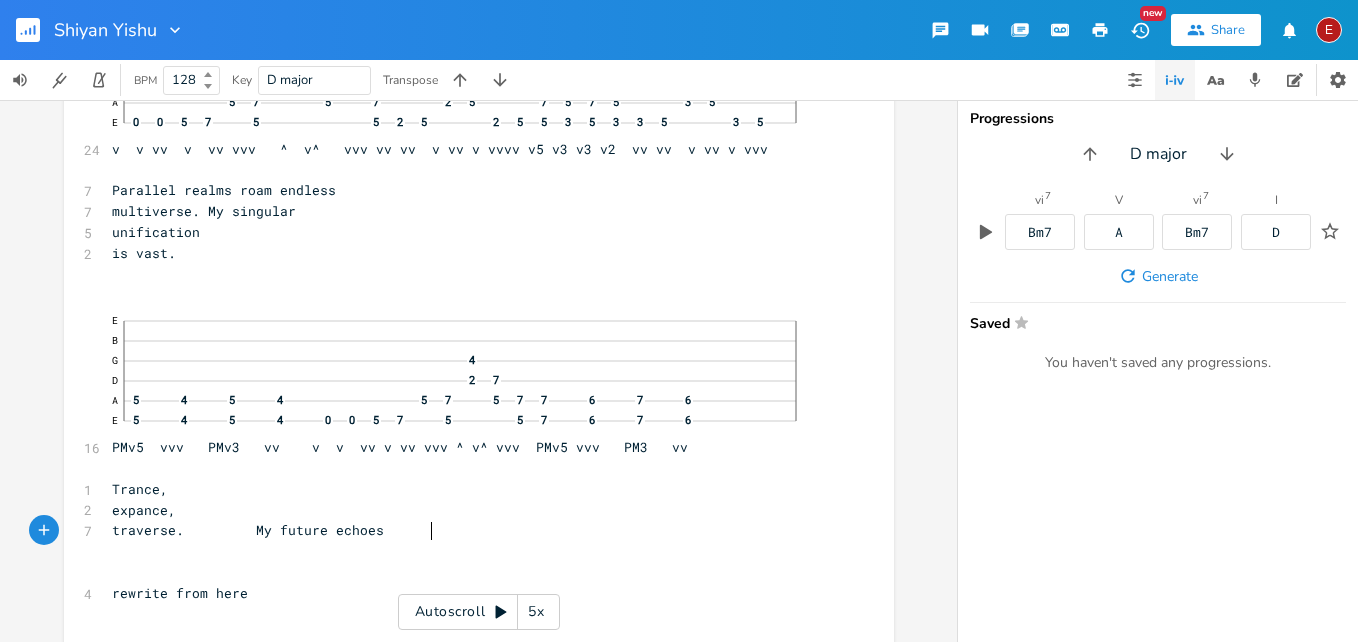 type on "ture echoes" 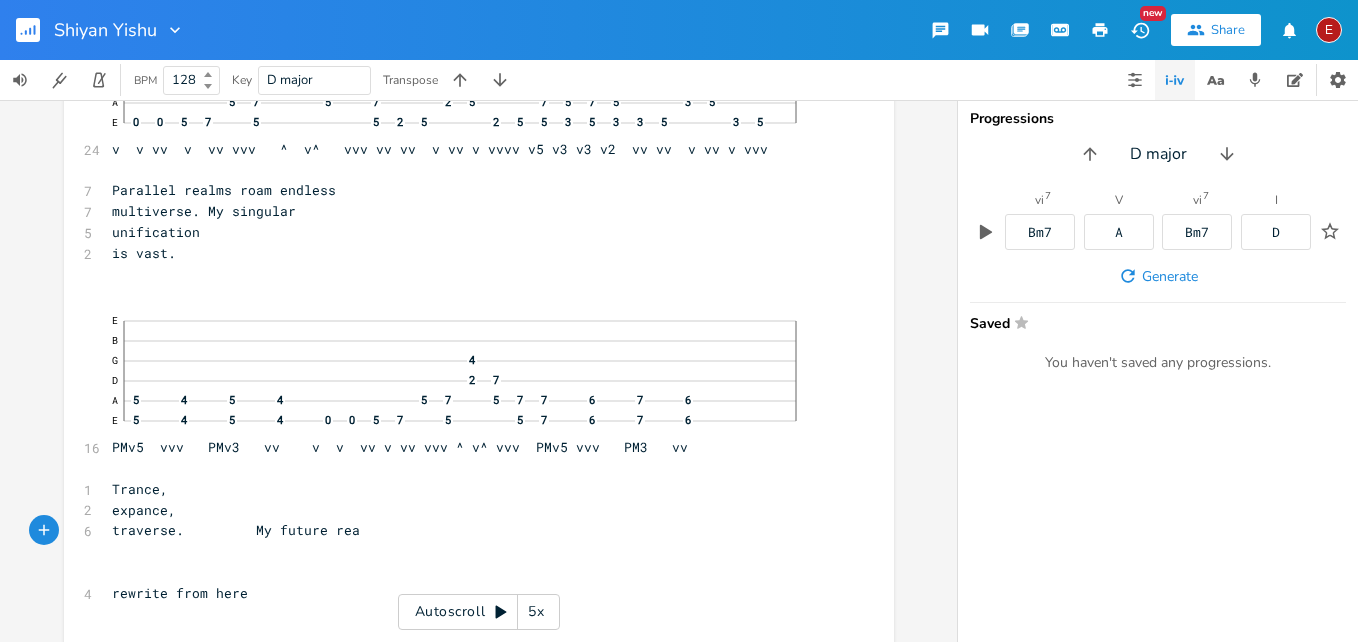scroll, scrollTop: 0, scrollLeft: 21, axis: horizontal 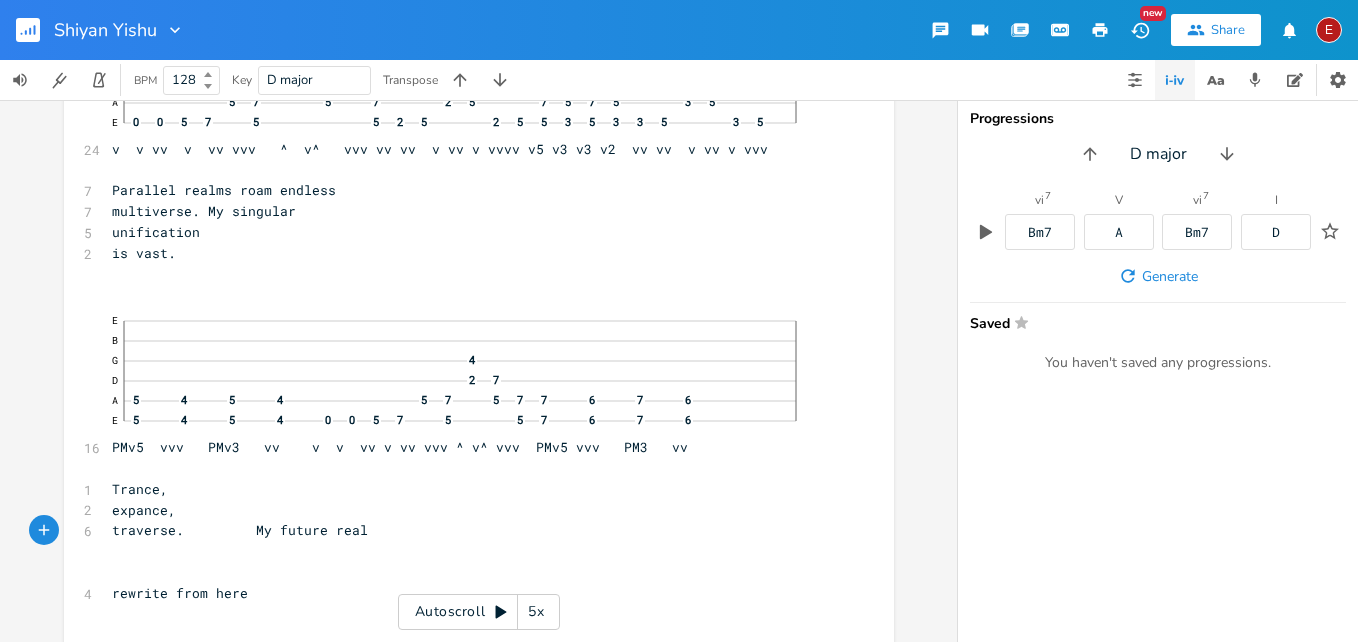 type on "realm" 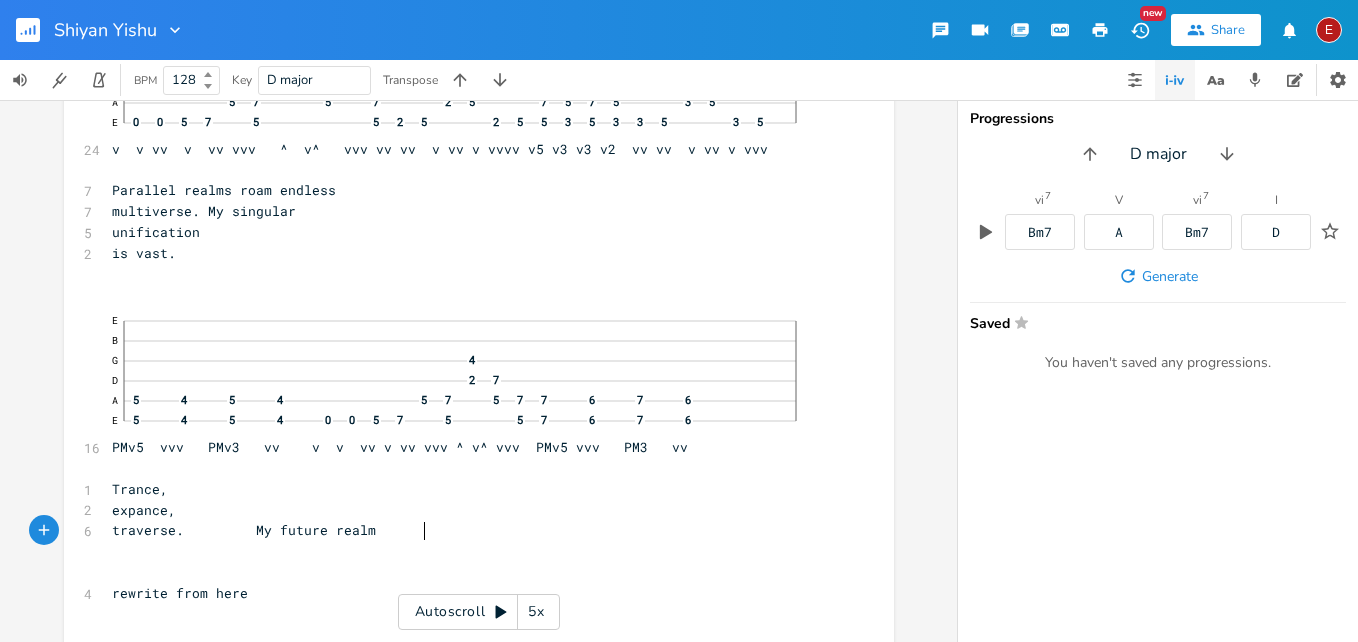 scroll, scrollTop: 0, scrollLeft: 33, axis: horizontal 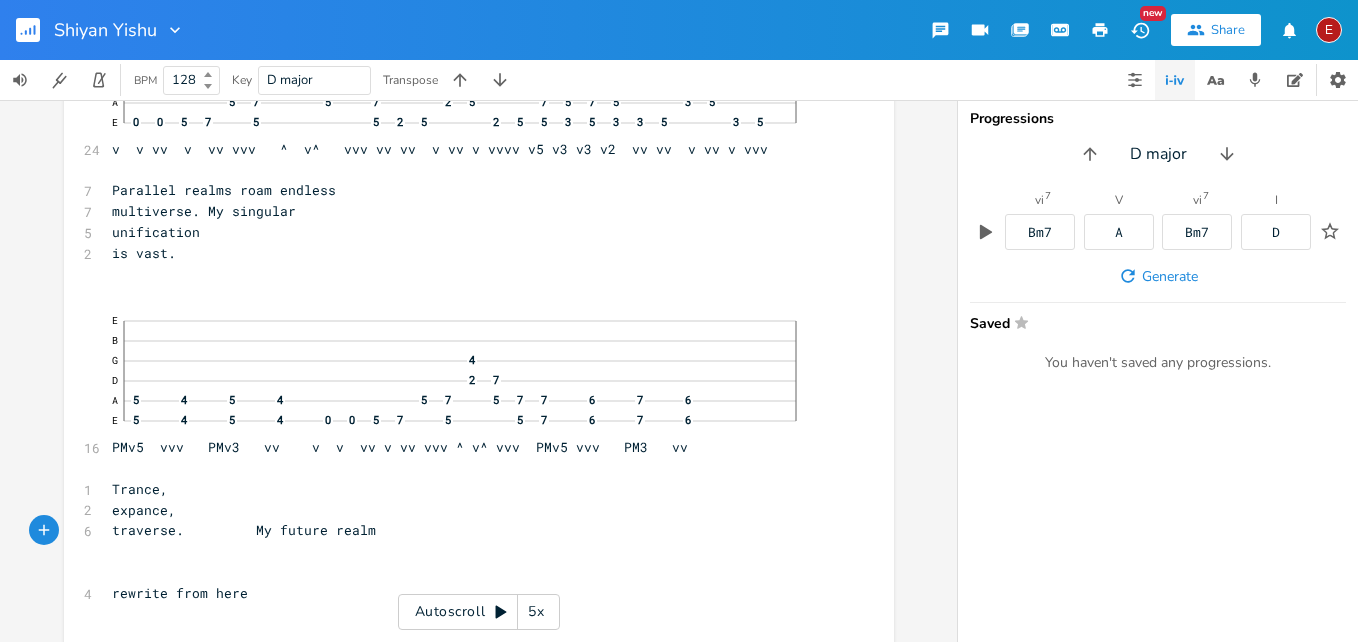 click at bounding box center (469, 551) 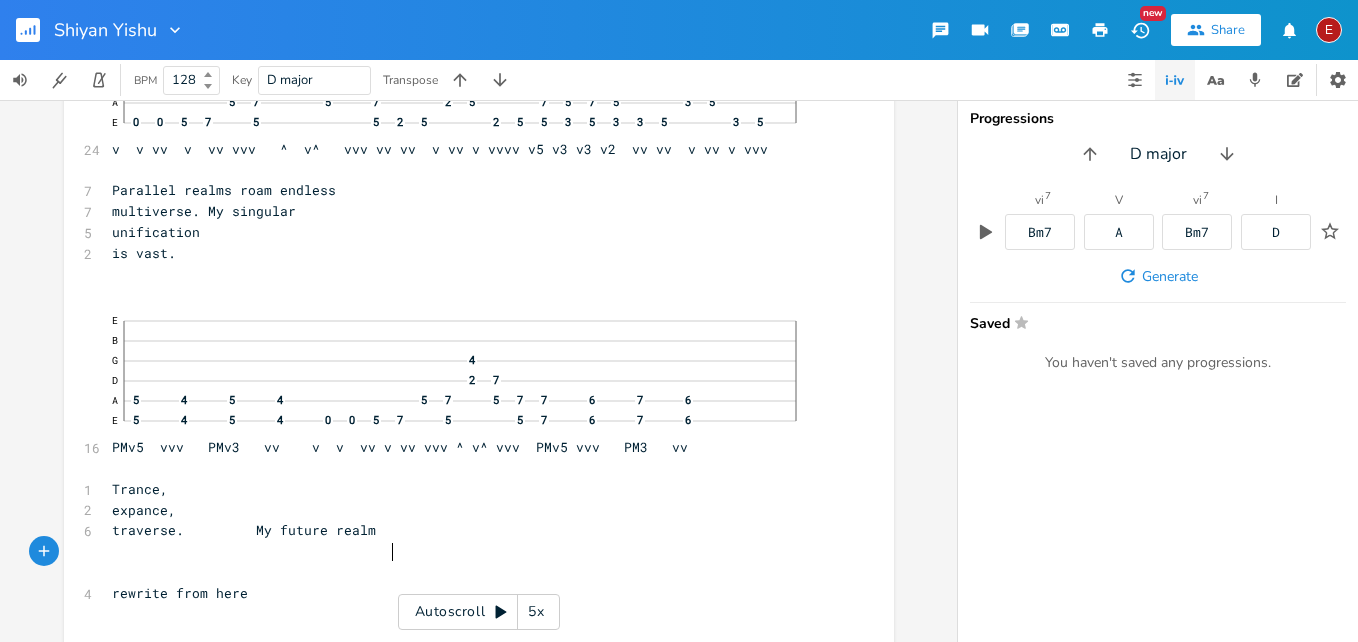 scroll, scrollTop: 0, scrollLeft: 120, axis: horizontal 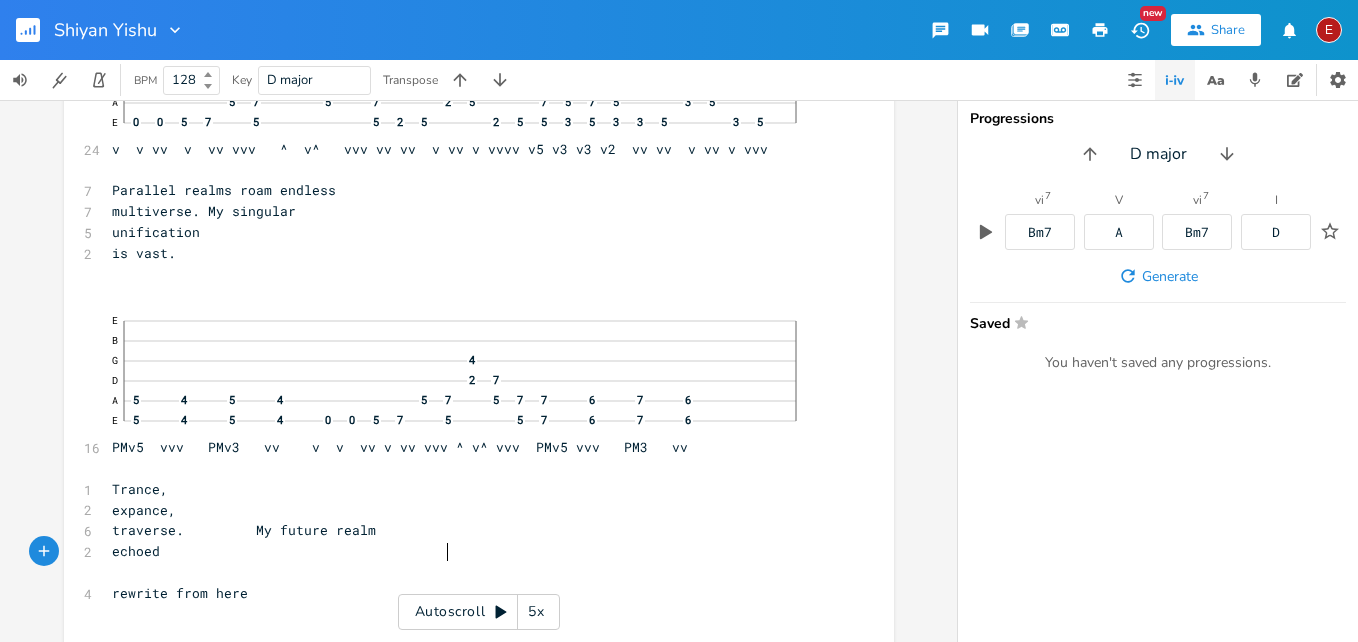type on "echoed" 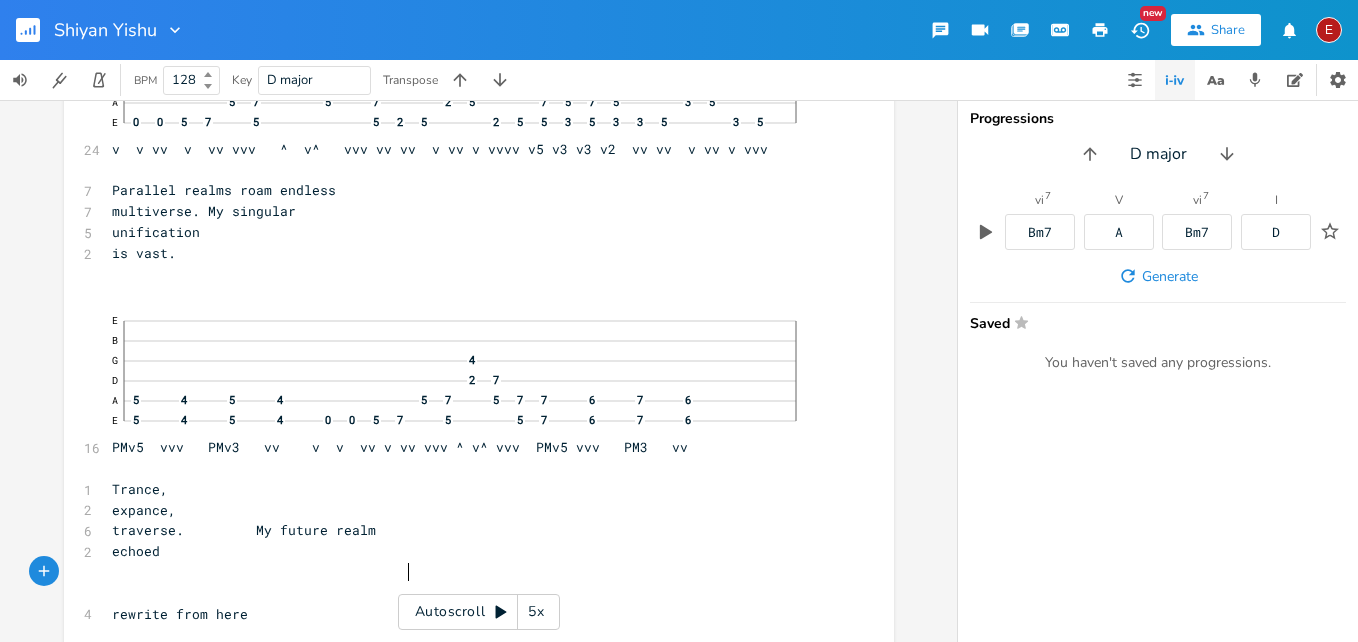 scroll, scrollTop: 0, scrollLeft: 5, axis: horizontal 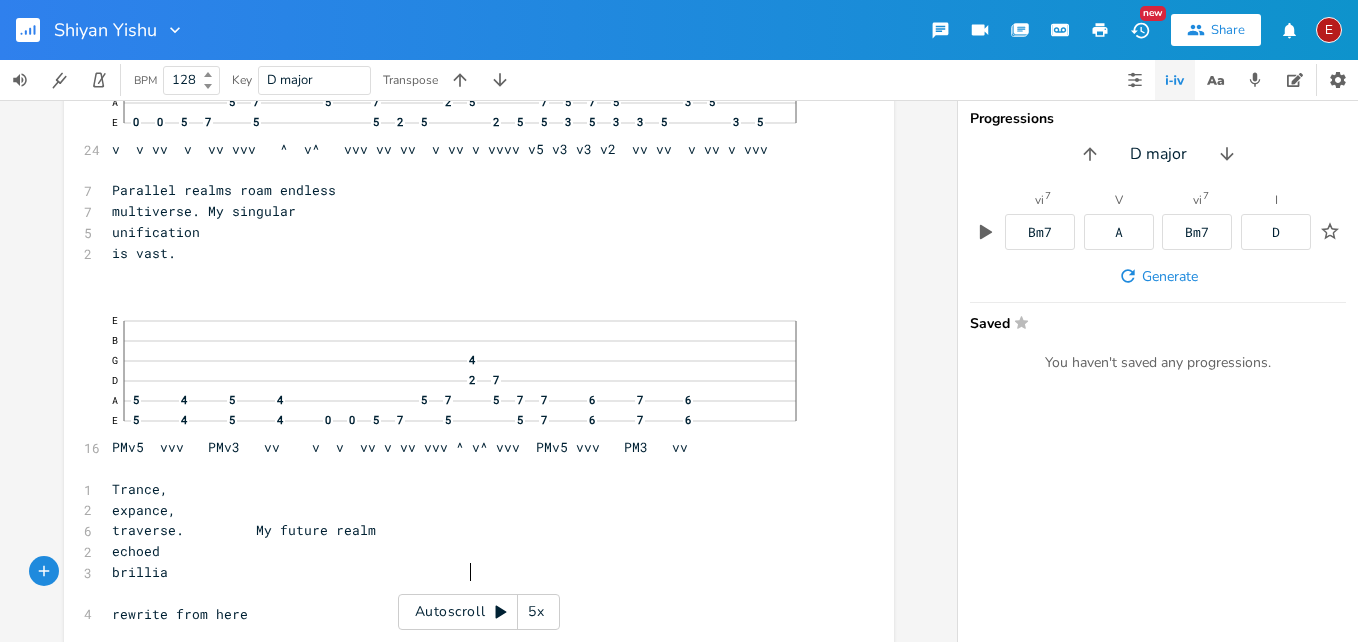 type on "brilliance" 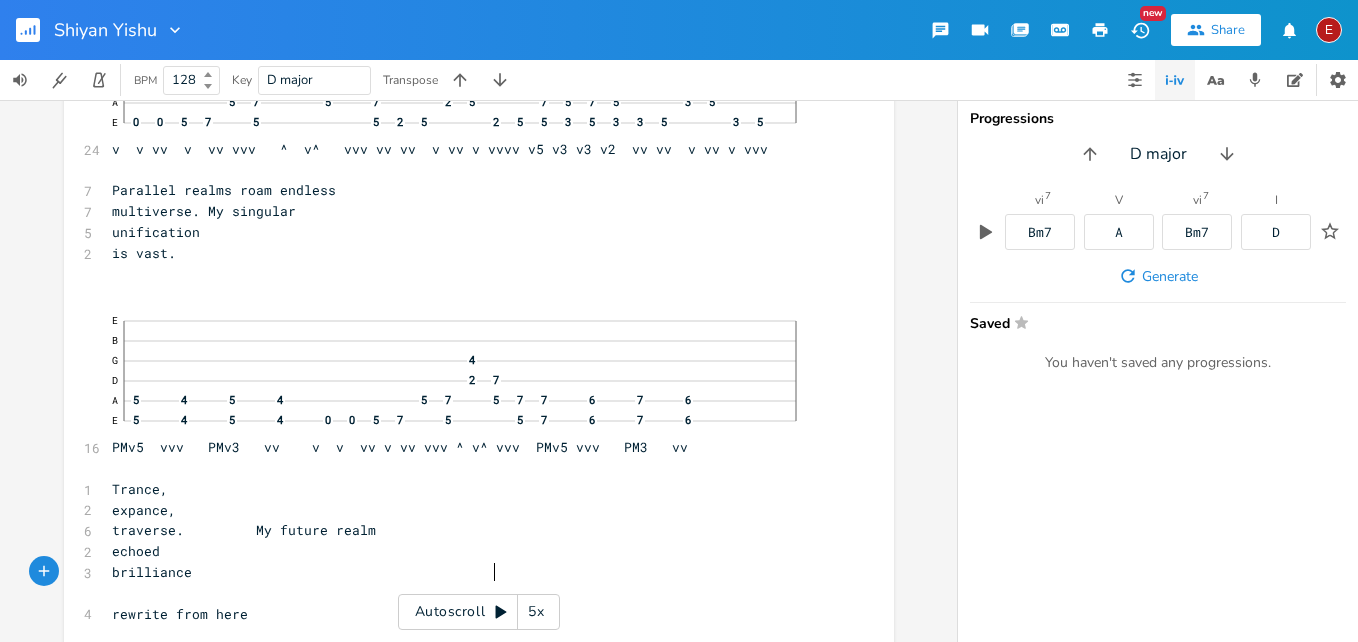 scroll, scrollTop: 0, scrollLeft: 60, axis: horizontal 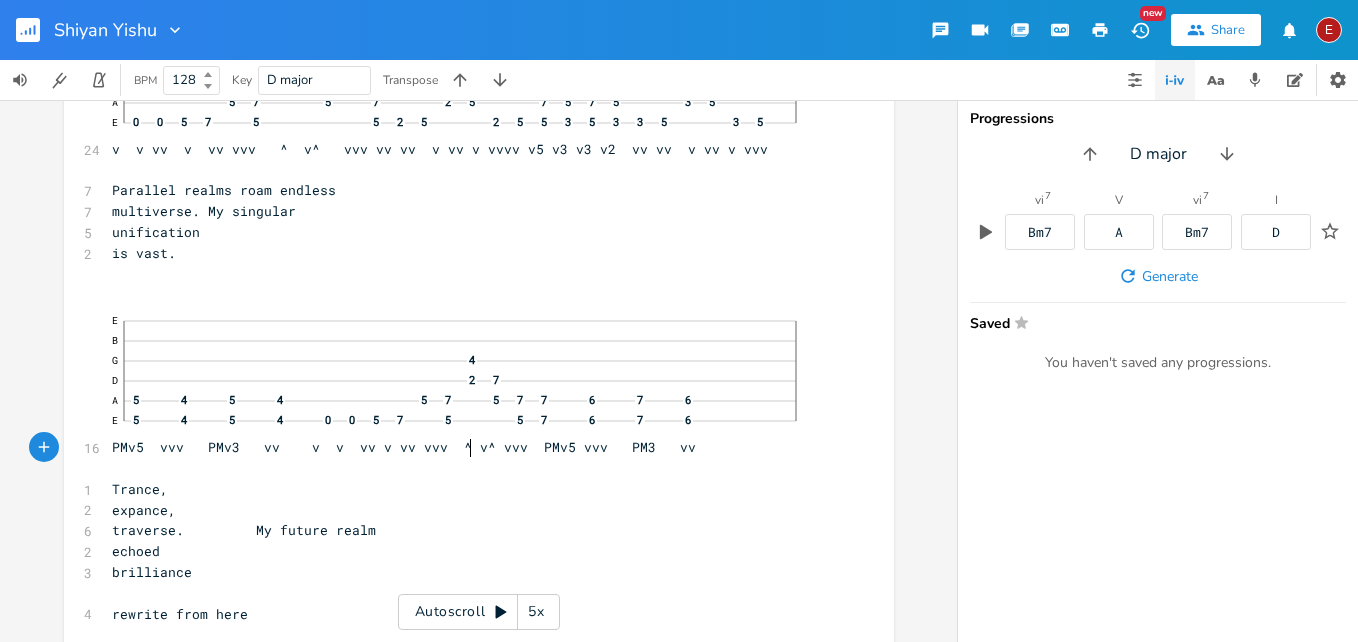type 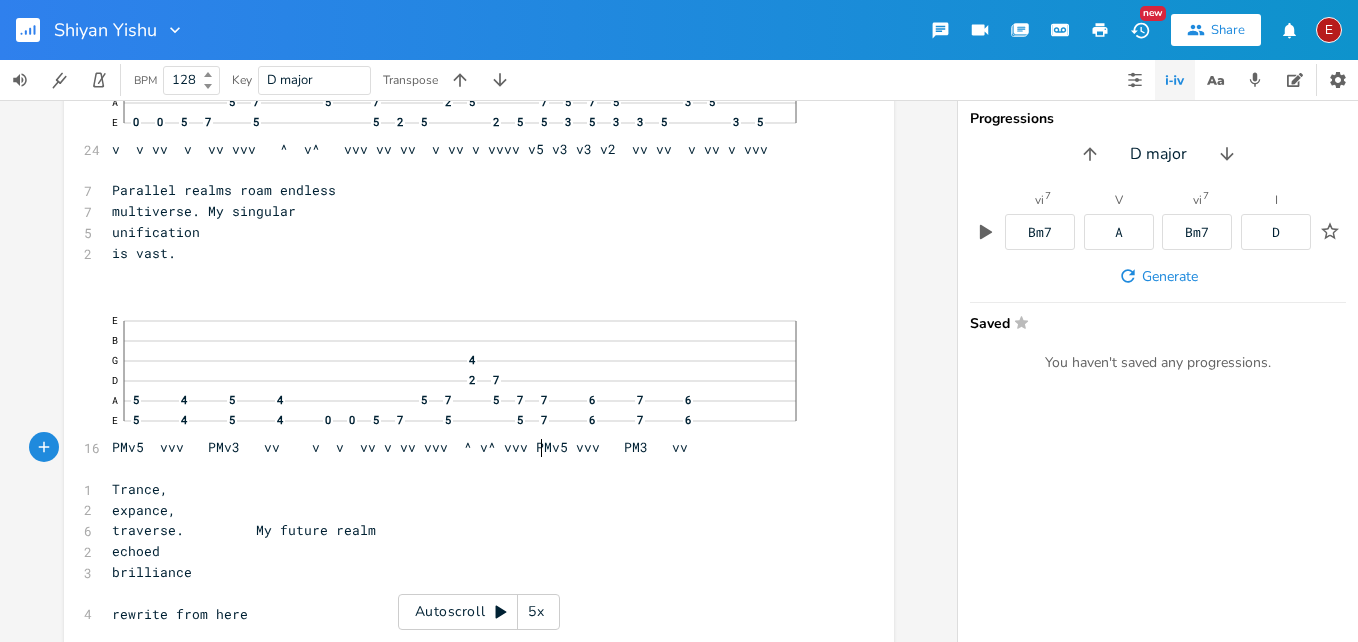 scroll, scrollTop: 5711, scrollLeft: 0, axis: vertical 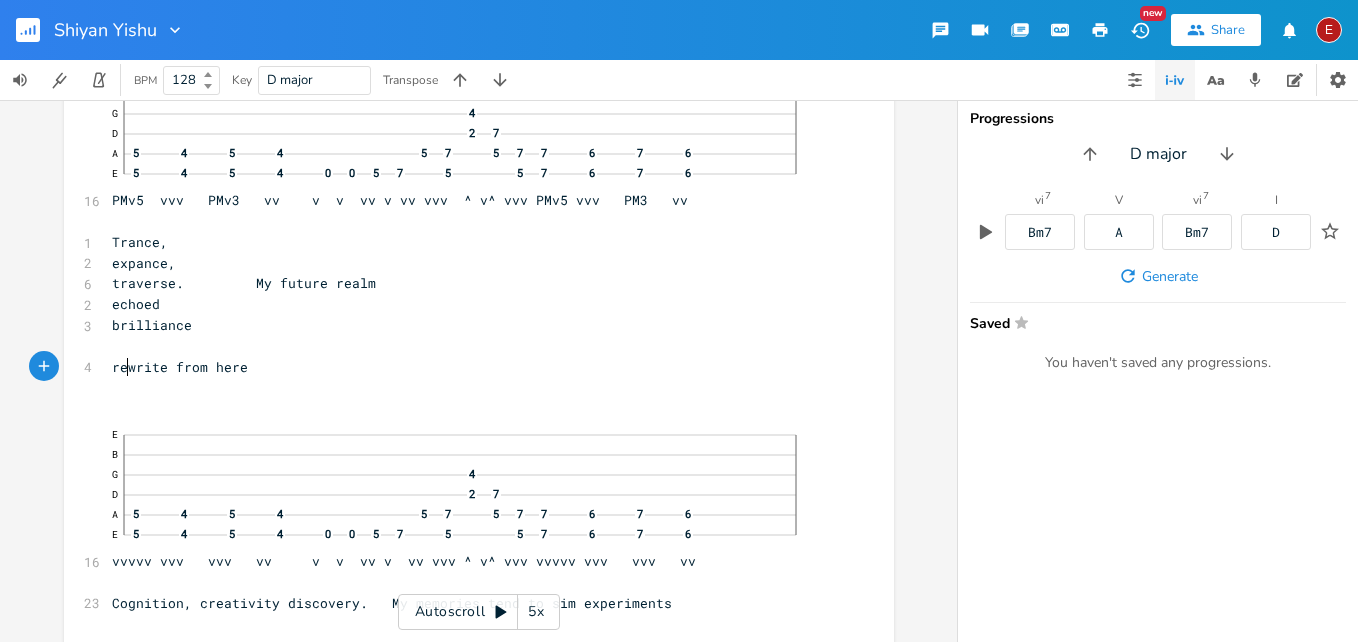 click on "rewrite from here" at bounding box center (180, 367) 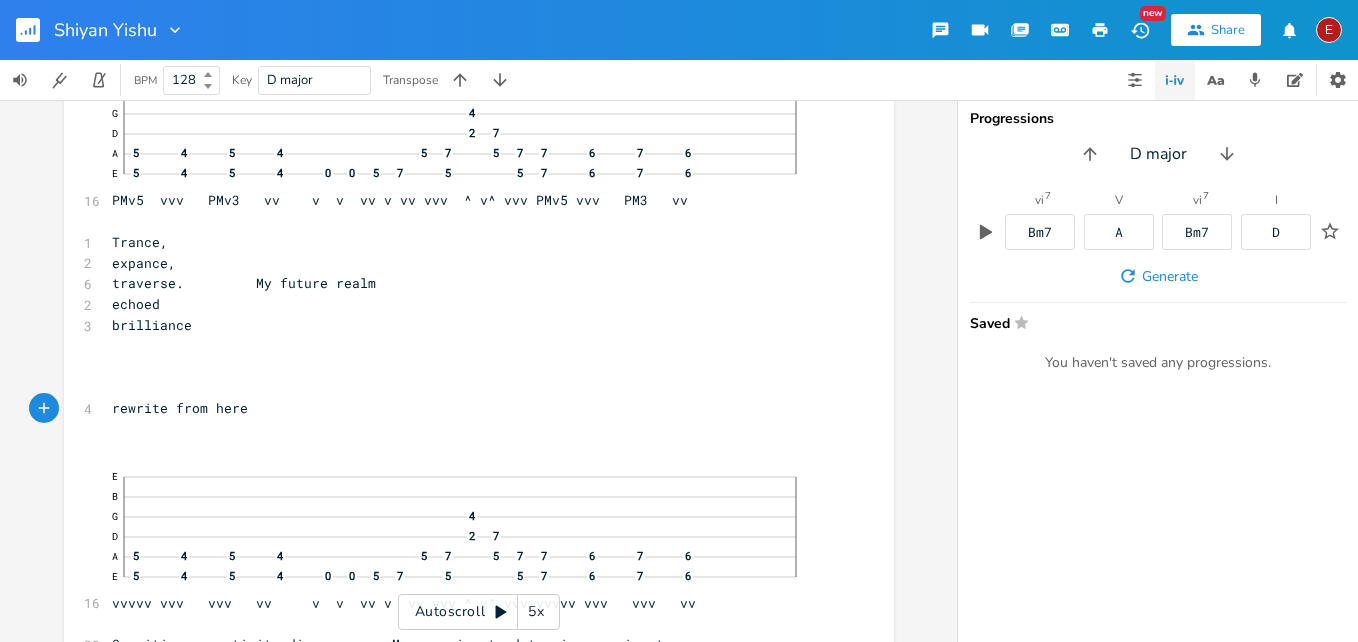click on "E" at bounding box center [1329, 30] 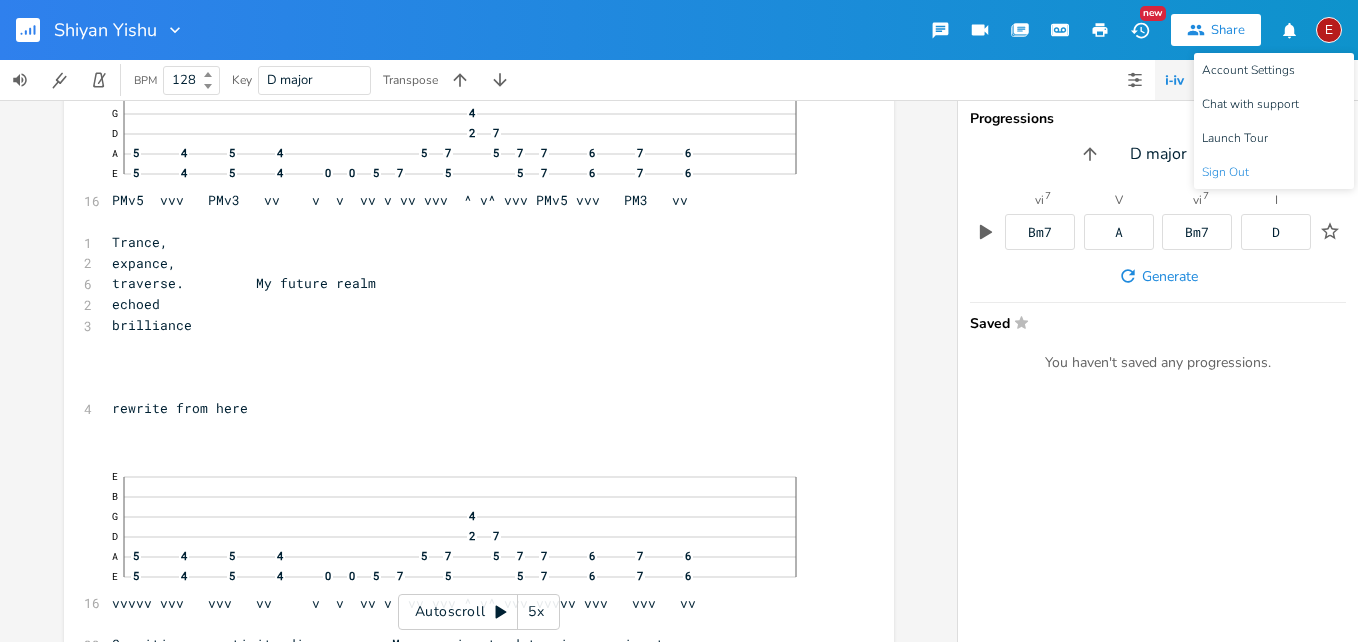 click on "Sign Out" at bounding box center [1225, 172] 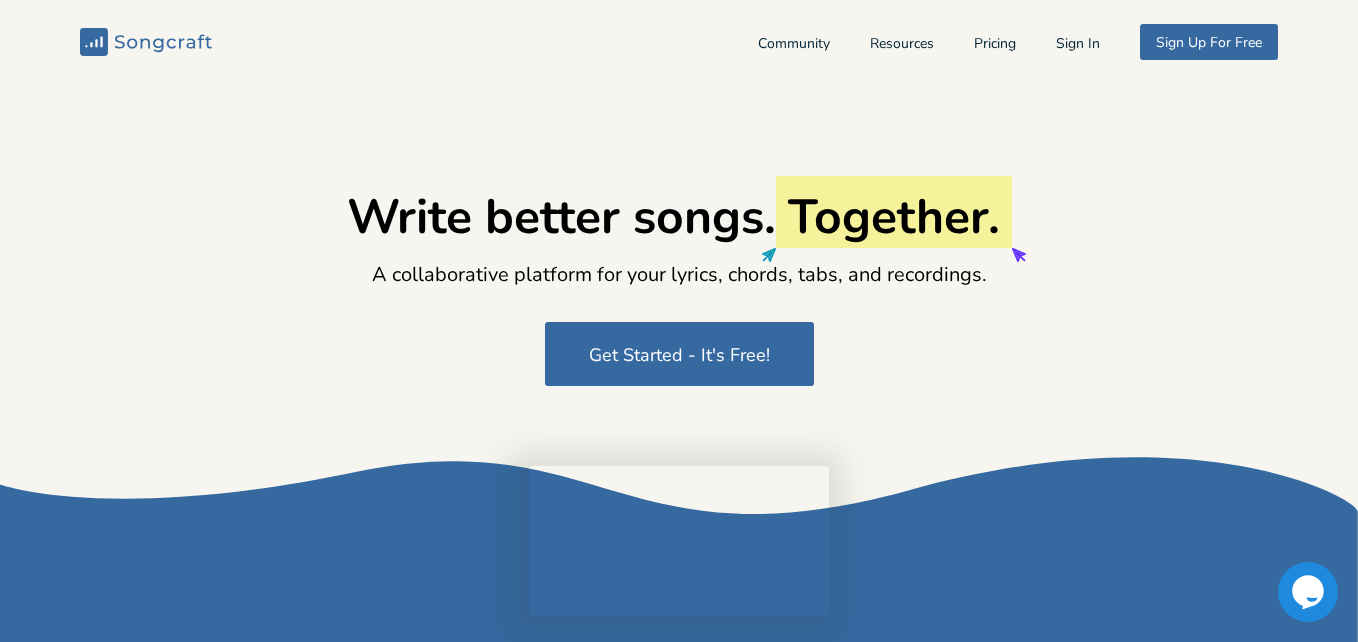 type on "edwardmccready@outlook.com" 